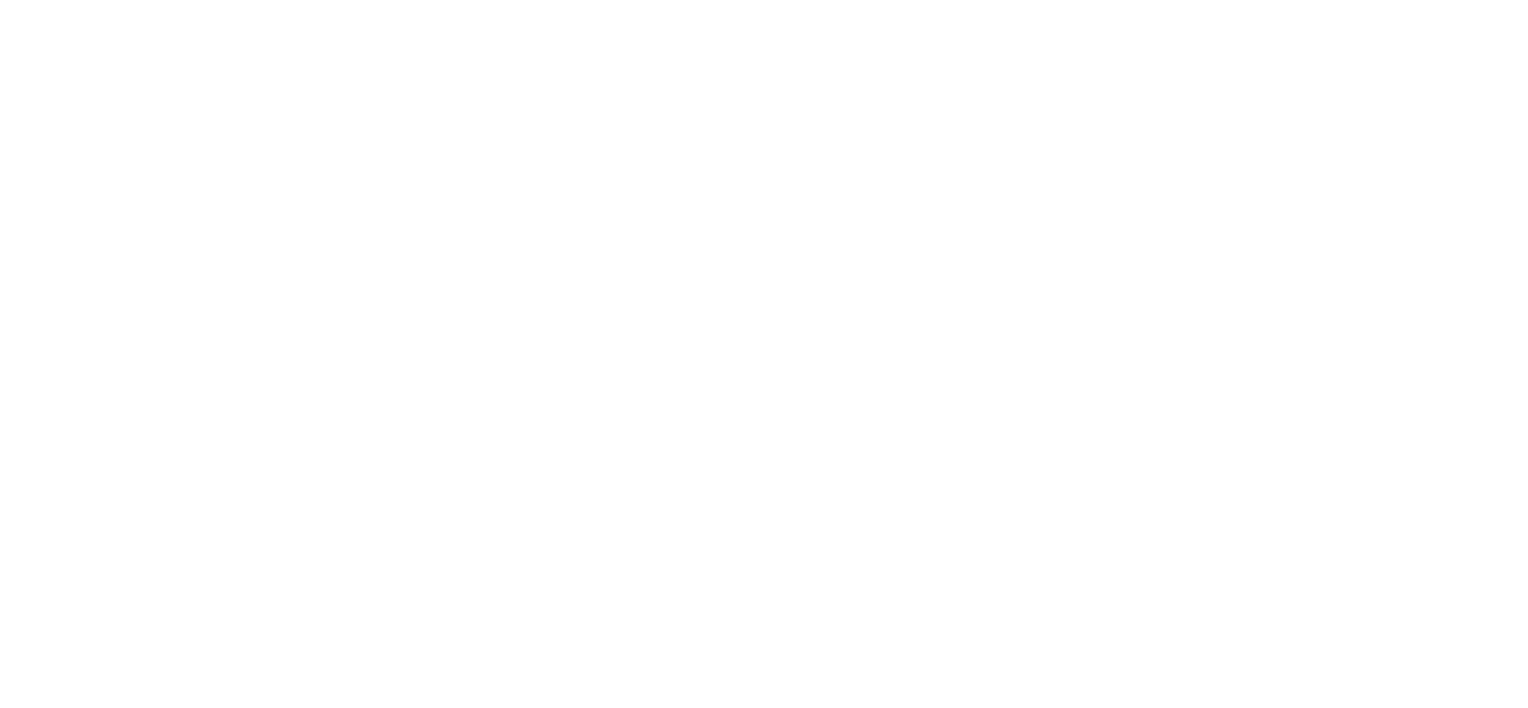 scroll, scrollTop: 0, scrollLeft: 0, axis: both 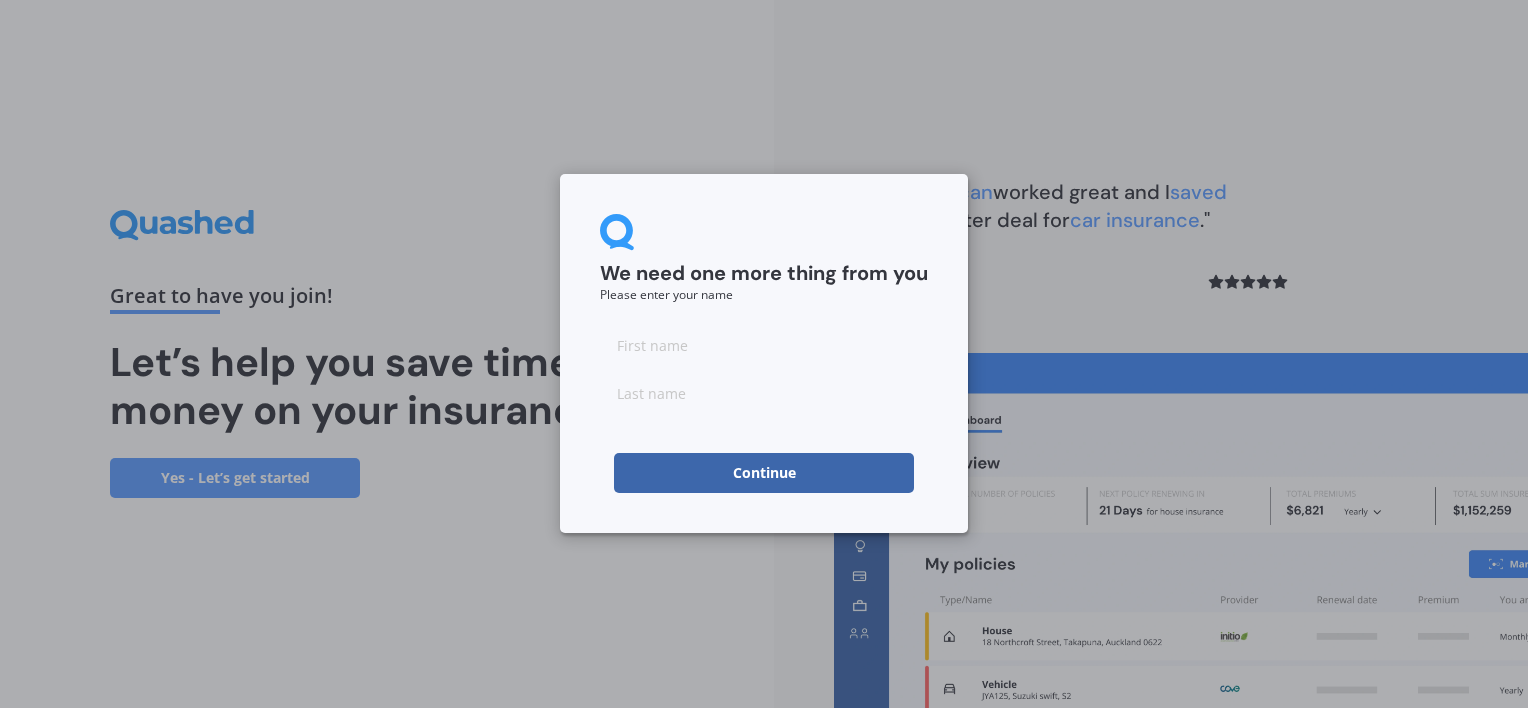 click at bounding box center [764, 345] 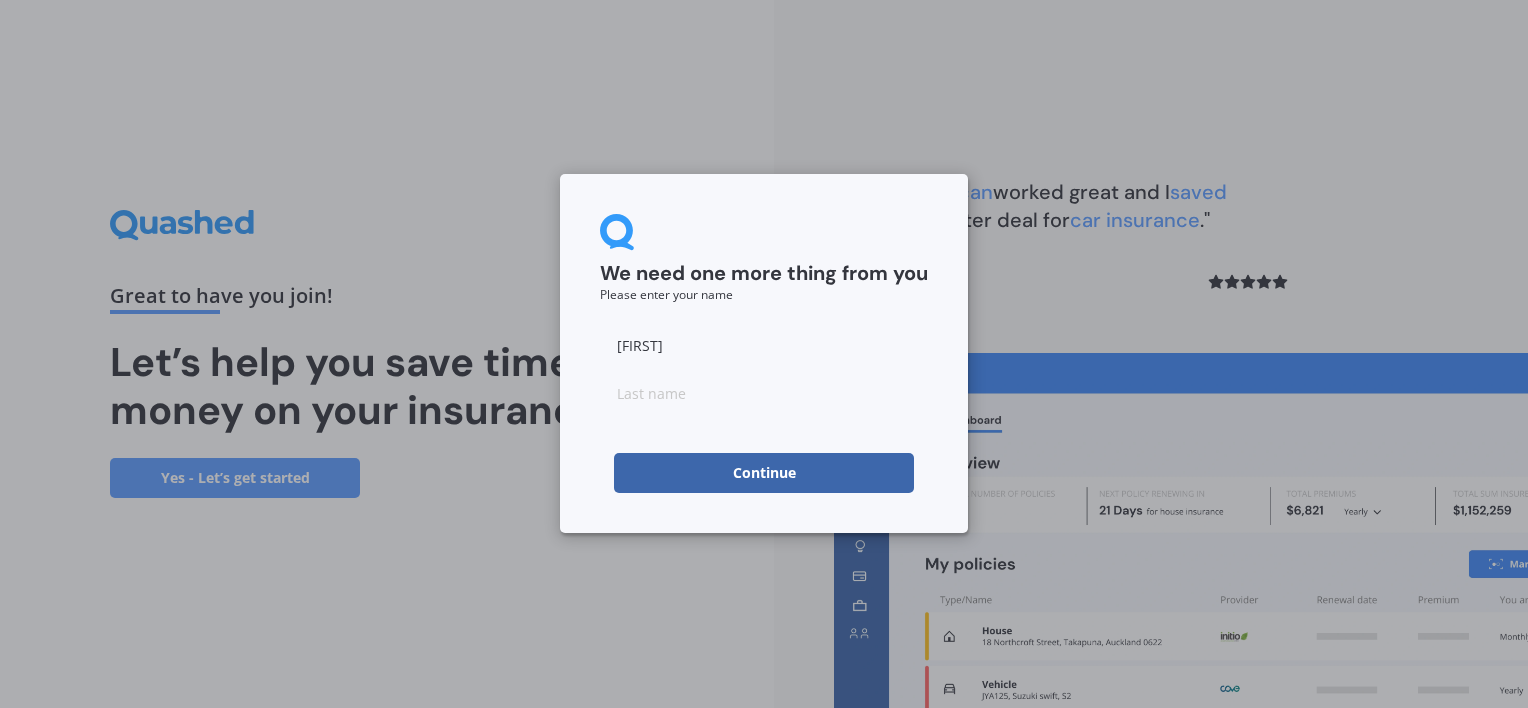type on "[FIRST]" 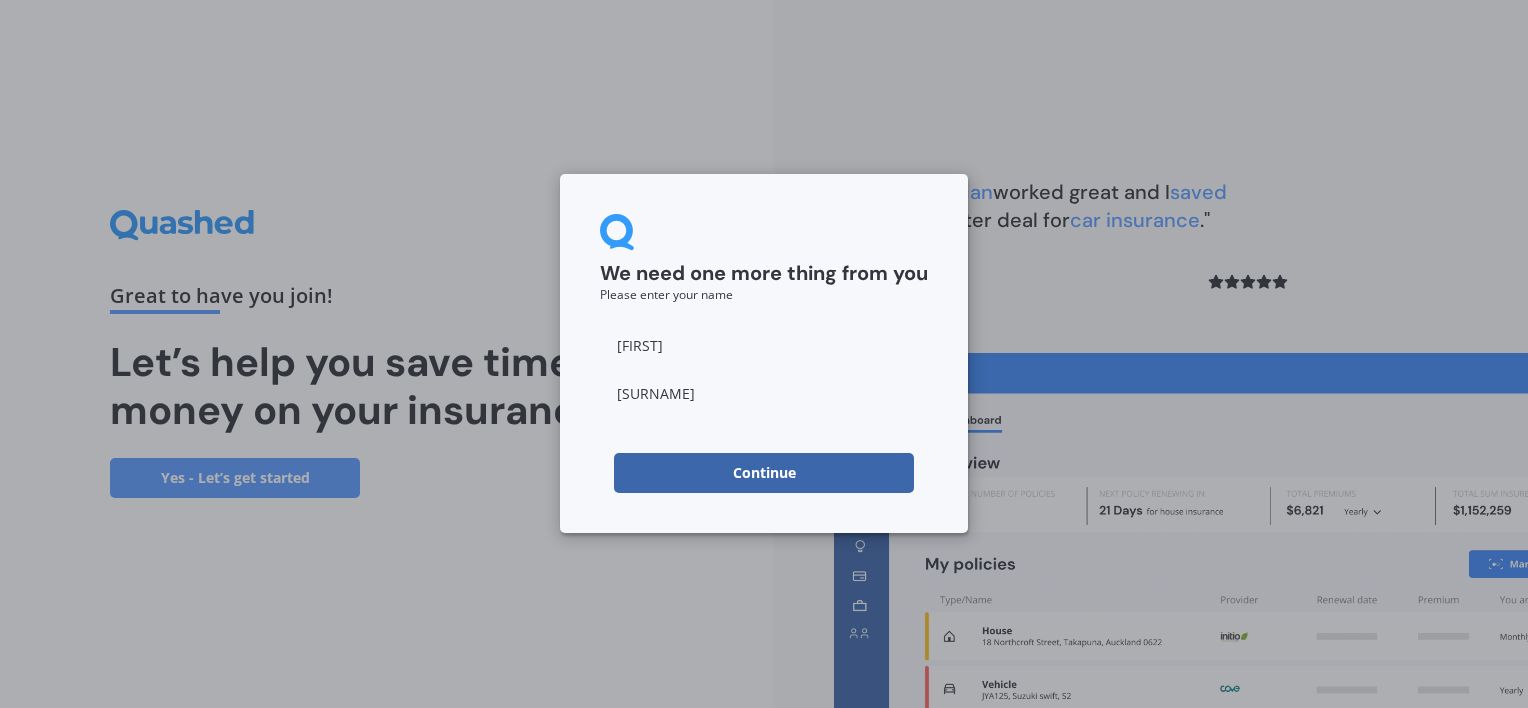 type on "[SURNAME]" 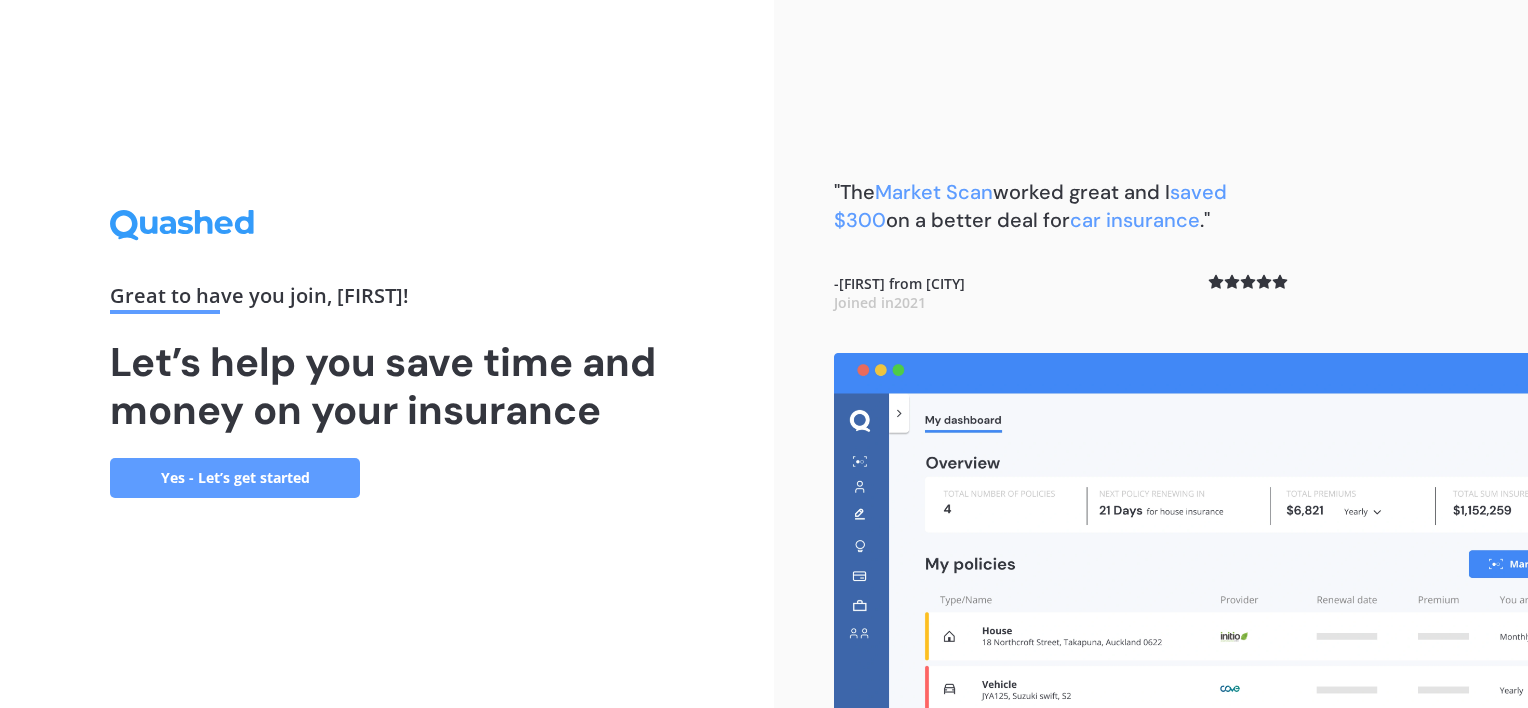 click on "Yes - Let’s get started" at bounding box center [235, 478] 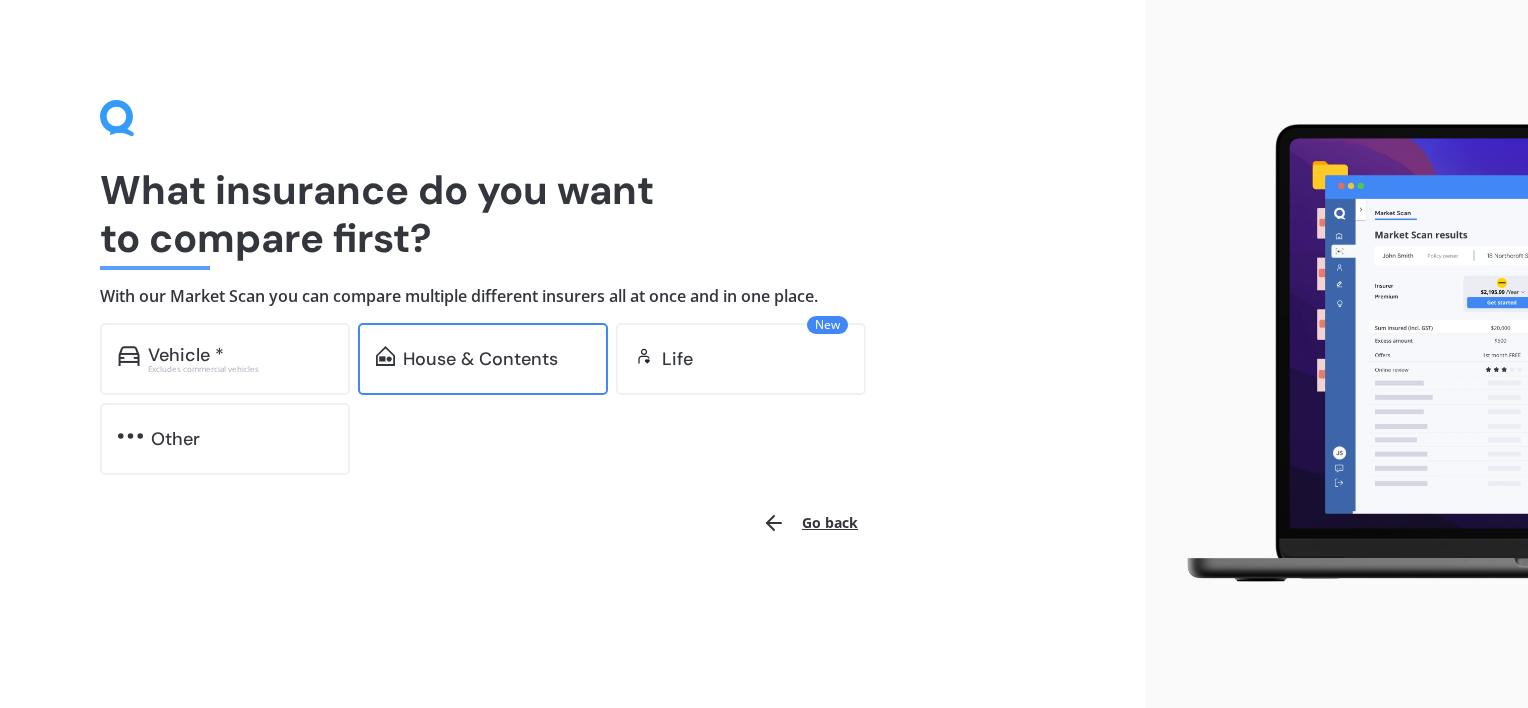 click on "House & Contents" at bounding box center (483, 359) 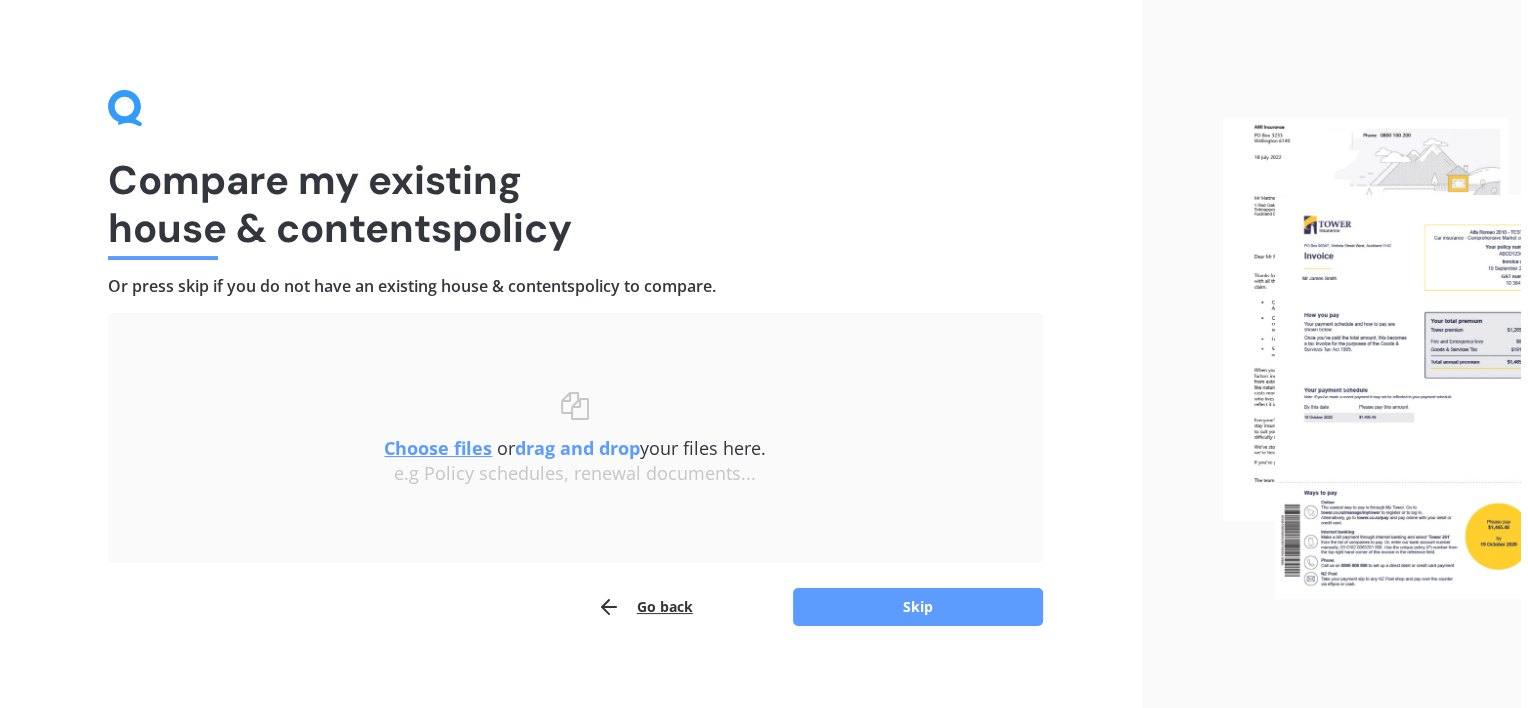 scroll, scrollTop: 0, scrollLeft: 0, axis: both 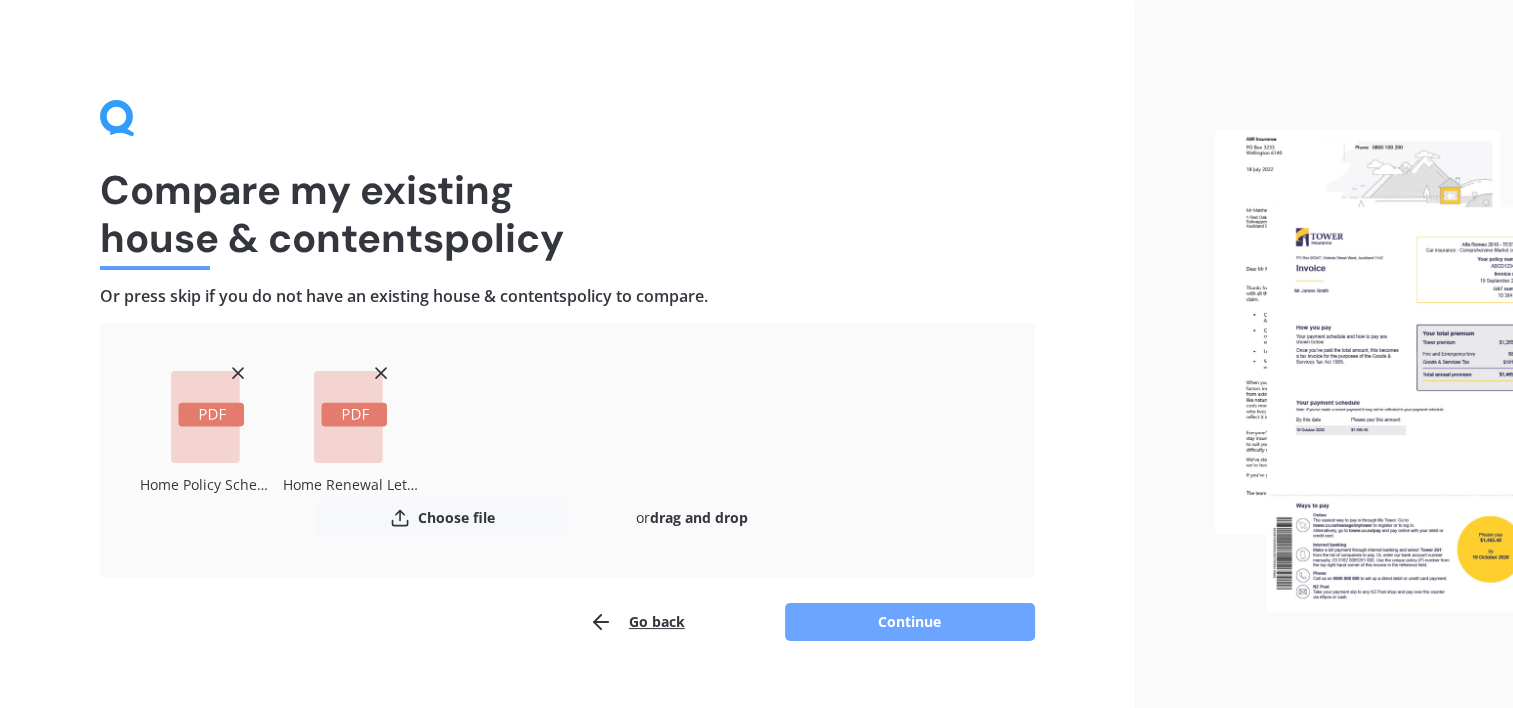 click on "Continue" at bounding box center (910, 622) 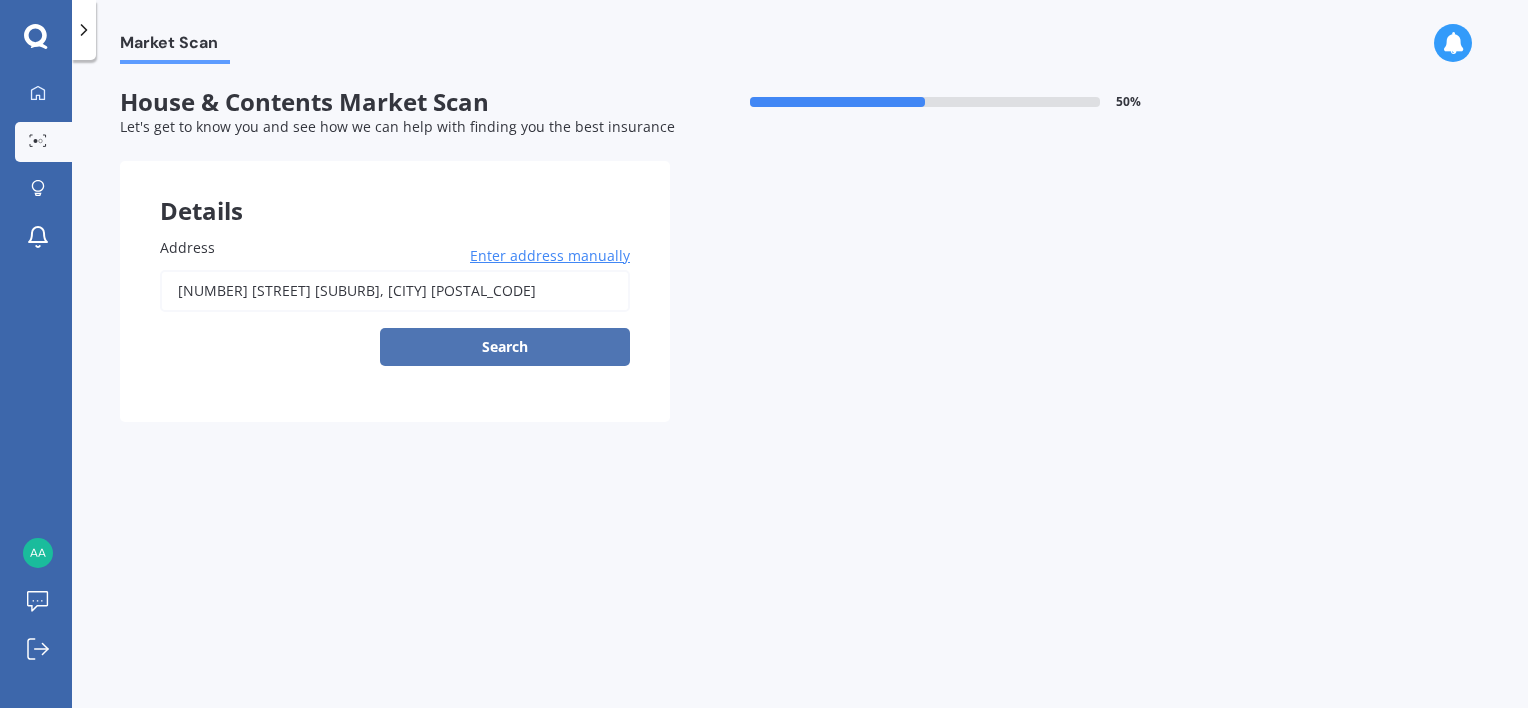 click on "Search" at bounding box center [505, 347] 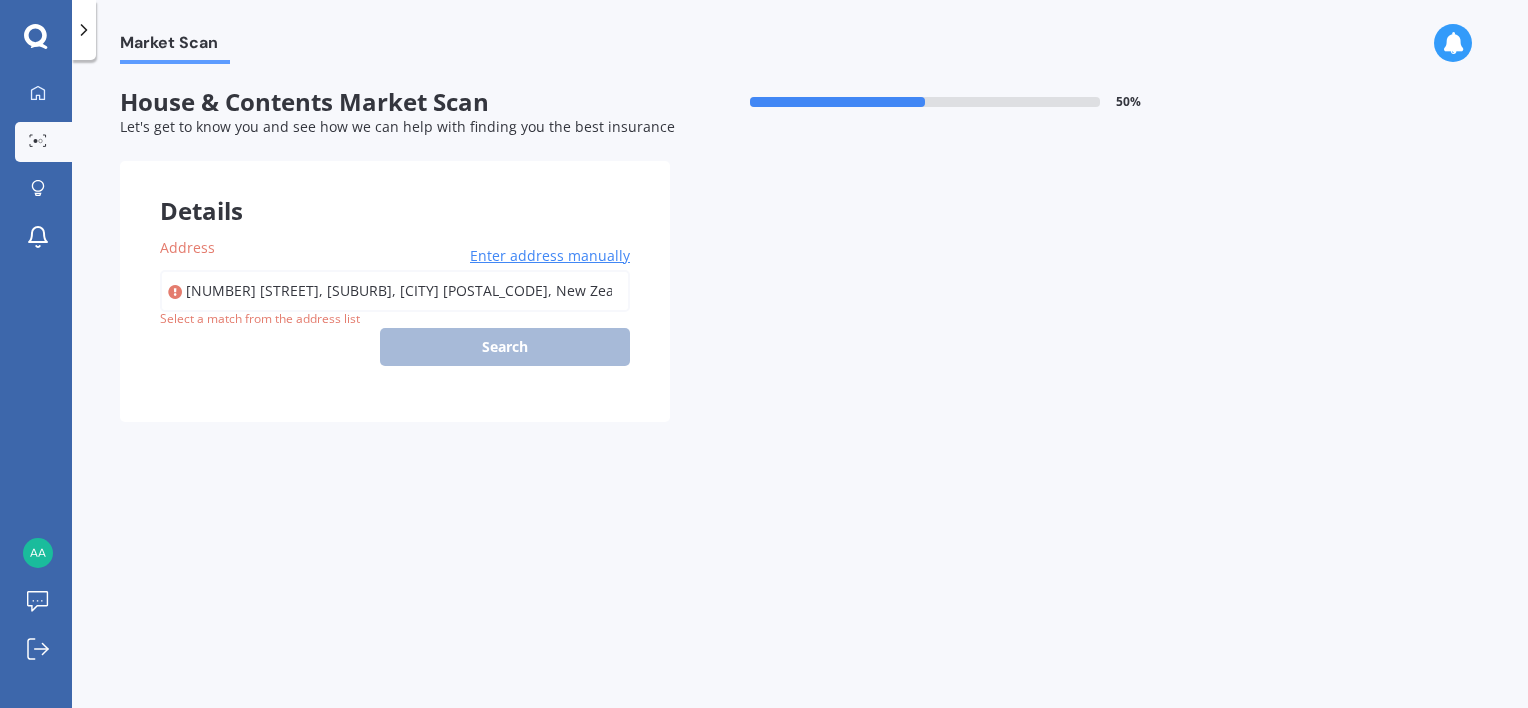 type on "[NUMBER] [STREET], [SUBURB], [CITY] [POSTAL_CODE]" 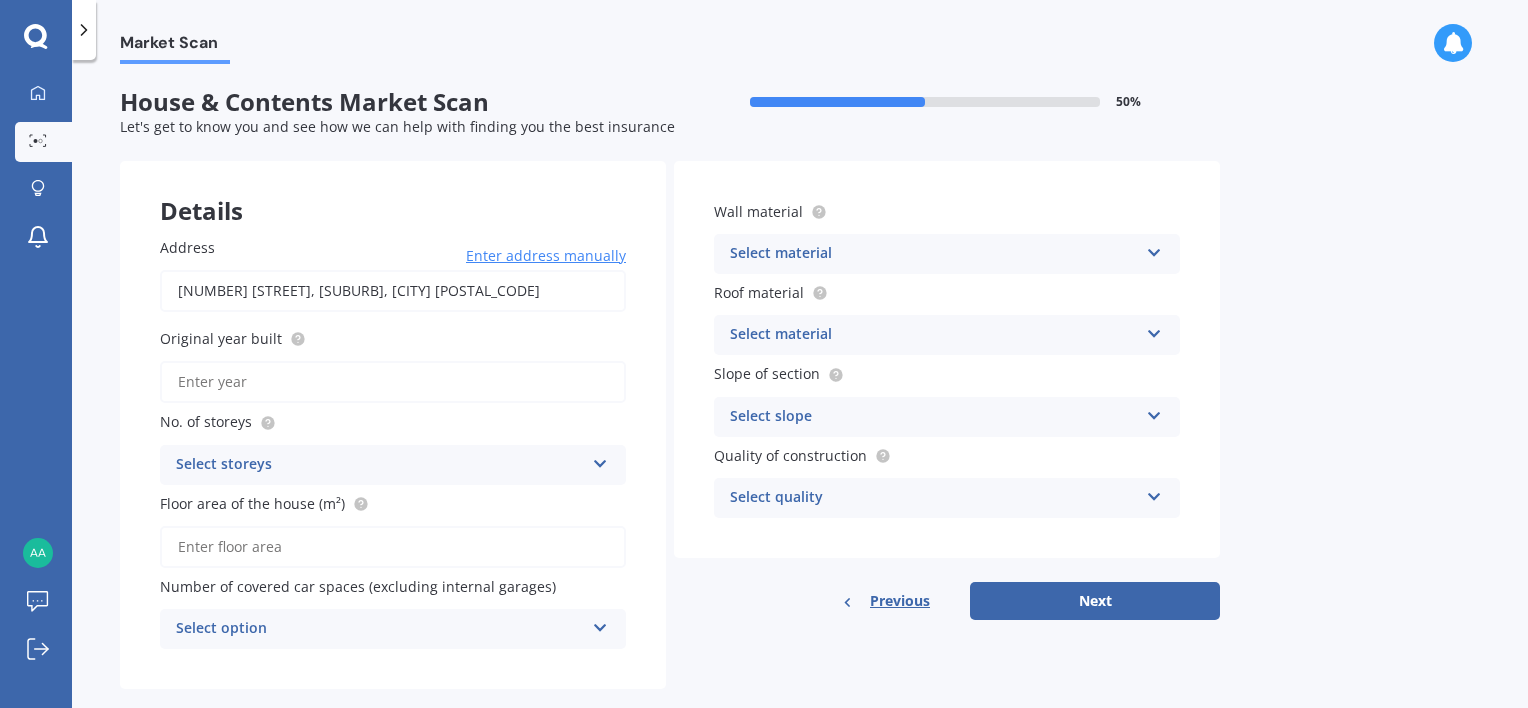 click on "Select storeys" at bounding box center [380, 465] 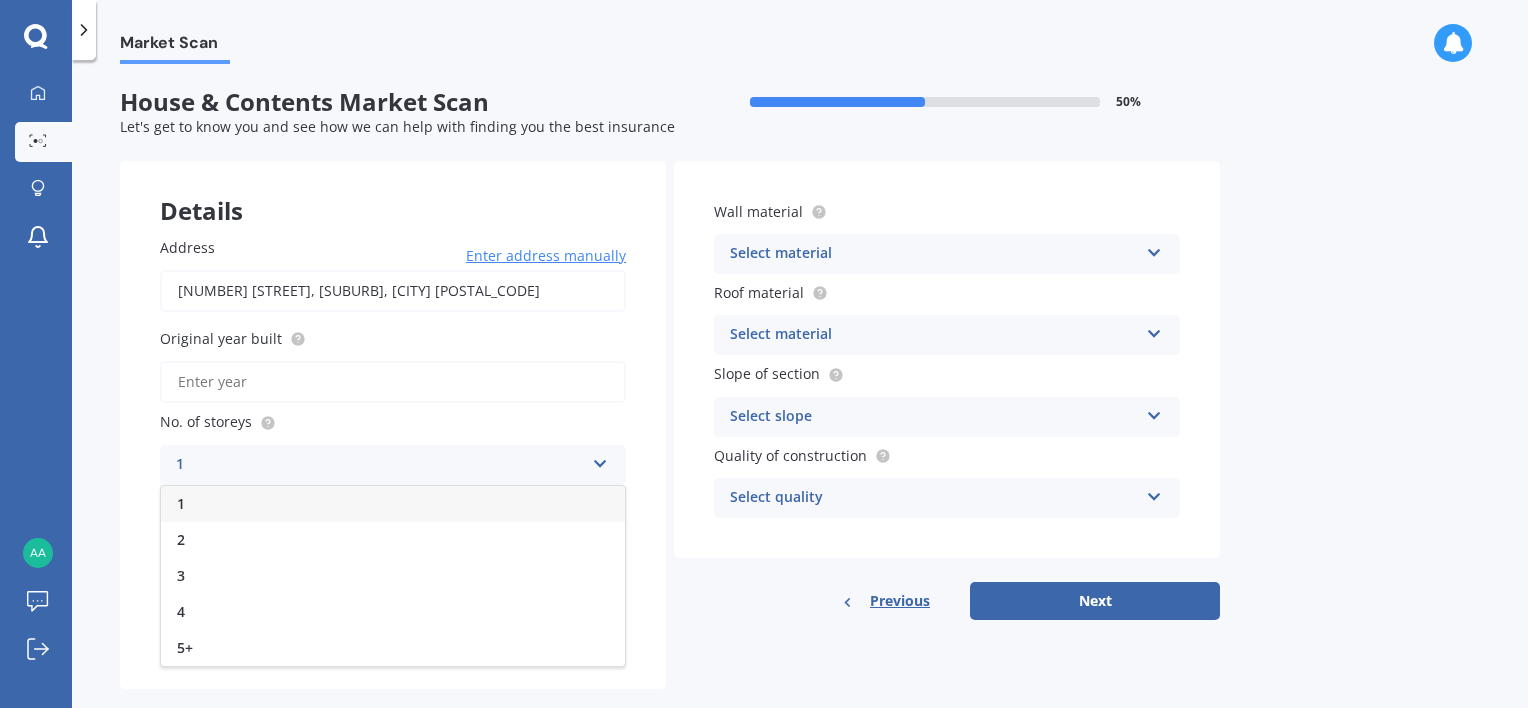 click on "1" at bounding box center (393, 504) 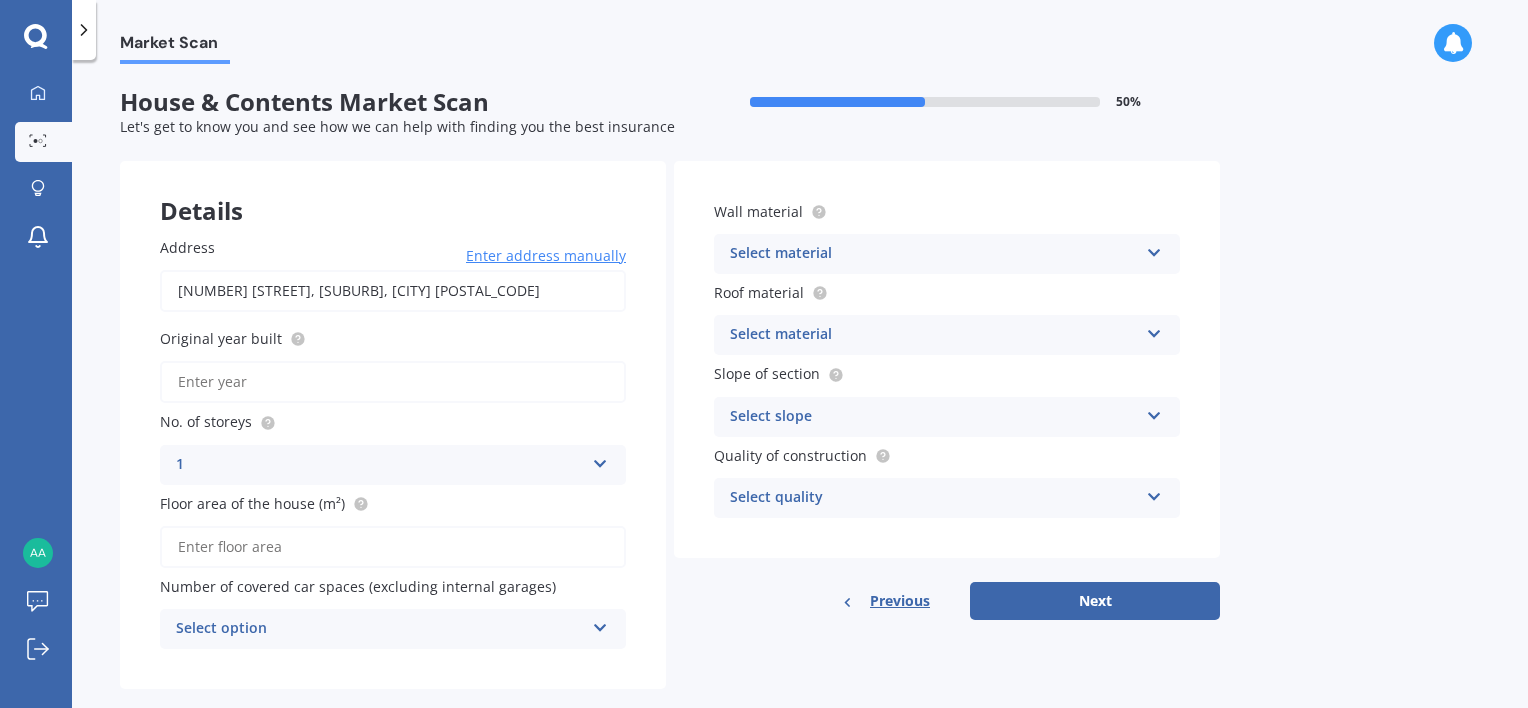 click on "Original year built" at bounding box center [393, 382] 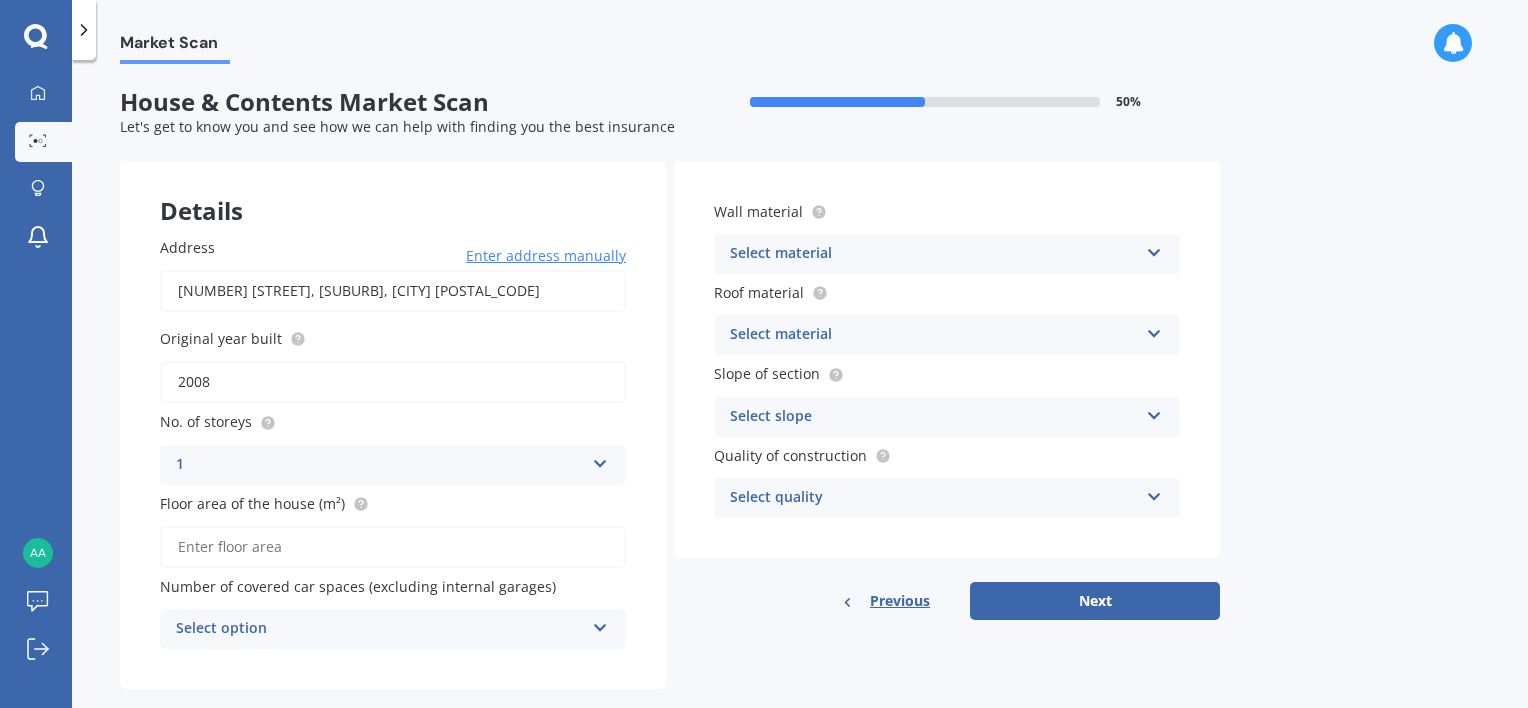 type on "2008" 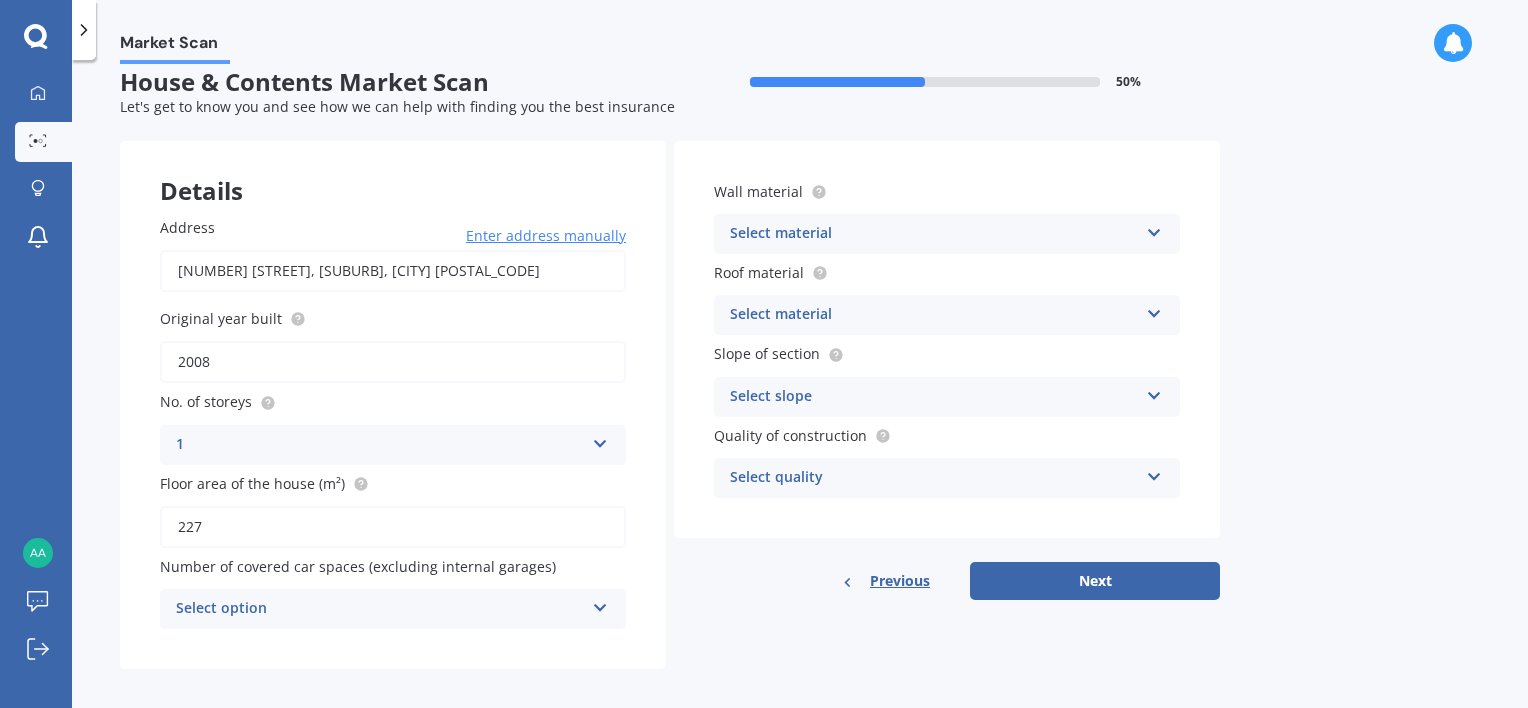 scroll, scrollTop: 32, scrollLeft: 0, axis: vertical 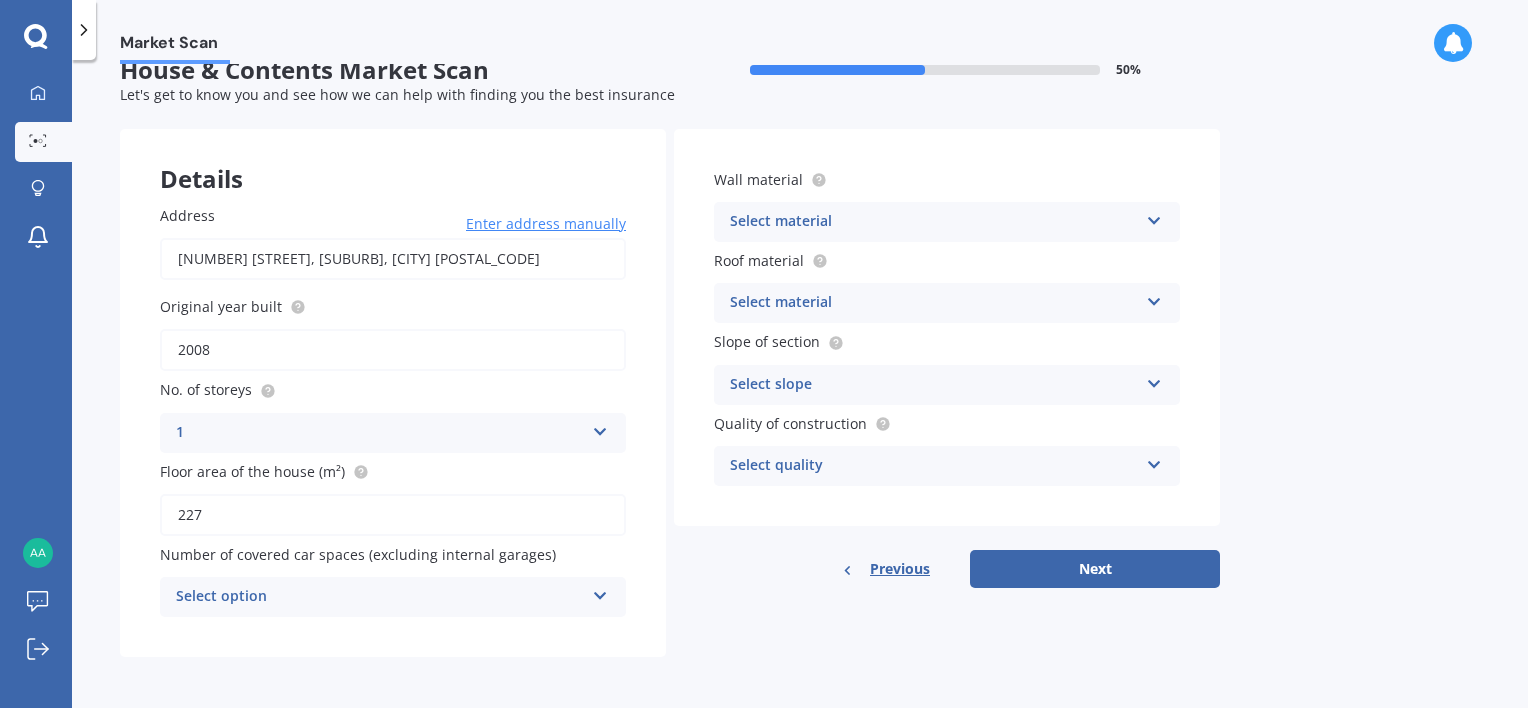 type on "227" 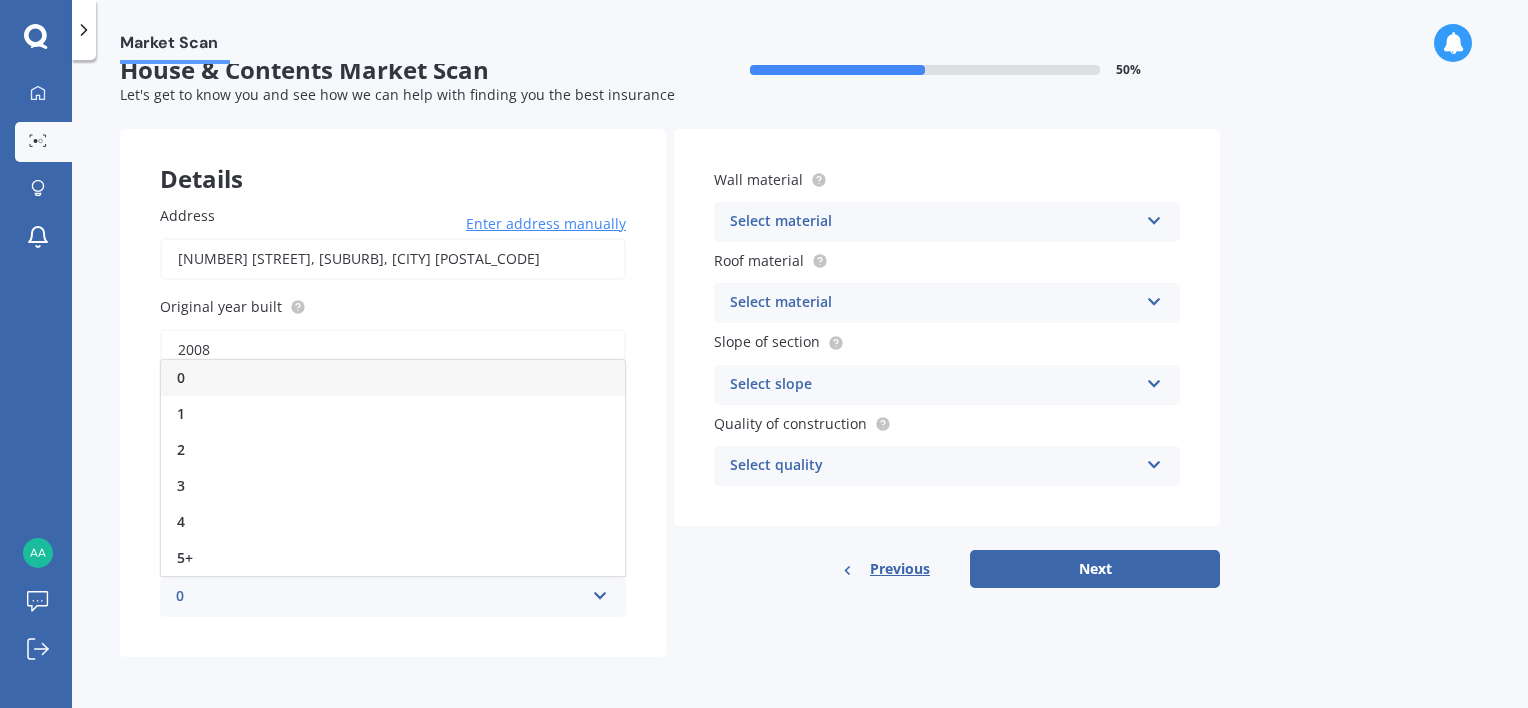 click on "0" at bounding box center [393, 378] 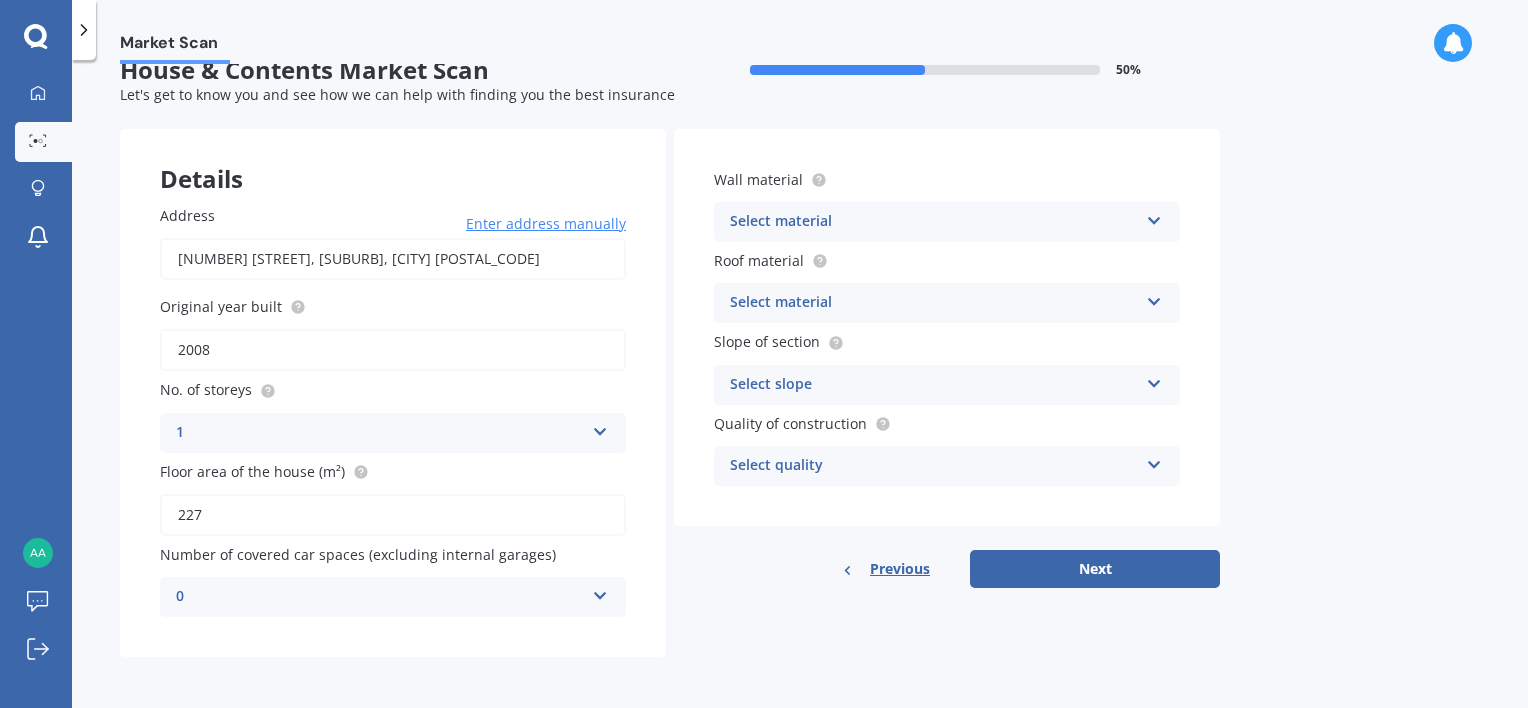 click on "Select material" at bounding box center [934, 222] 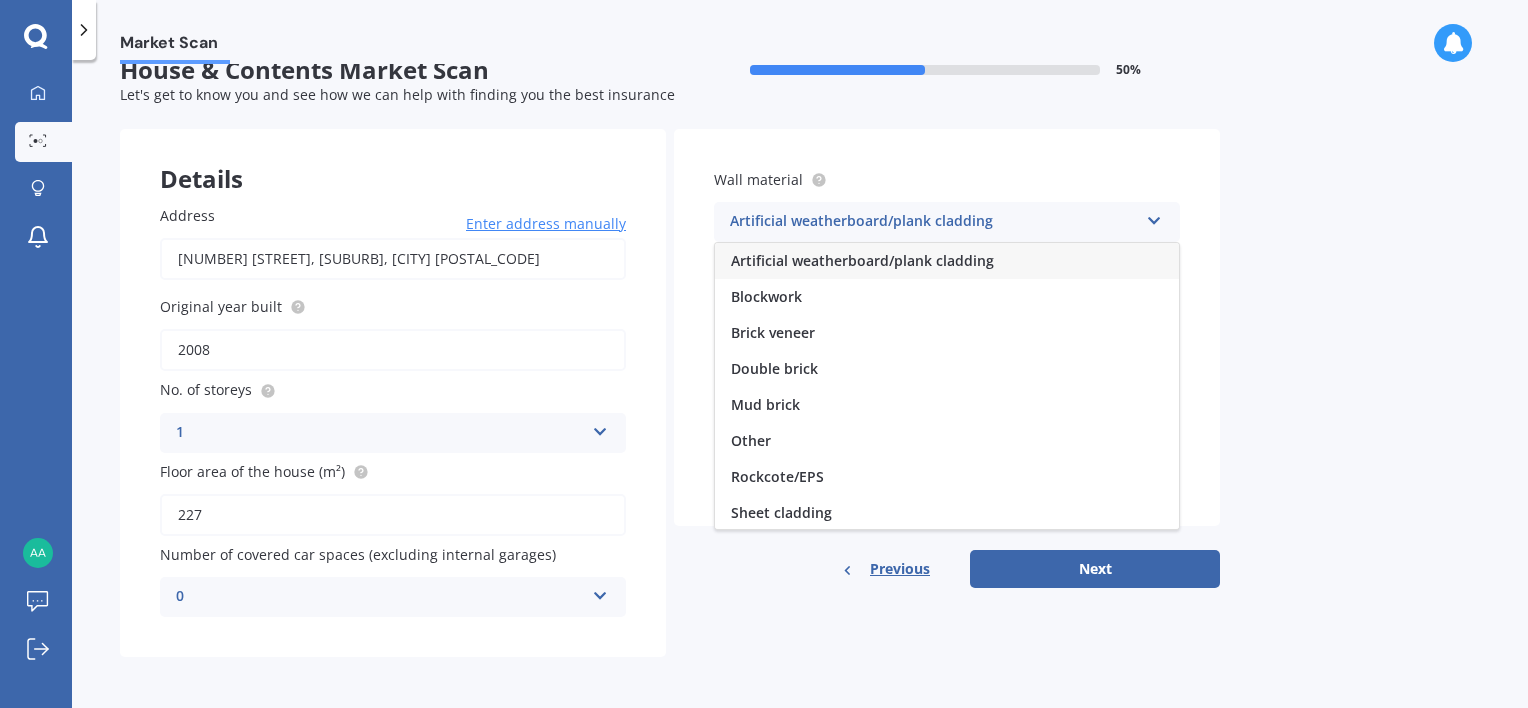 click on "Artificial weatherboard/plank cladding" at bounding box center [862, 260] 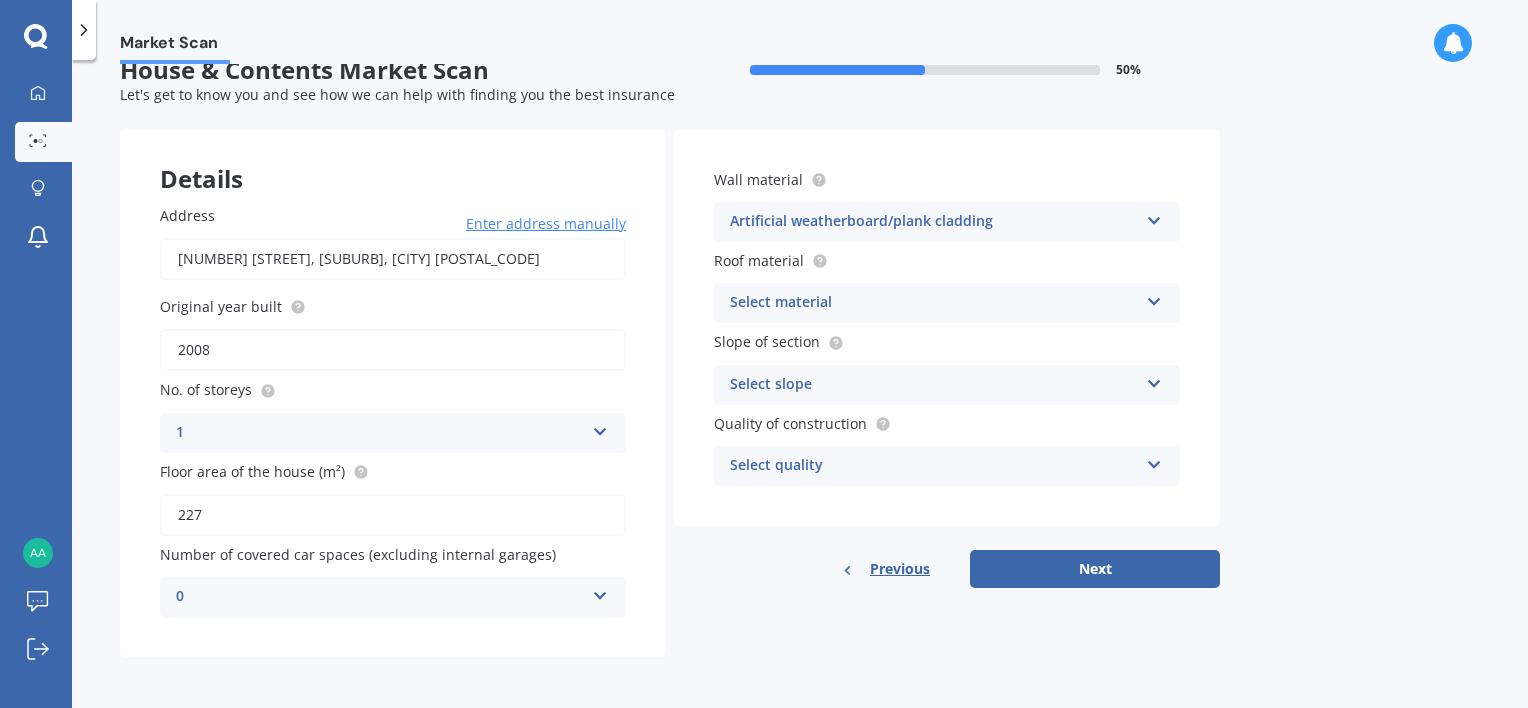 click on "Select material" at bounding box center [934, 303] 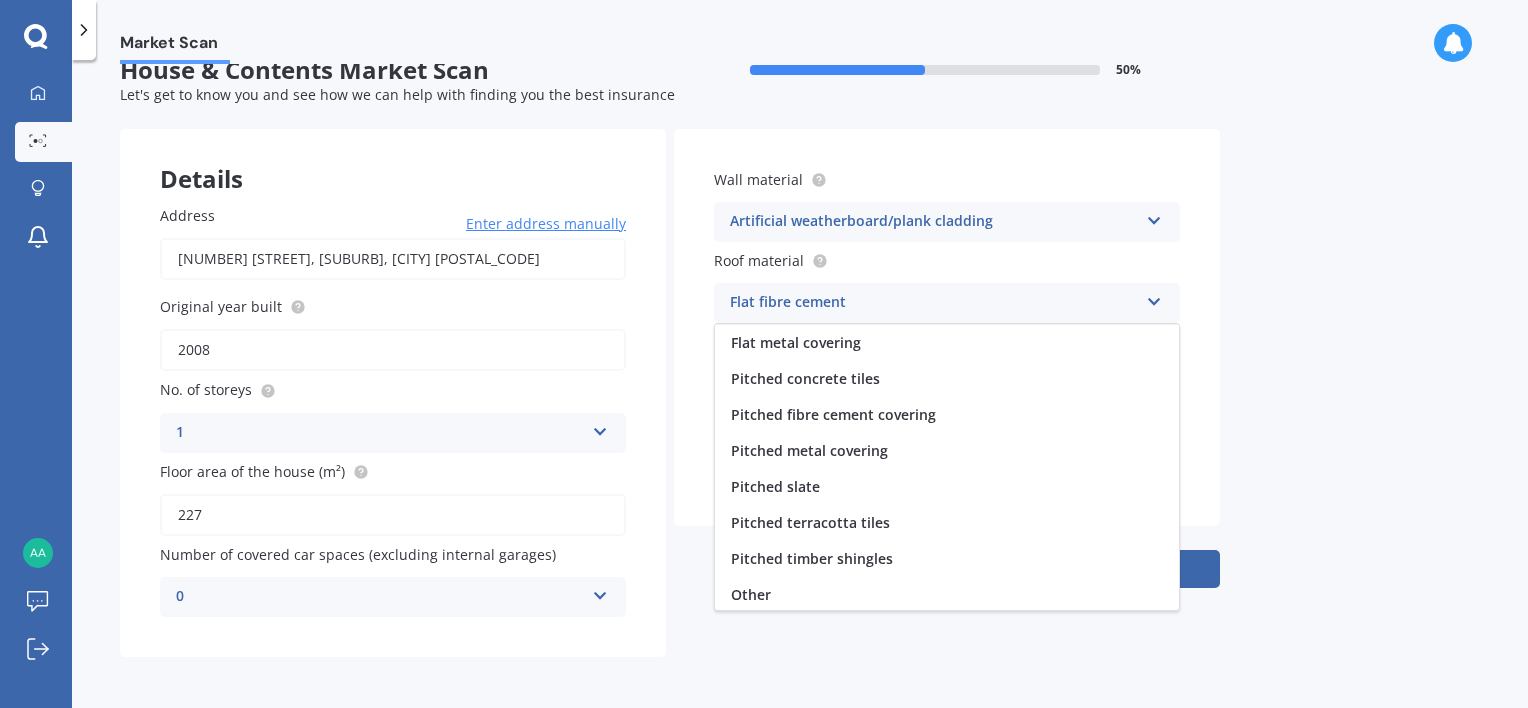 scroll, scrollTop: 73, scrollLeft: 0, axis: vertical 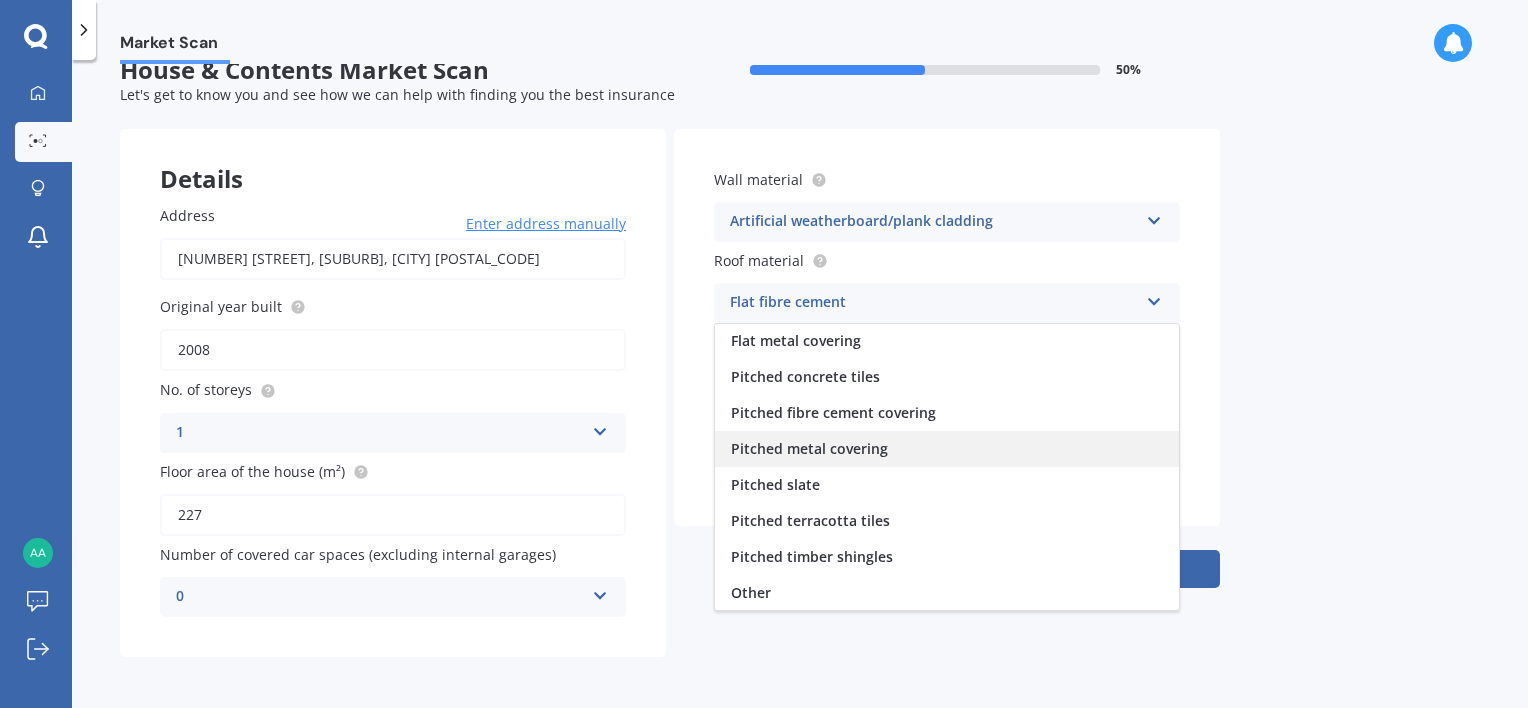 click on "Pitched metal covering" at bounding box center (809, 448) 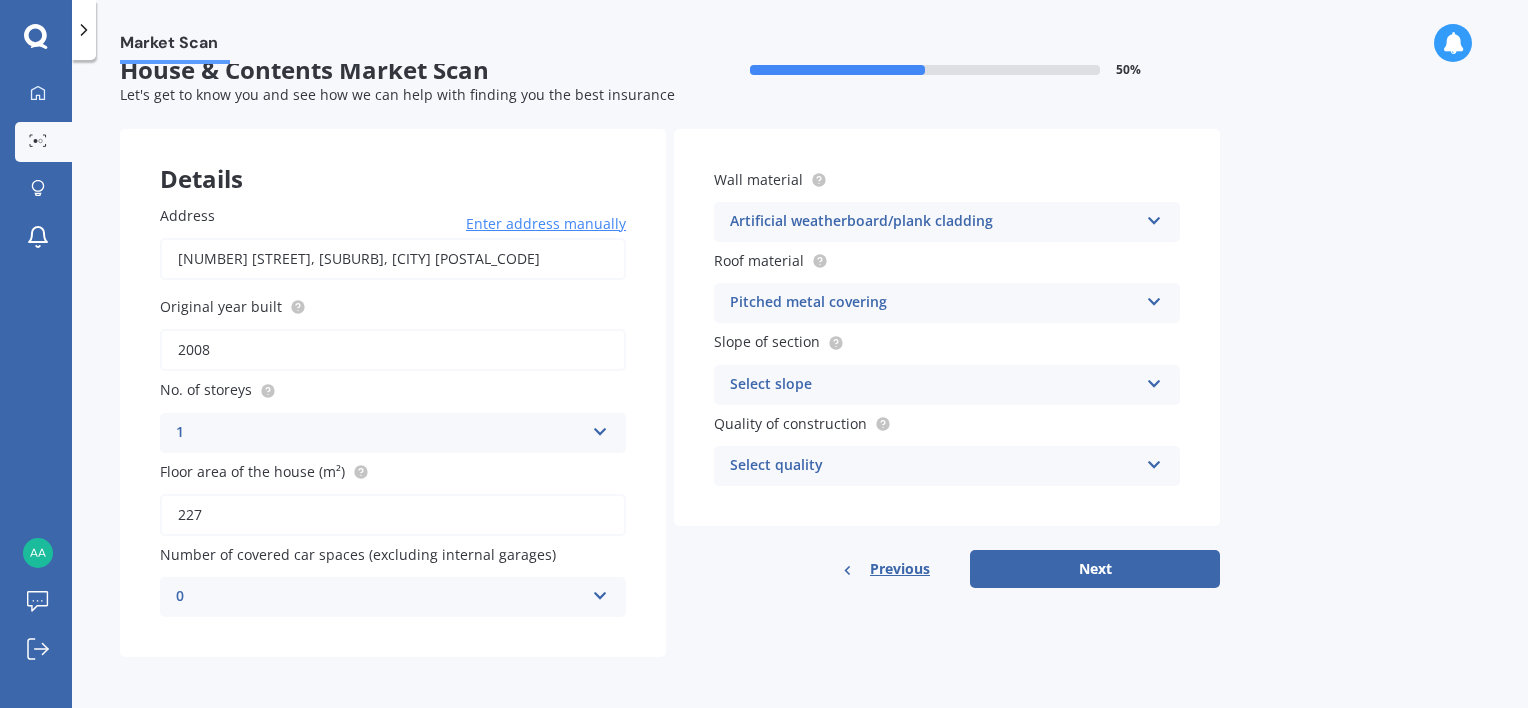 click on "Select slope" at bounding box center (934, 385) 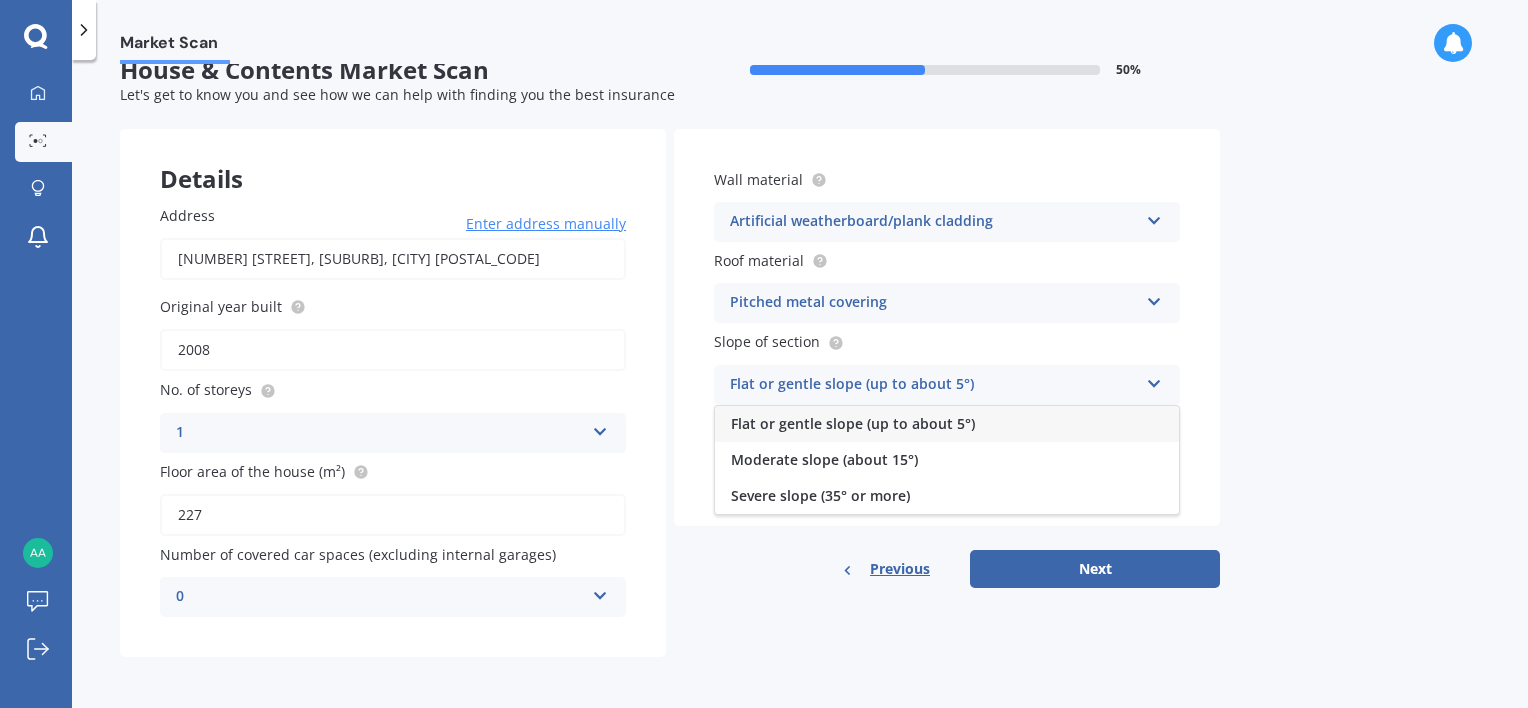 click on "Flat or gentle slope (up to about 5°)" at bounding box center (853, 423) 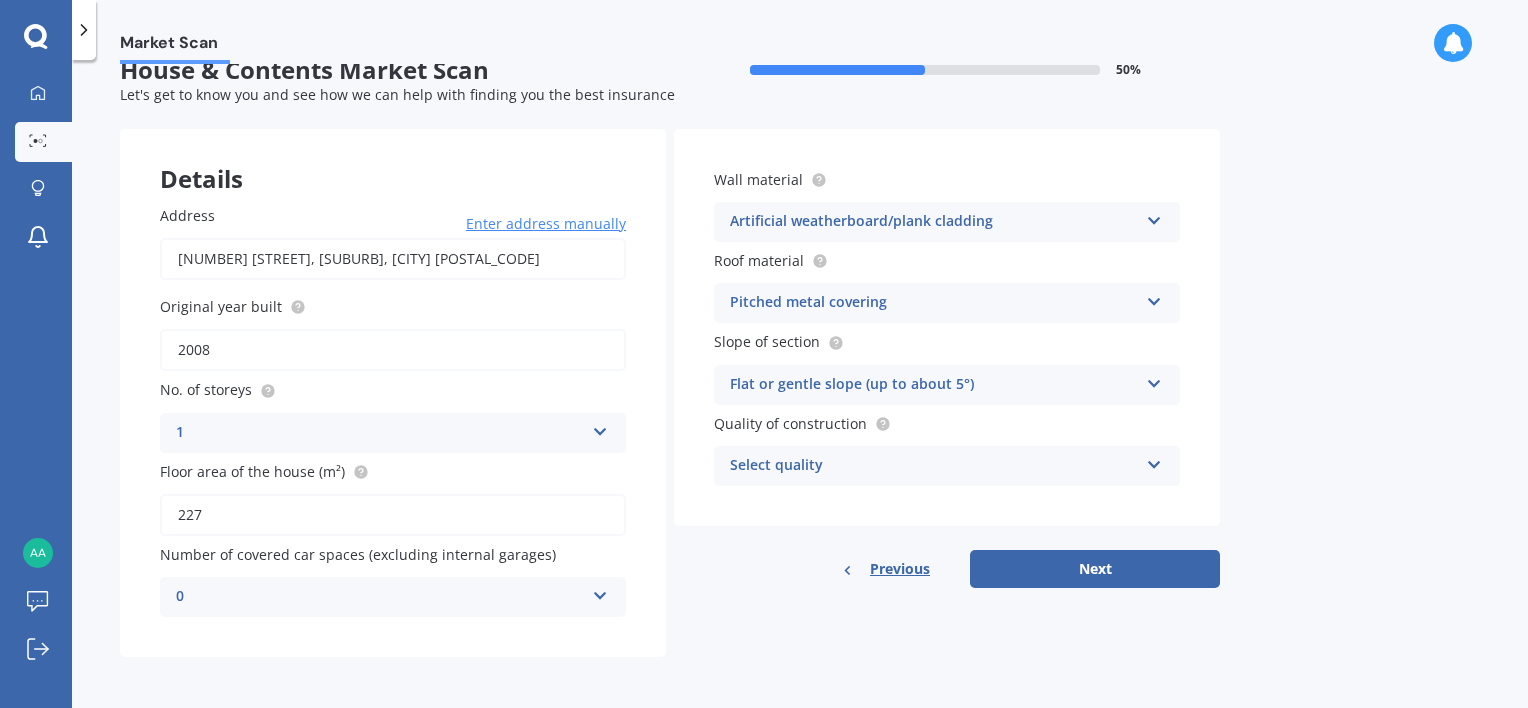 click on "Select quality" at bounding box center [934, 466] 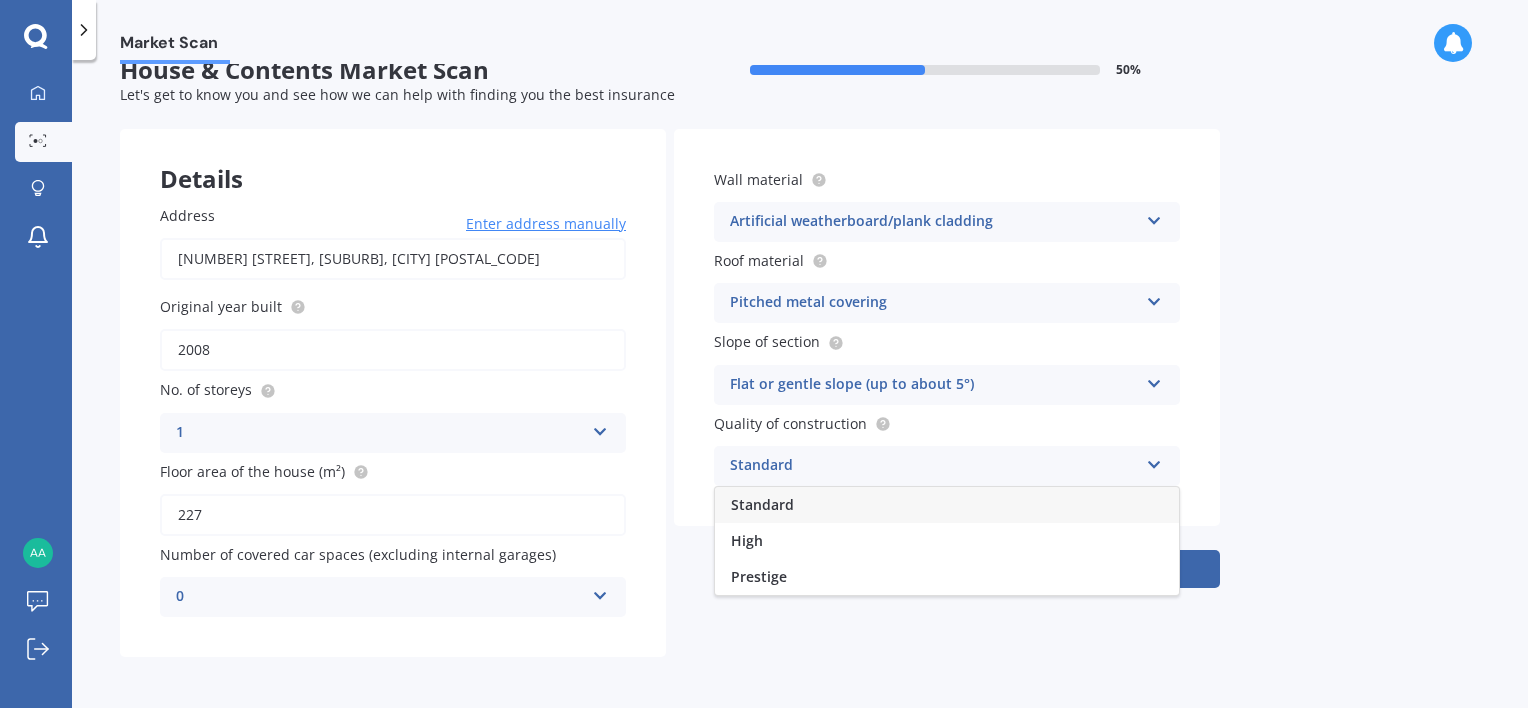 click on "Standard" at bounding box center (947, 505) 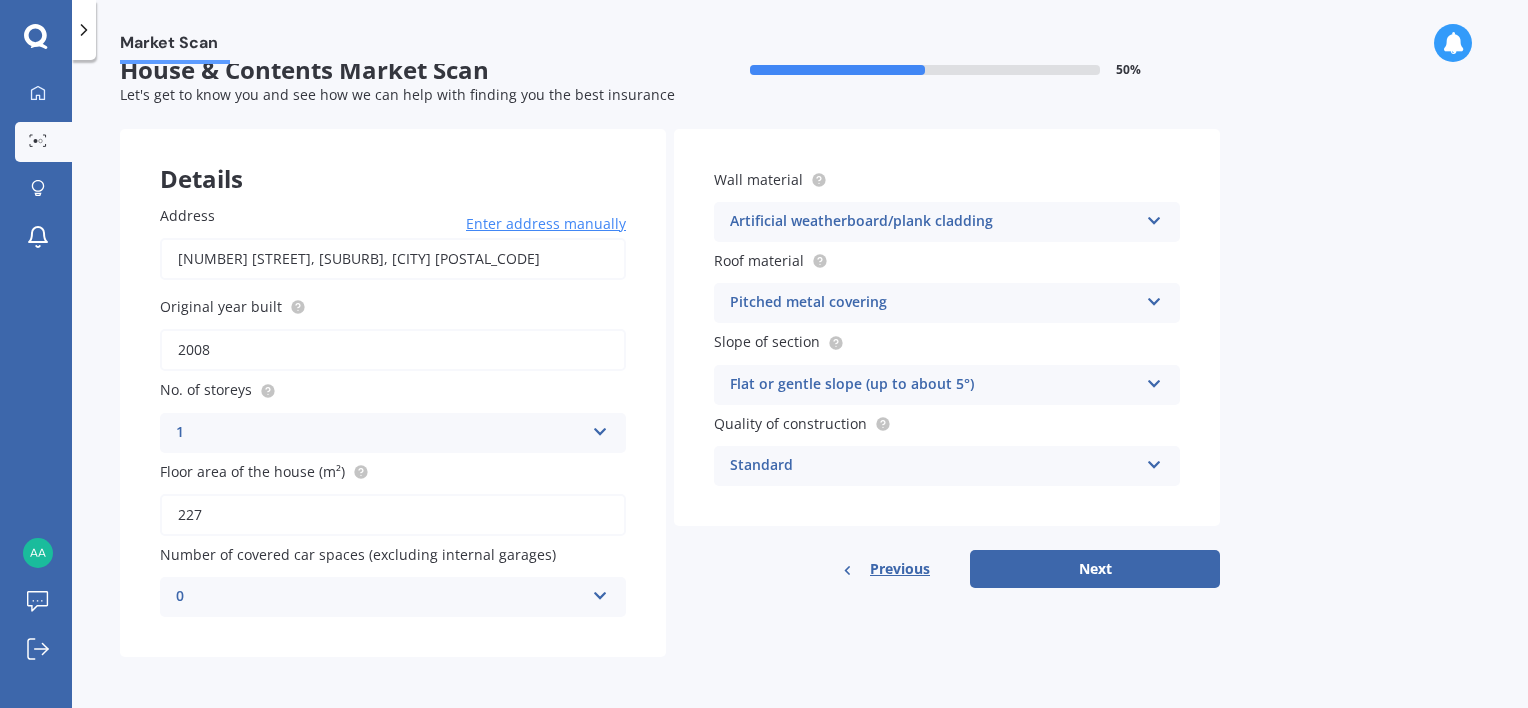 click on "Standard" at bounding box center (934, 466) 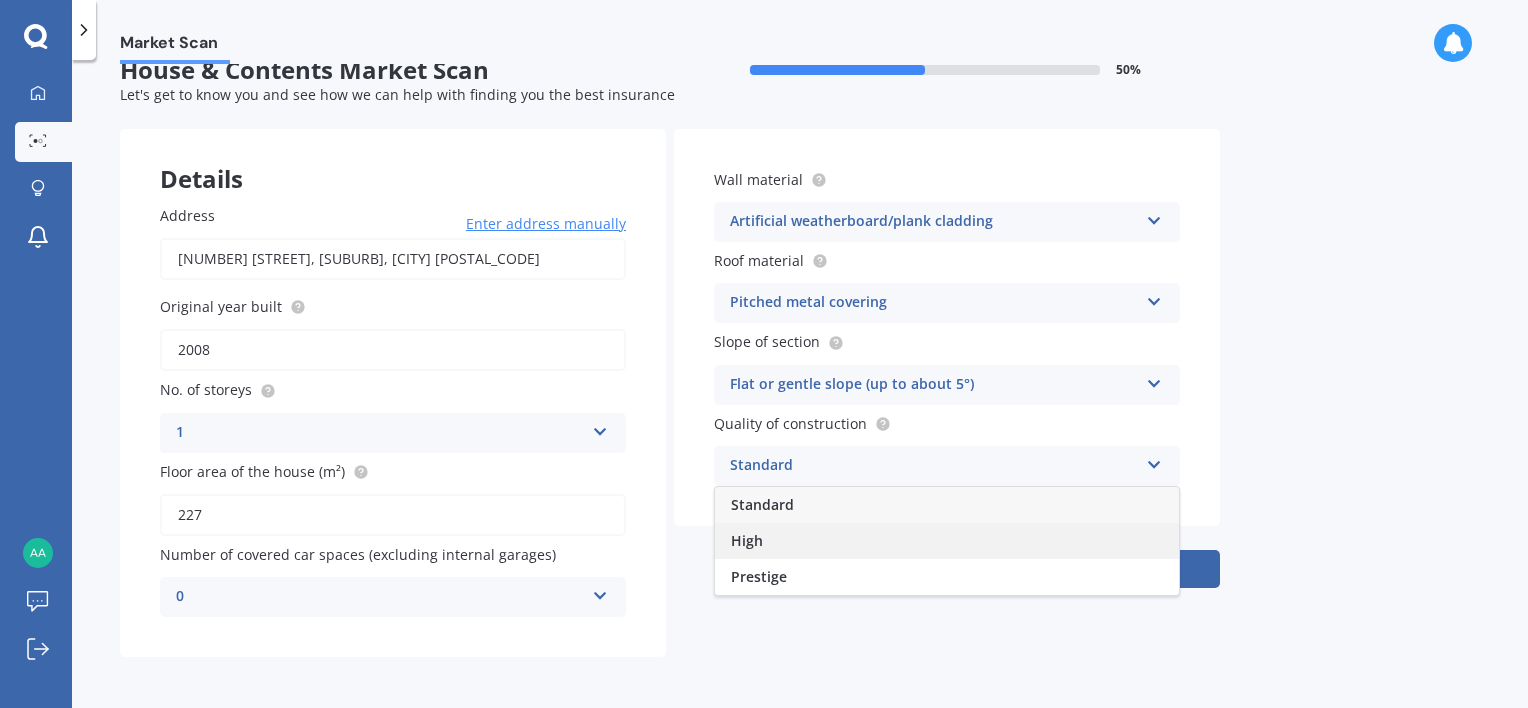 click on "High" at bounding box center (947, 541) 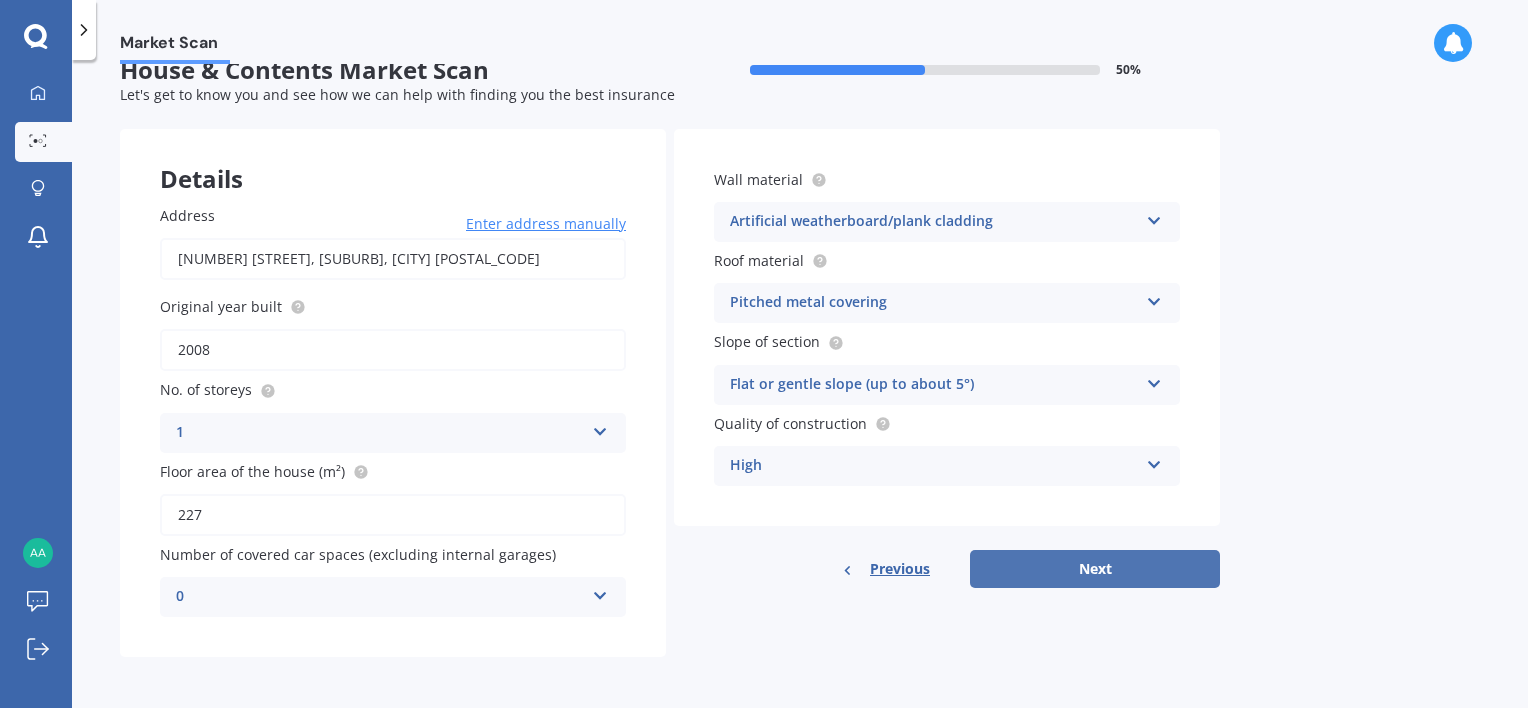 click on "Next" at bounding box center [1095, 569] 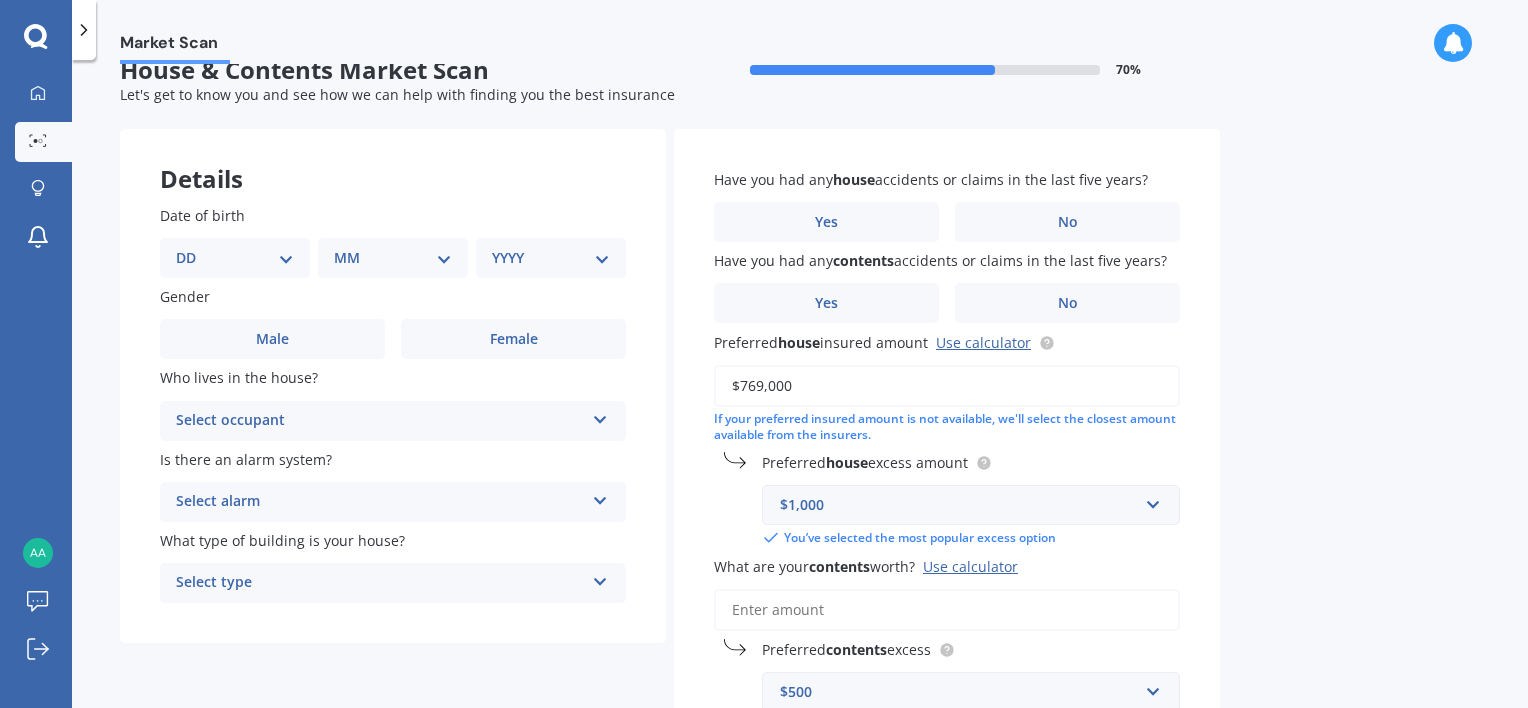 scroll, scrollTop: 0, scrollLeft: 0, axis: both 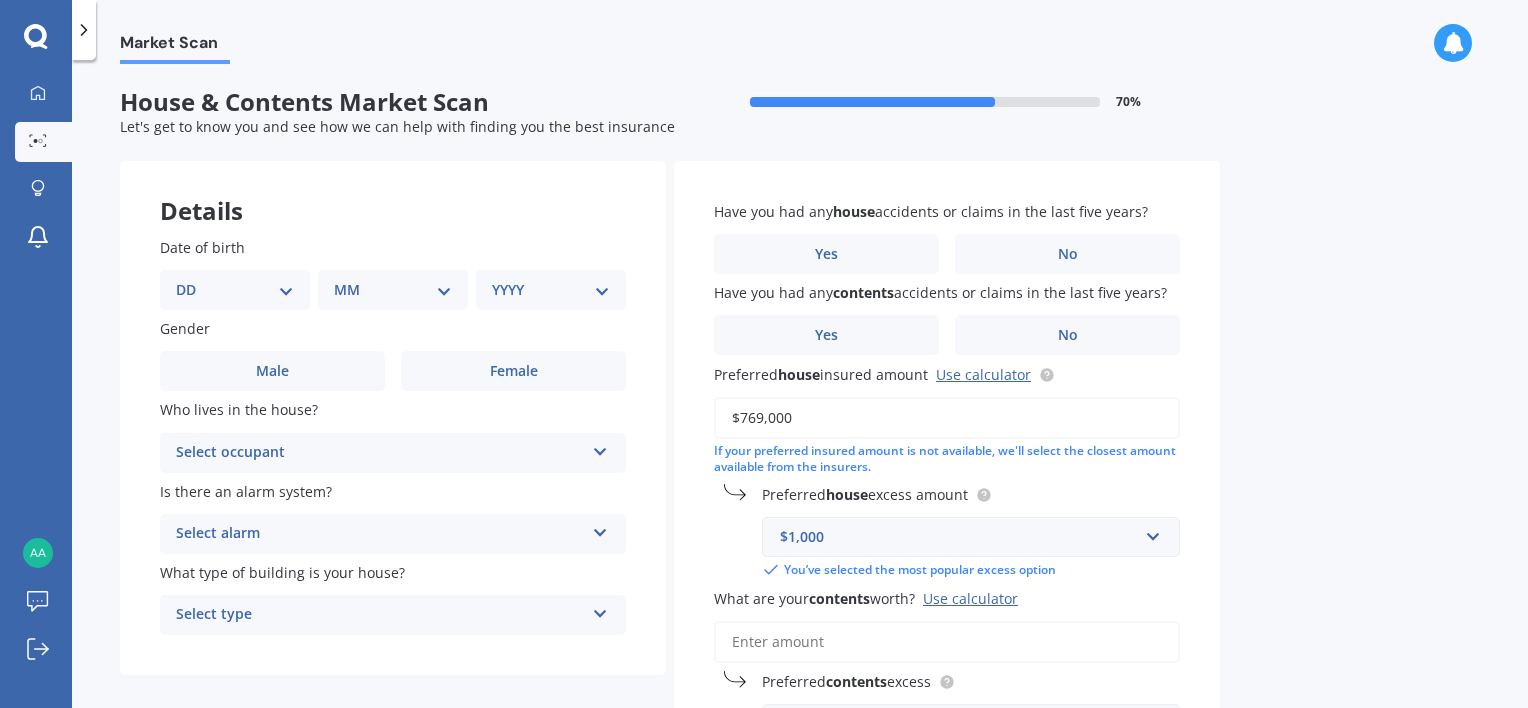 click on "DD 01 02 03 04 05 06 07 08 09 10 11 12 13 14 15 16 17 18 19 20 21 22 23 24 25 26 27 28 29 30 31" at bounding box center [235, 290] 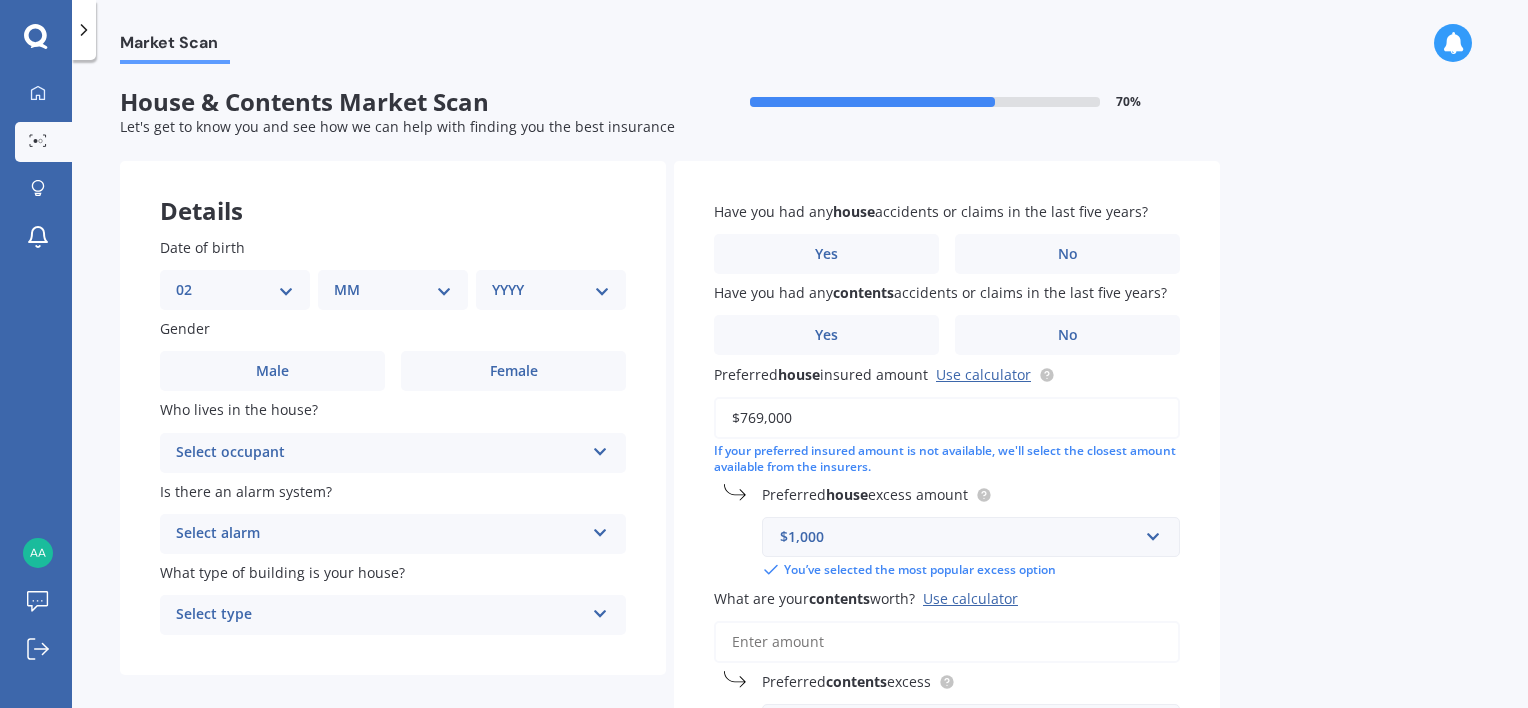 click on "DD 01 02 03 04 05 06 07 08 09 10 11 12 13 14 15 16 17 18 19 20 21 22 23 24 25 26 27 28 29 30 31" at bounding box center [235, 290] 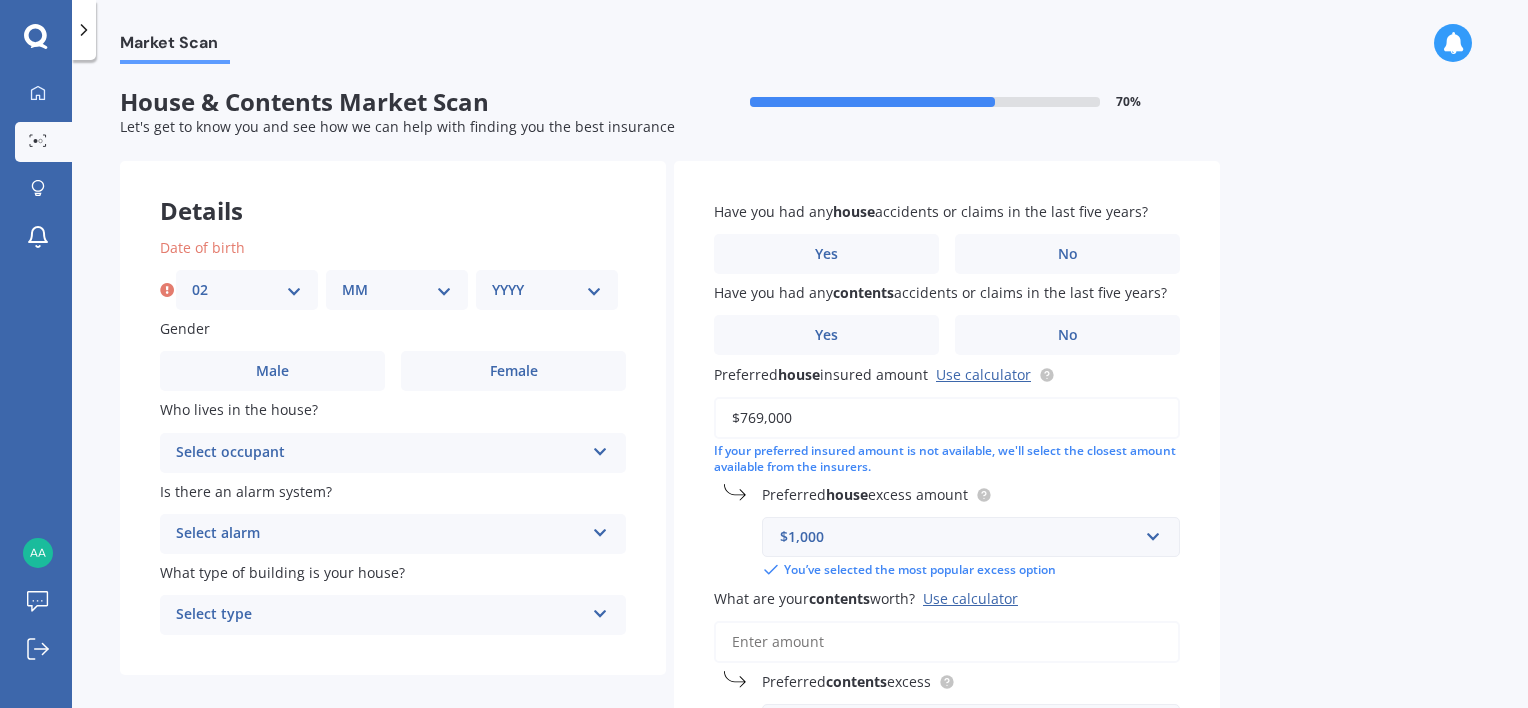 click on "MM 01 02 03 04 05 06 07 08 09 10 11 12" at bounding box center (397, 290) 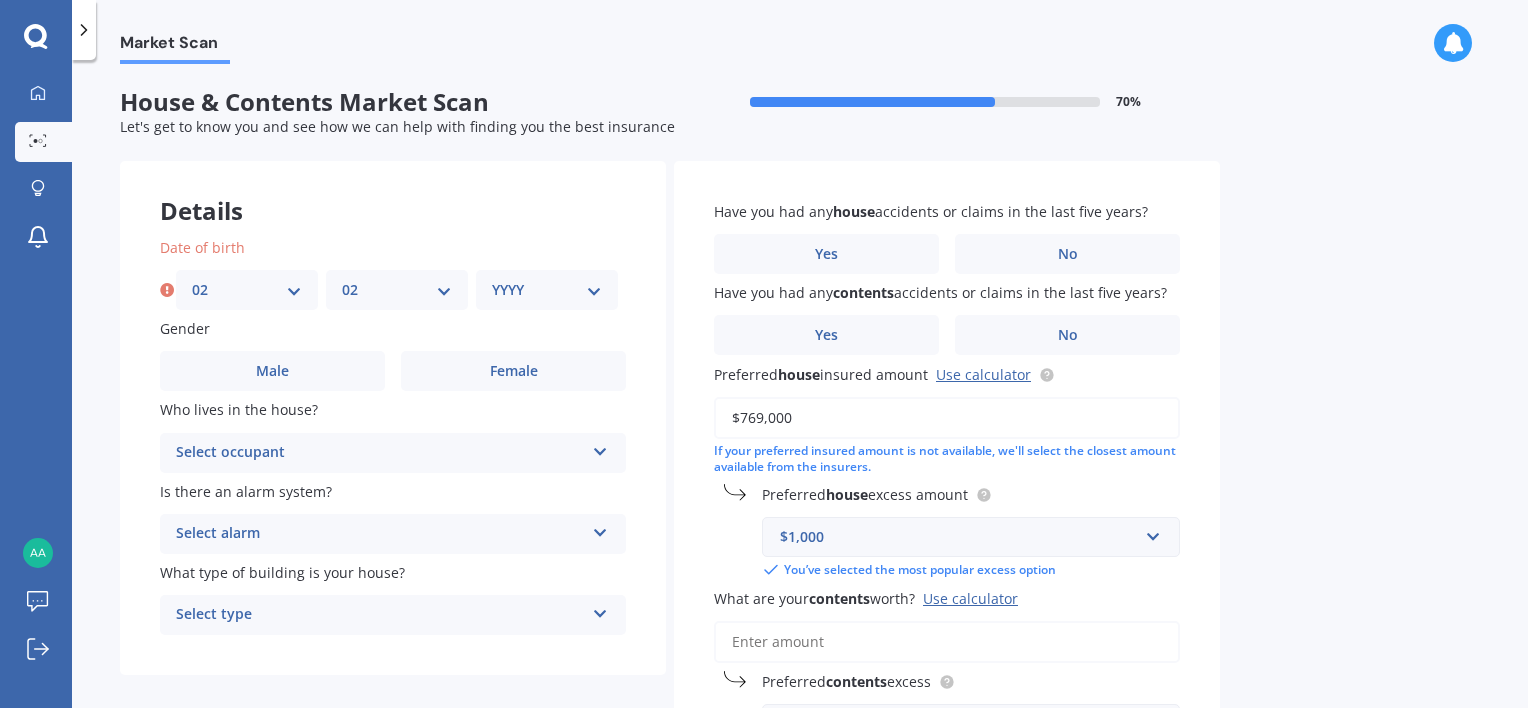 click on "MM 01 02 03 04 05 06 07 08 09 10 11 12" at bounding box center [397, 290] 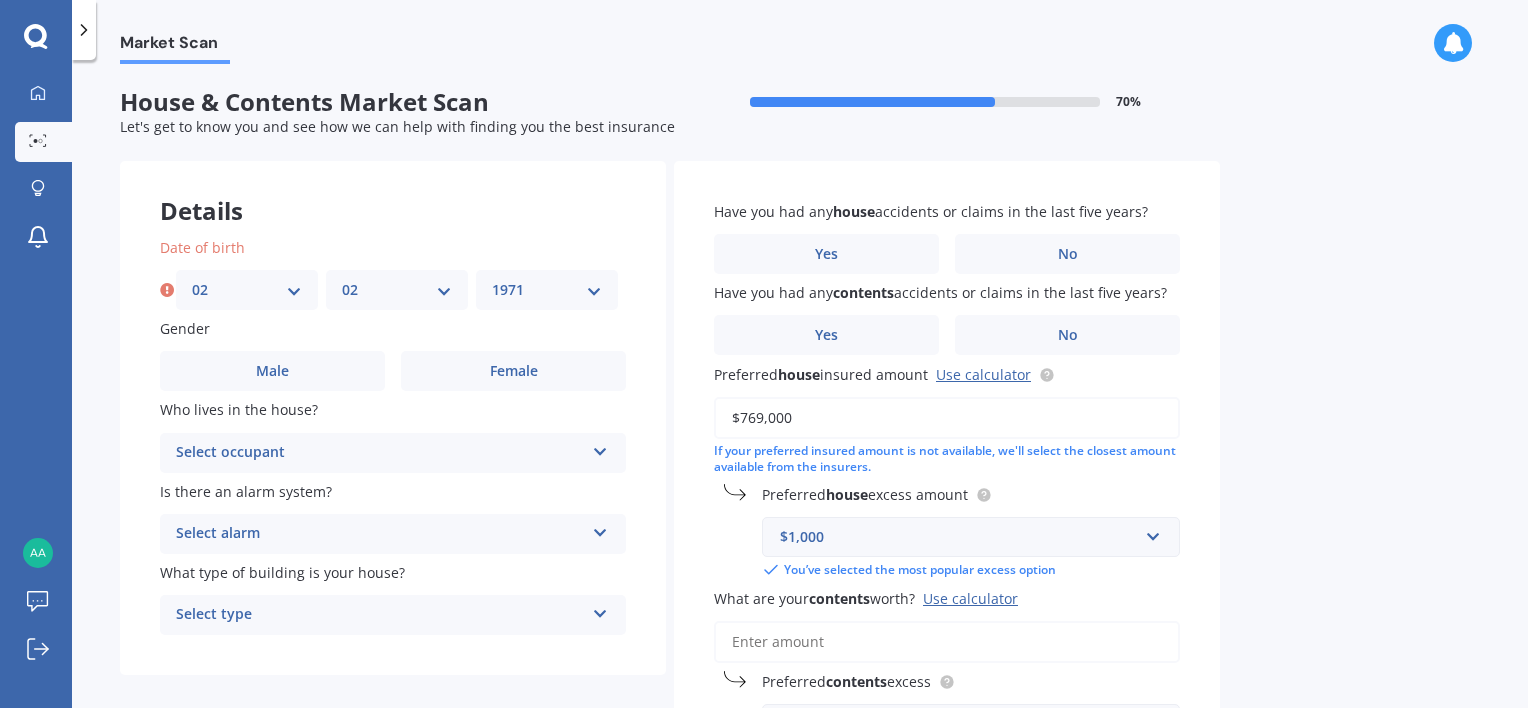 click on "YYYY 2009 2008 2007 2006 2005 2004 2003 2002 2001 2000 1999 1998 1997 1996 1995 1994 1993 1992 1991 1990 1989 1988 1987 1986 1985 1984 1983 1982 1981 1980 1979 1978 1977 1976 1975 1974 1973 1972 1971 1970 1969 1968 1967 1966 1965 1964 1963 1962 1961 1960 1959 1958 1957 1956 1955 1954 1953 1952 1951 1950 1949 1948 1947 1946 1945 1944 1943 1942 1941 1940 1939 1938 1937 1936 1935 1934 1933 1932 1931 1930 1929 1928 1927 1926 1925 1924 1923 1922 1921 1920 1919 1918 1917 1916 1915 1914 1913 1912 1911 1910" at bounding box center (547, 290) 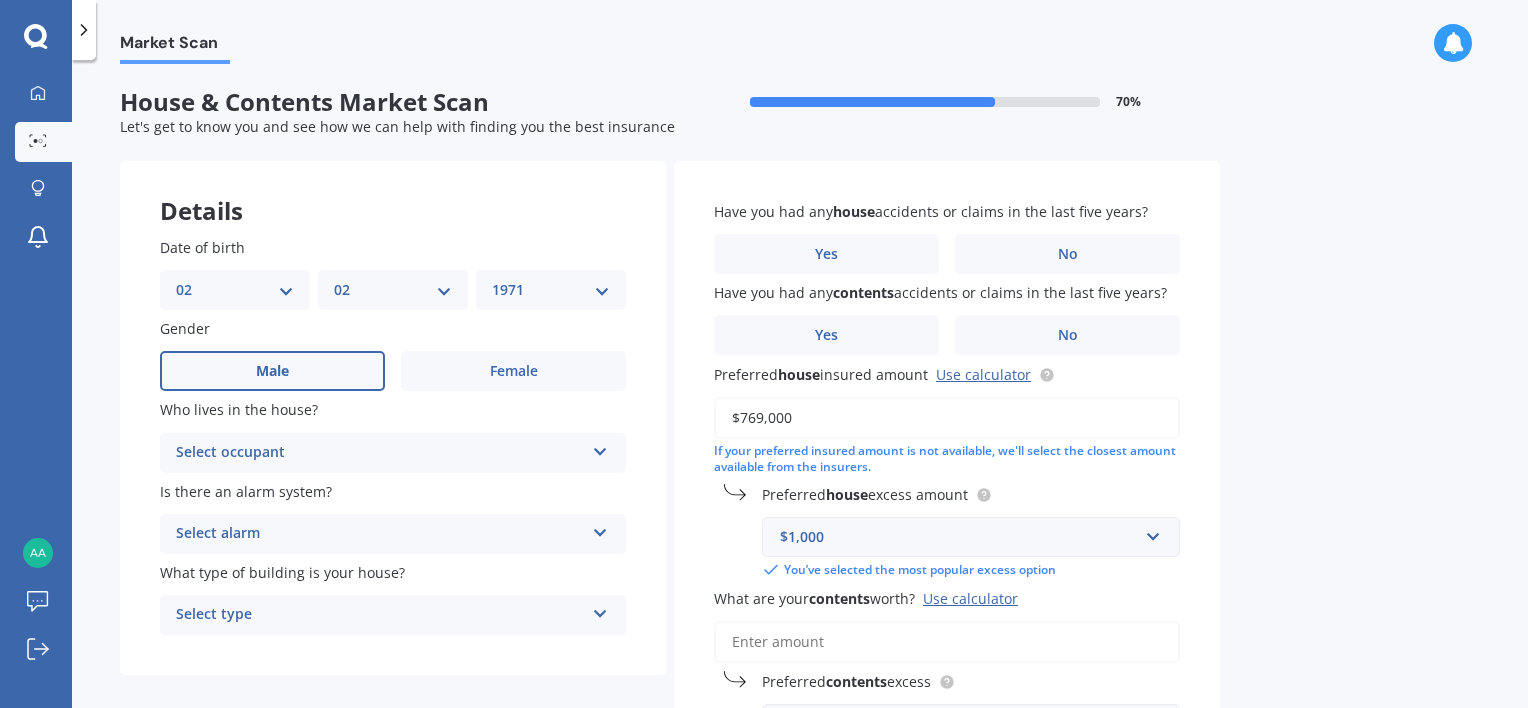 click on "Male" at bounding box center [272, 371] 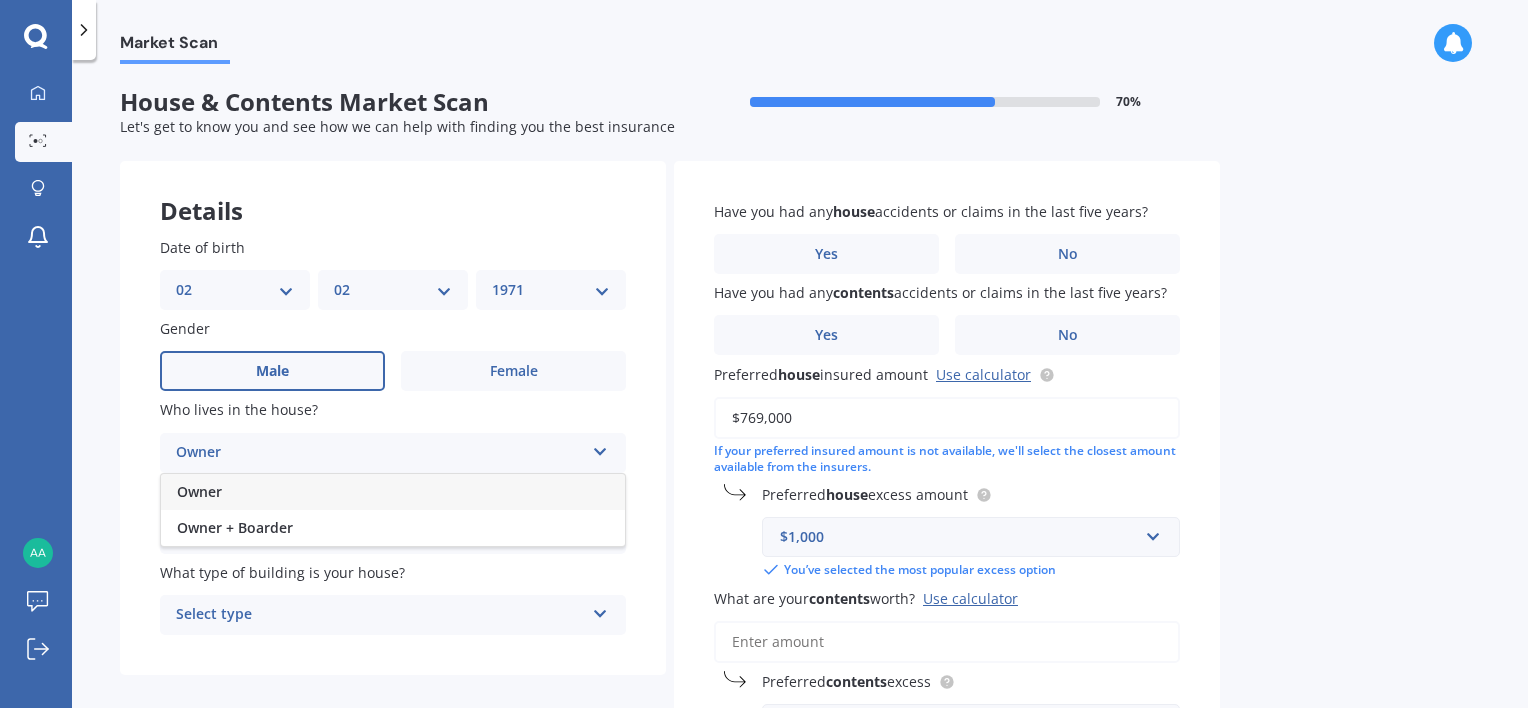 click on "Owner" at bounding box center (393, 492) 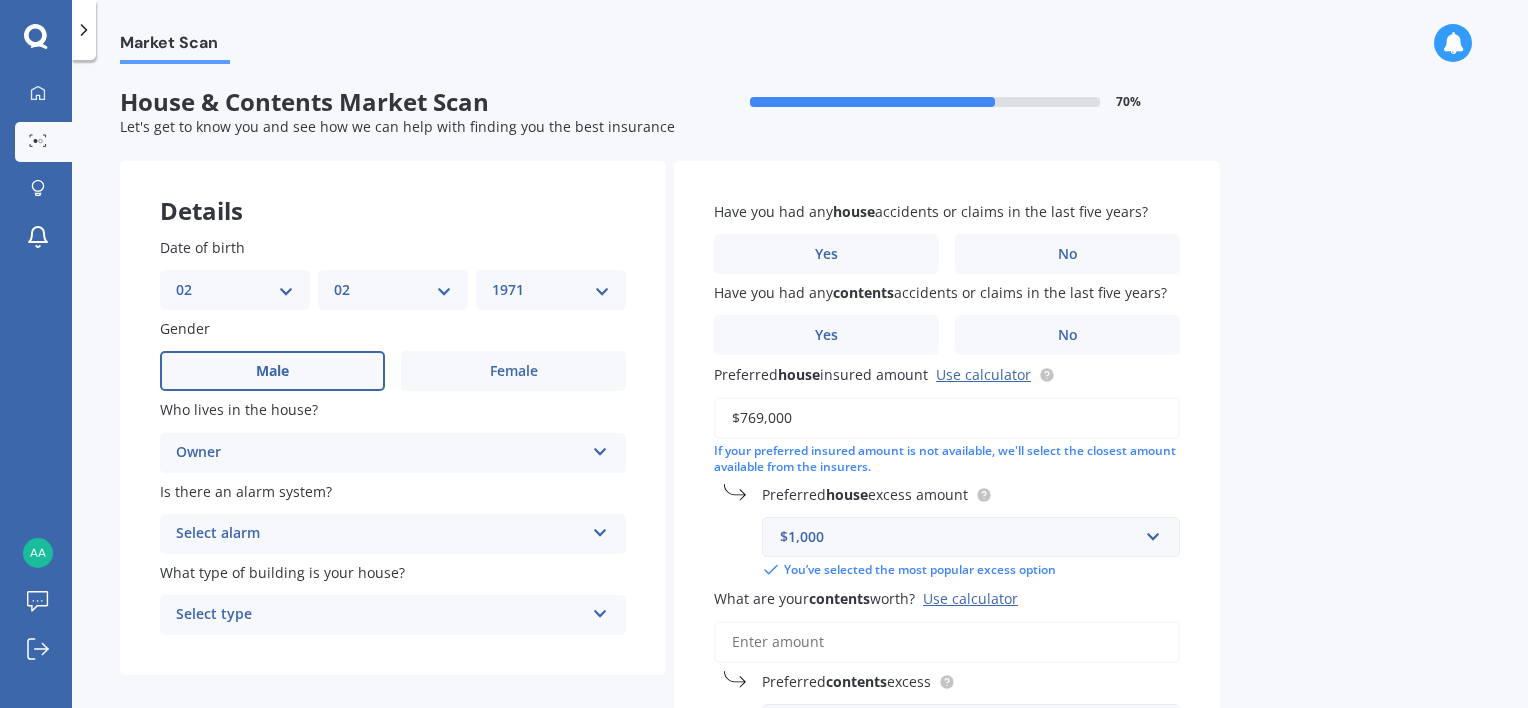 click on "Select alarm" at bounding box center (380, 534) 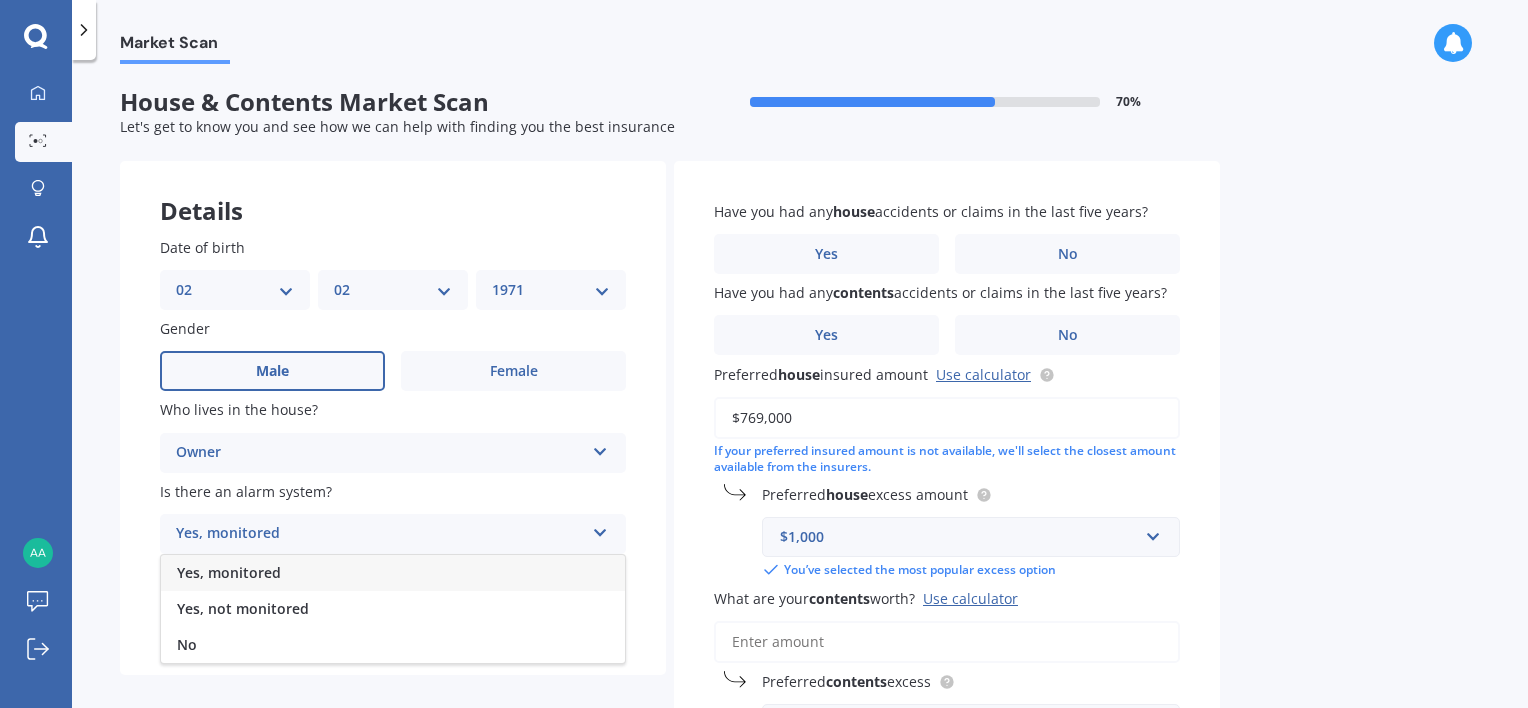 click on "Yes, monitored" at bounding box center [393, 573] 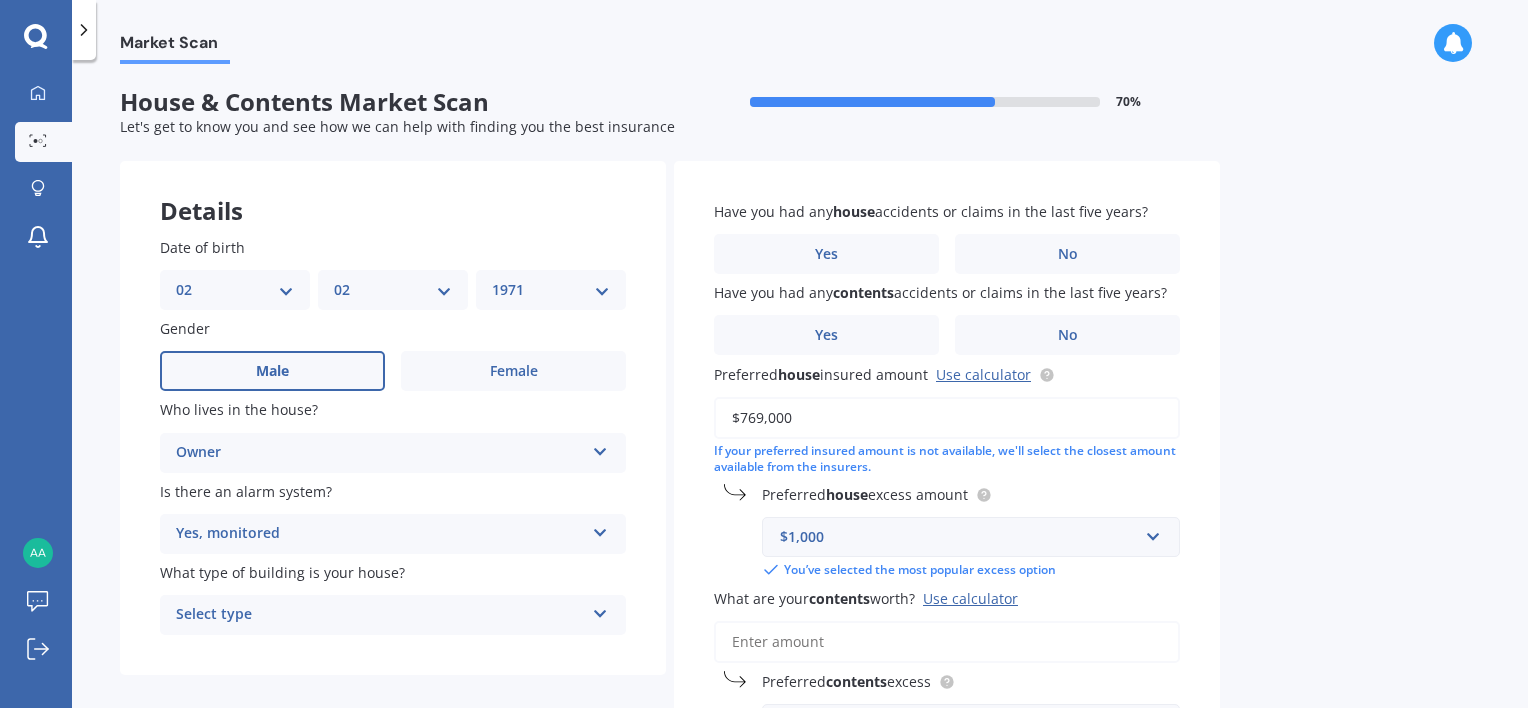 click on "Select type" at bounding box center (380, 615) 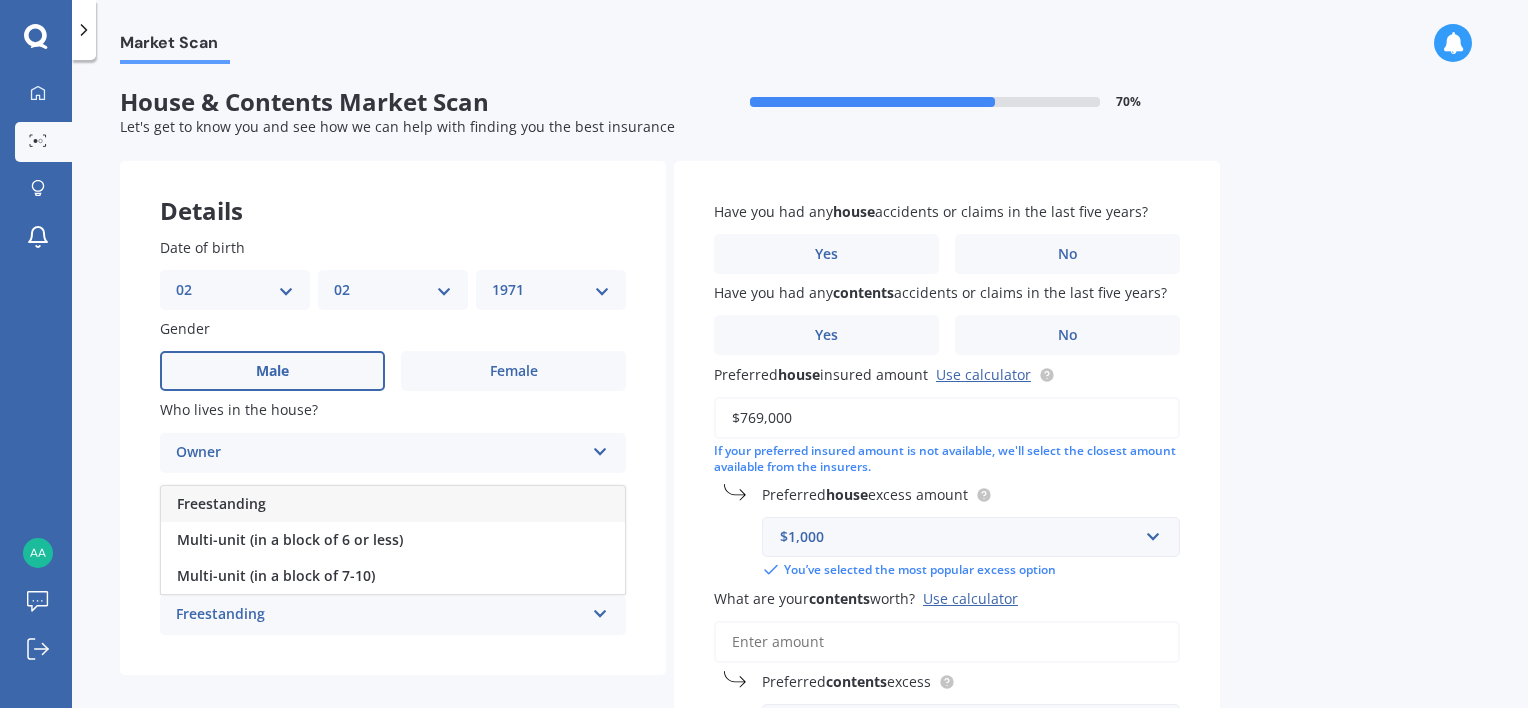click on "Freestanding" at bounding box center (393, 504) 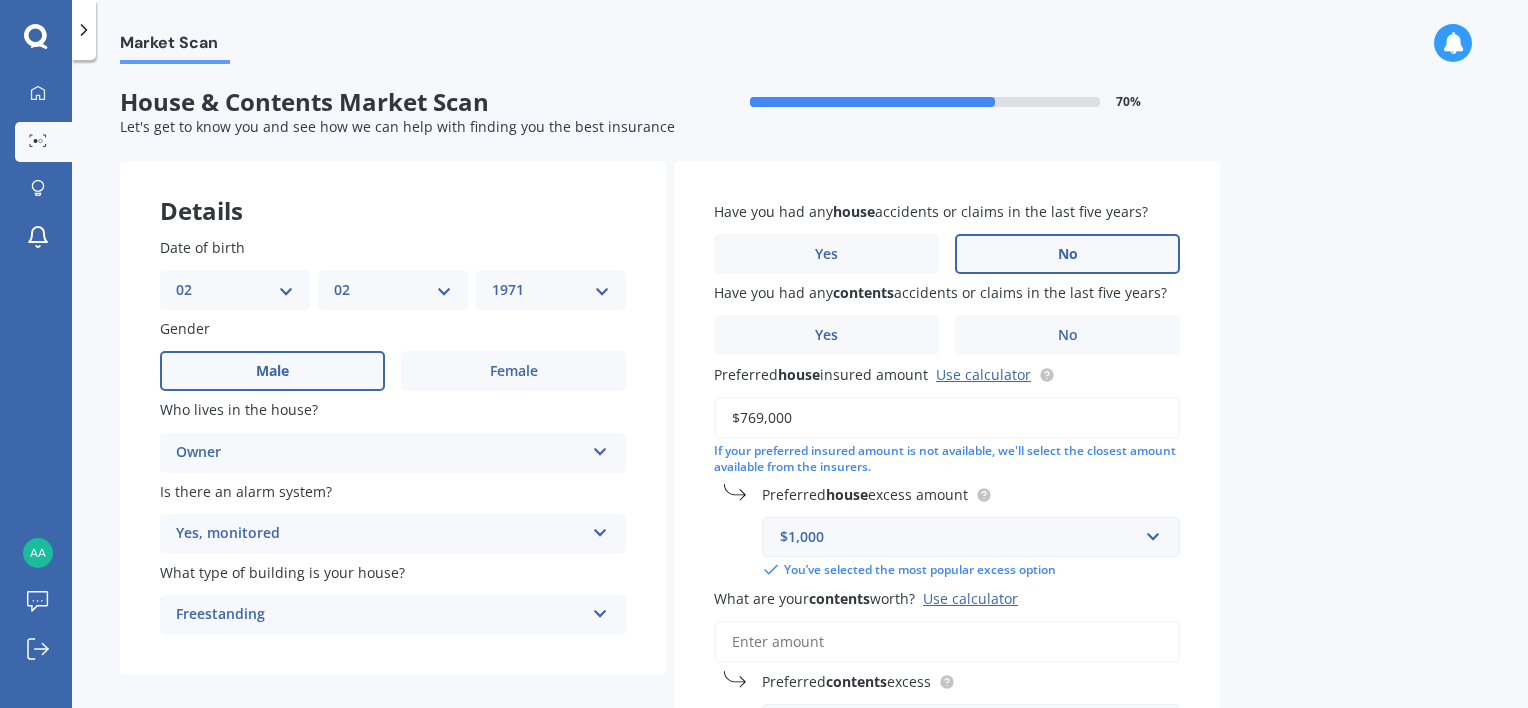 click on "No" at bounding box center [1067, 254] 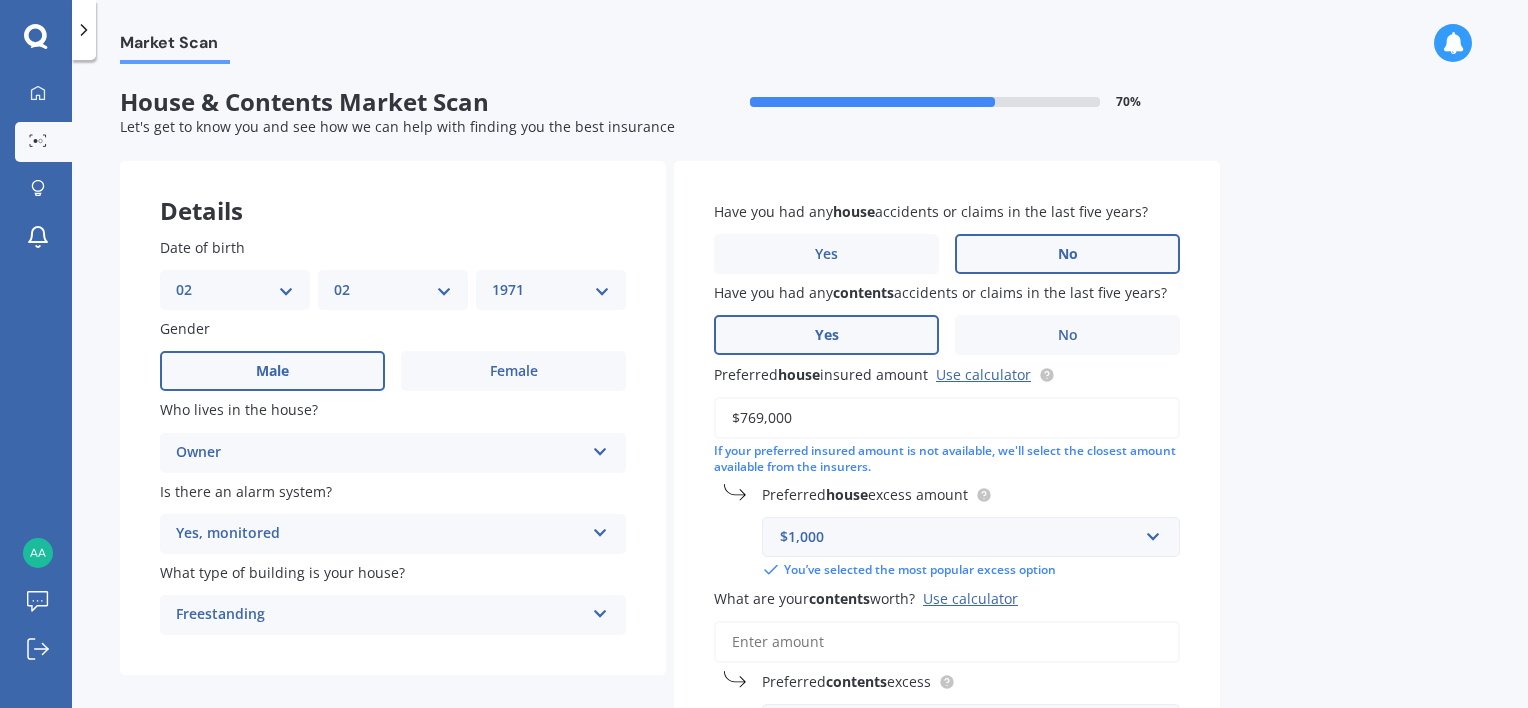 click on "Yes" at bounding box center [826, 335] 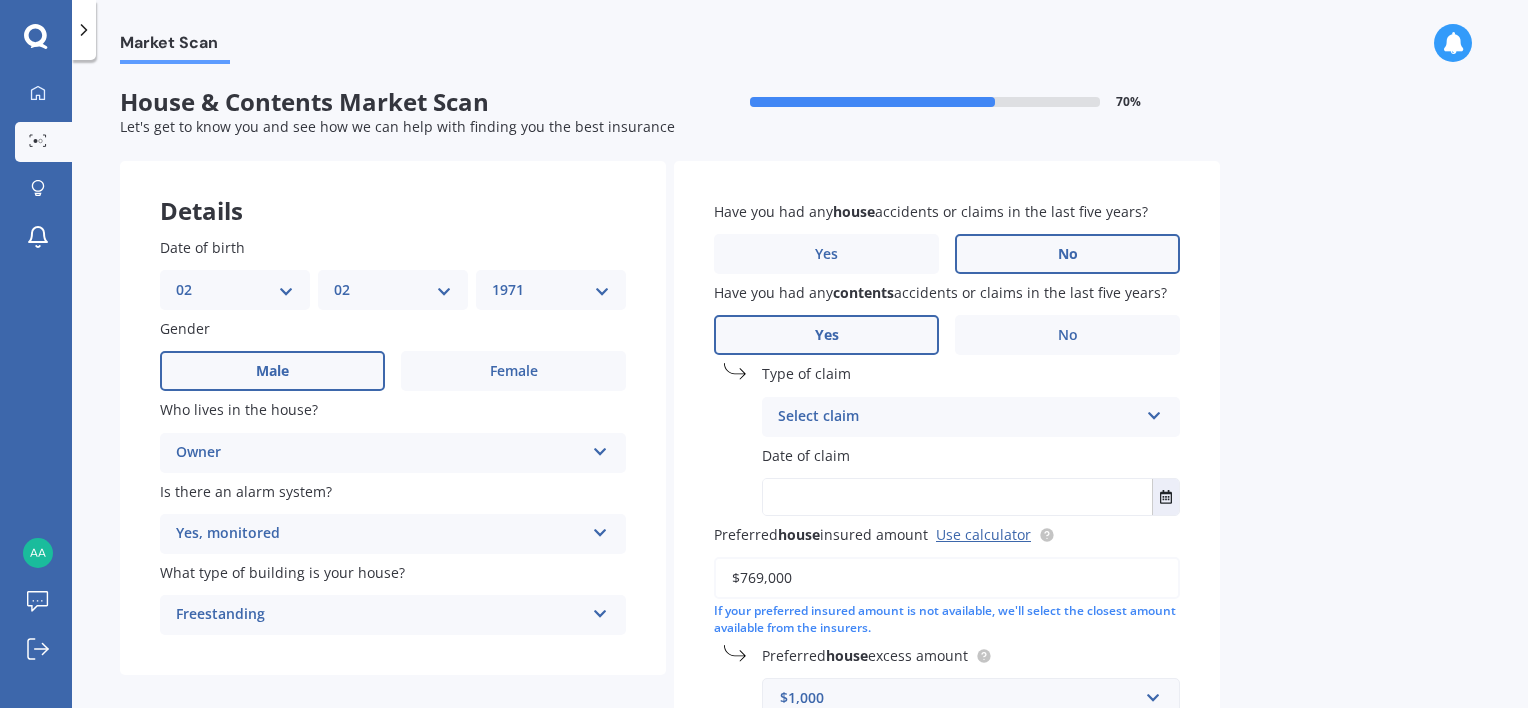 click on "Select claim" at bounding box center (958, 417) 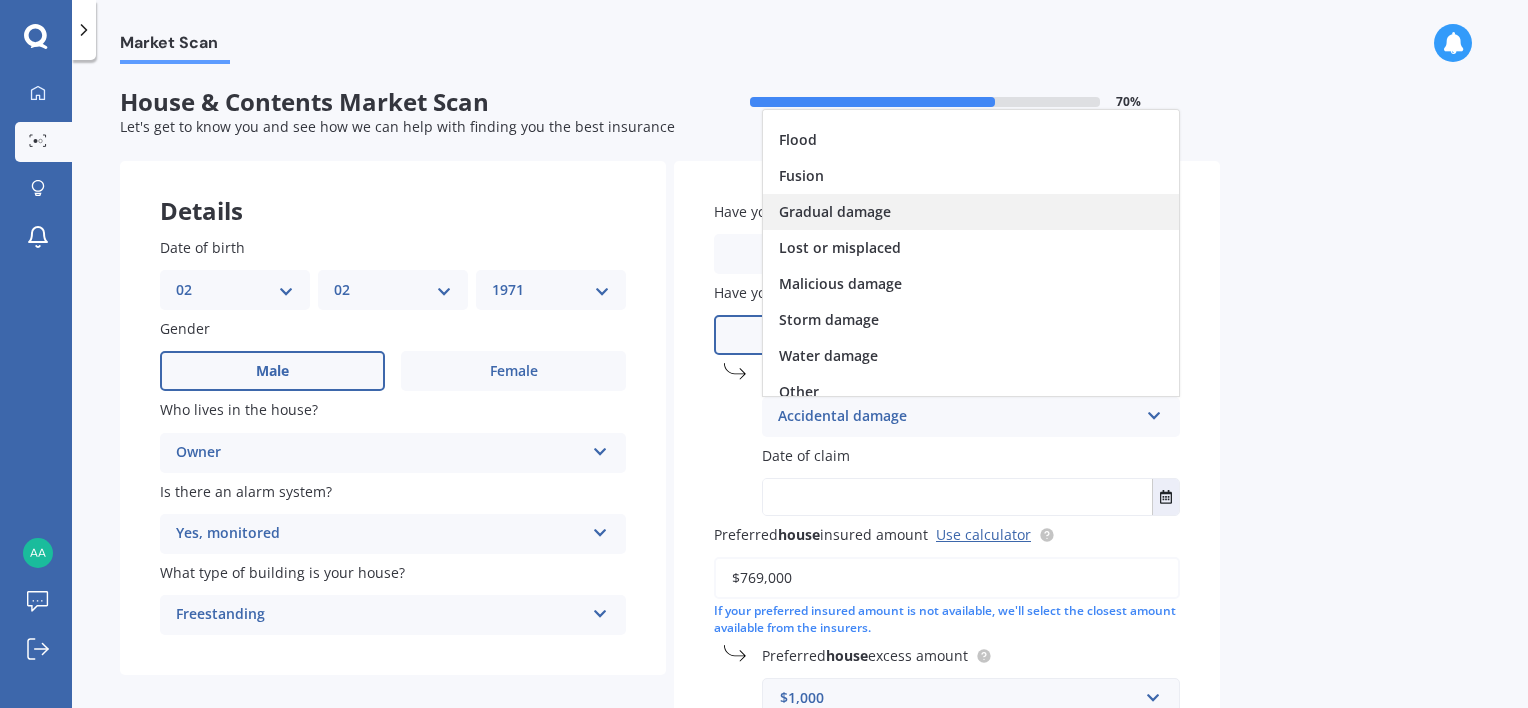 scroll, scrollTop: 145, scrollLeft: 0, axis: vertical 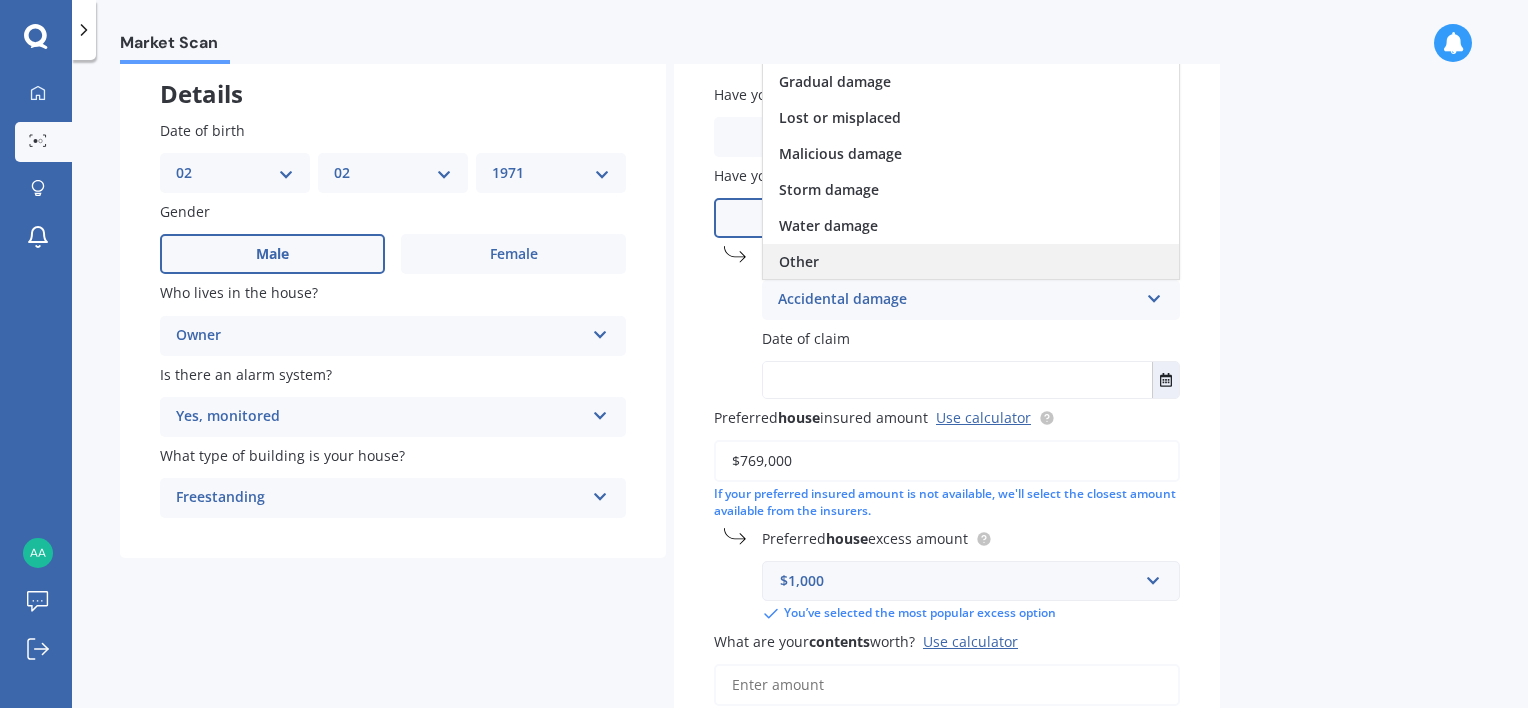 click on "Other" at bounding box center (971, 262) 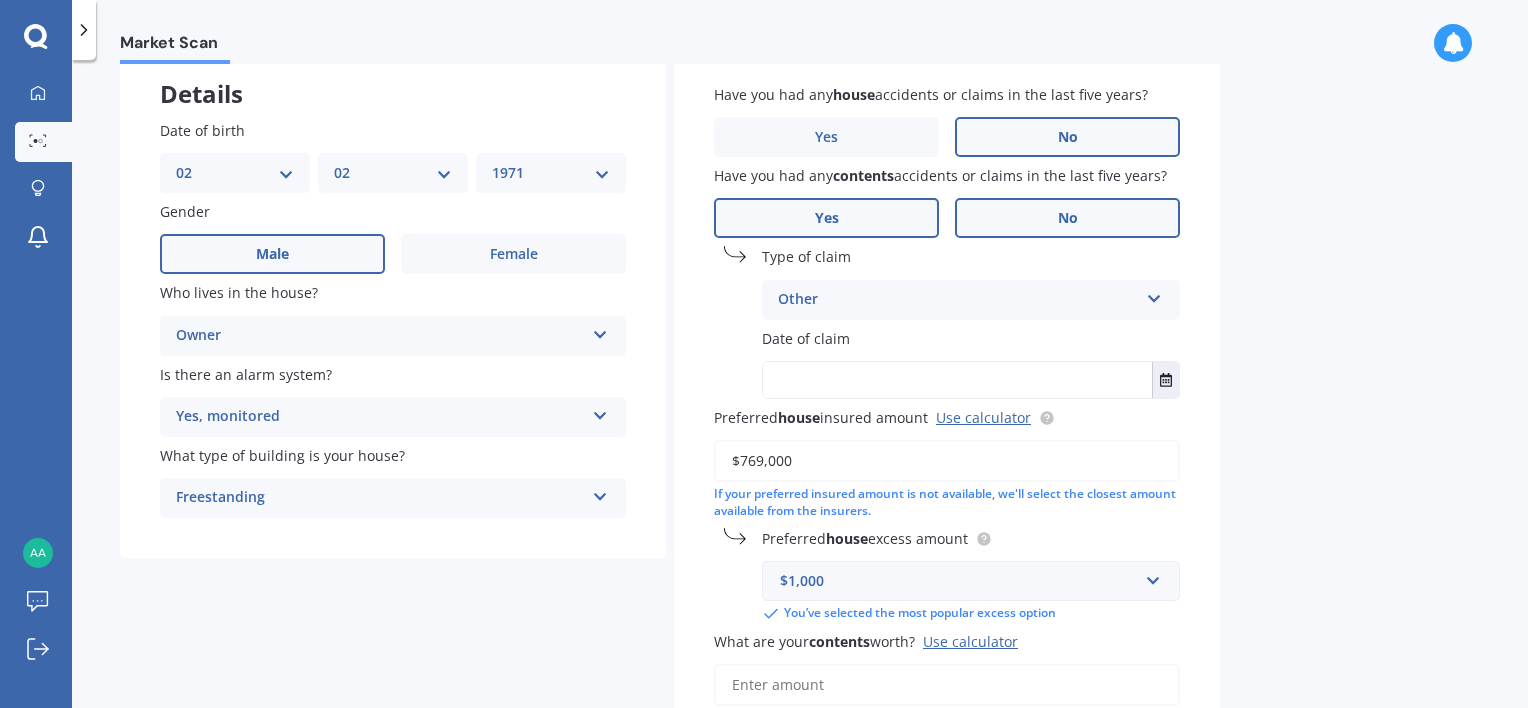 click on "No" at bounding box center [1067, 218] 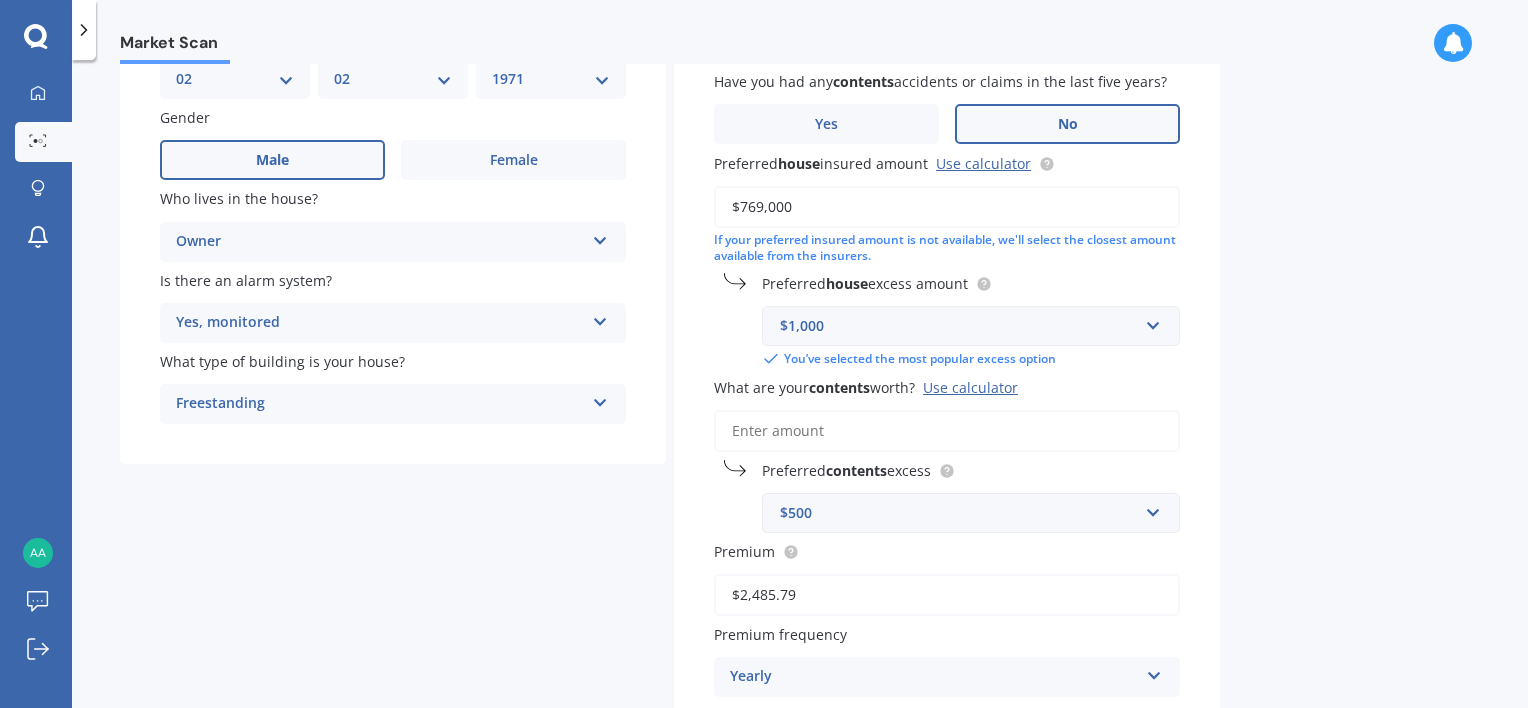 scroll, scrollTop: 212, scrollLeft: 0, axis: vertical 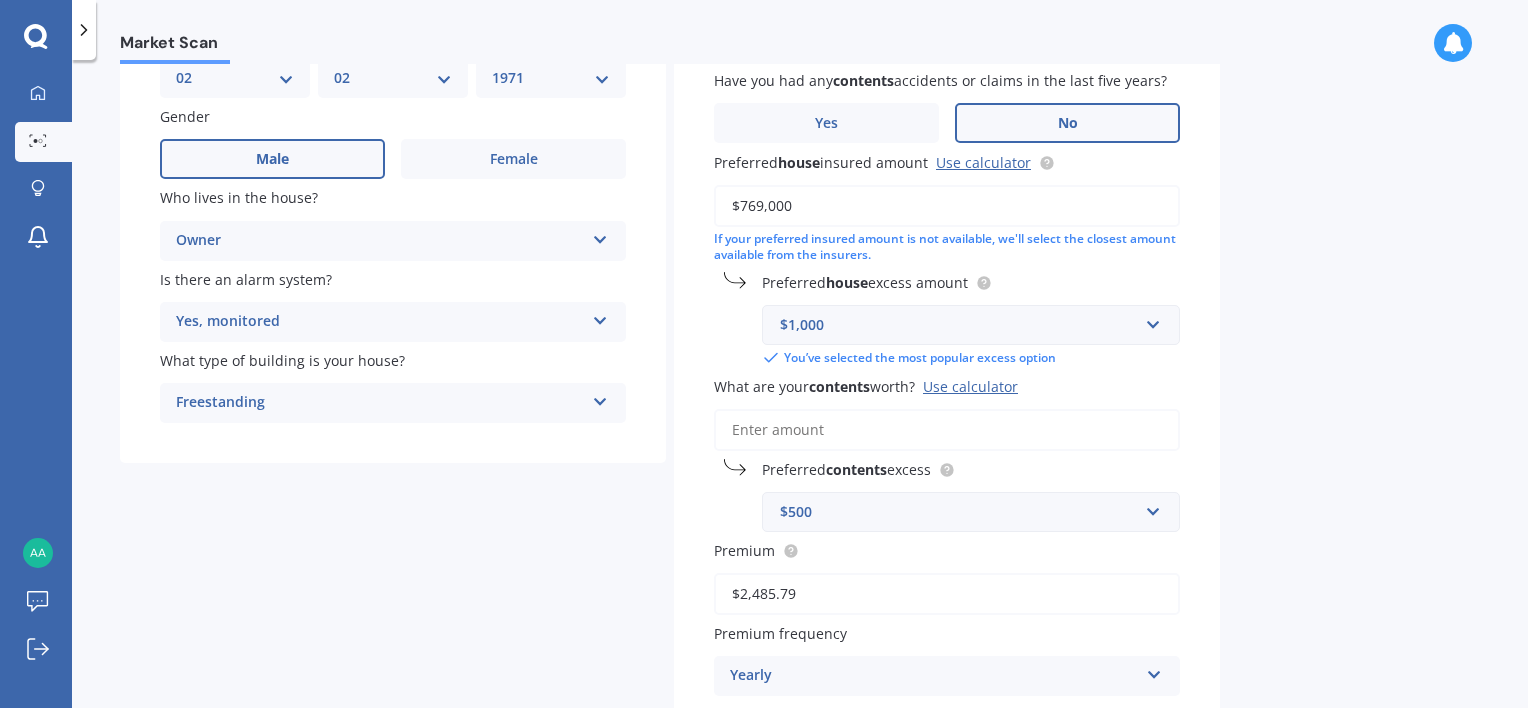 click on "What are your  contents  worth? Use calculator" at bounding box center (947, 430) 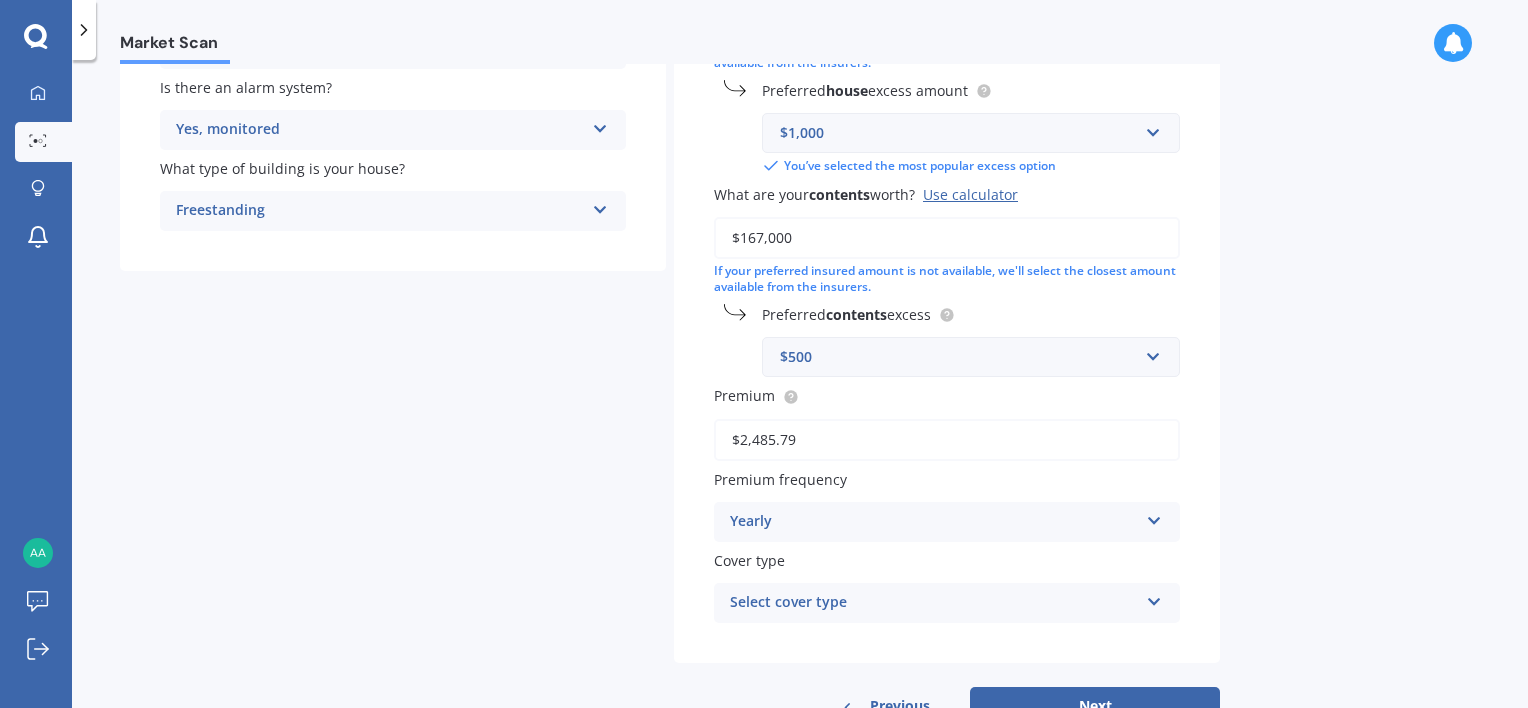 scroll, scrollTop: 404, scrollLeft: 0, axis: vertical 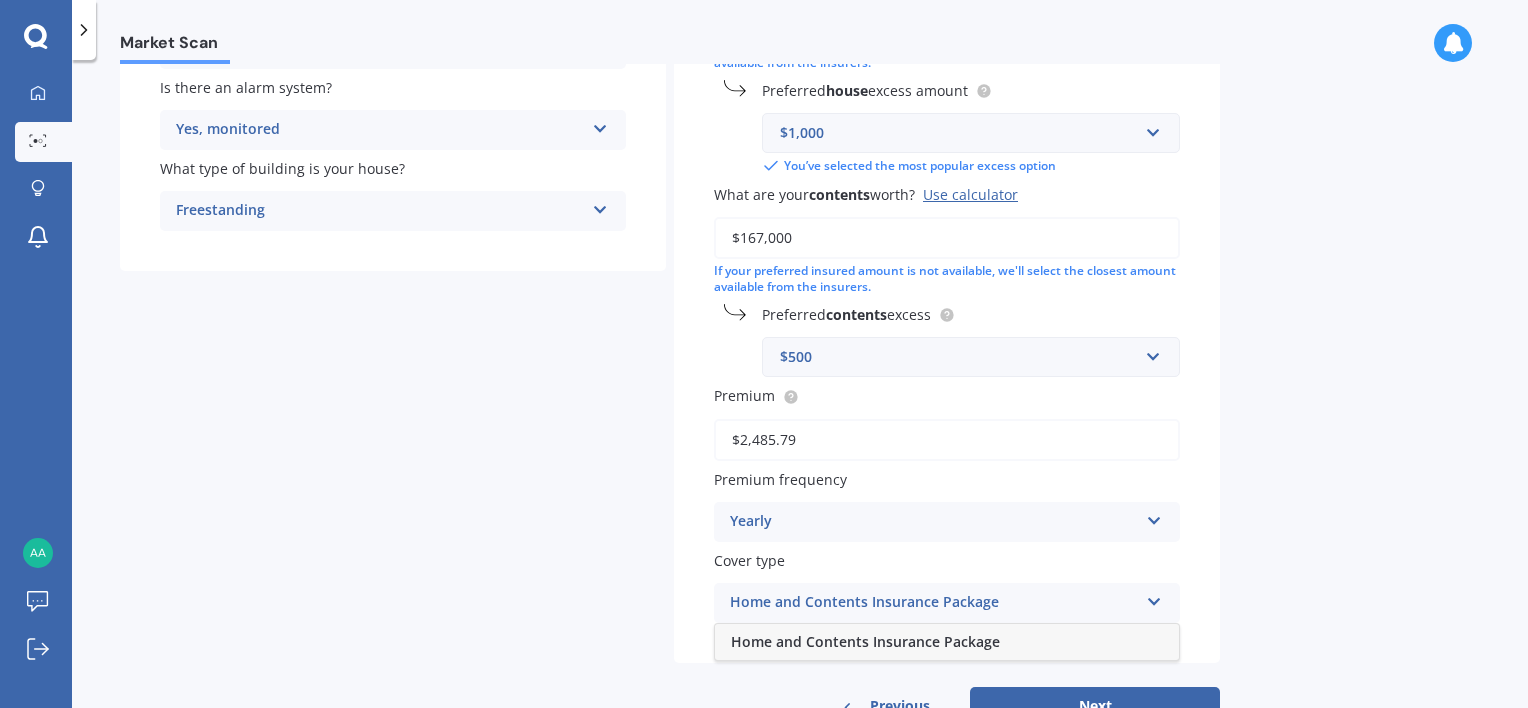 click on "Home and Contents Insurance Package" at bounding box center (865, 641) 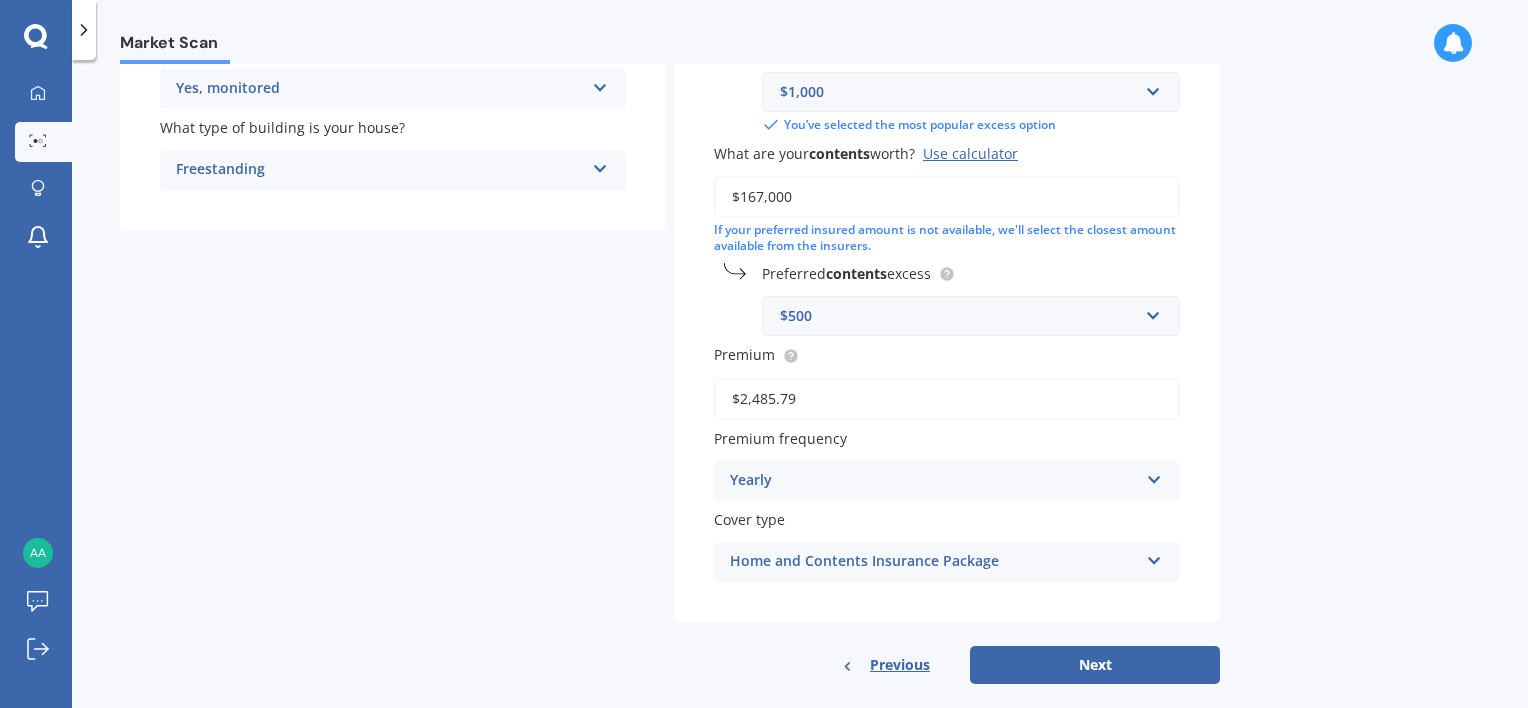 scroll, scrollTop: 472, scrollLeft: 0, axis: vertical 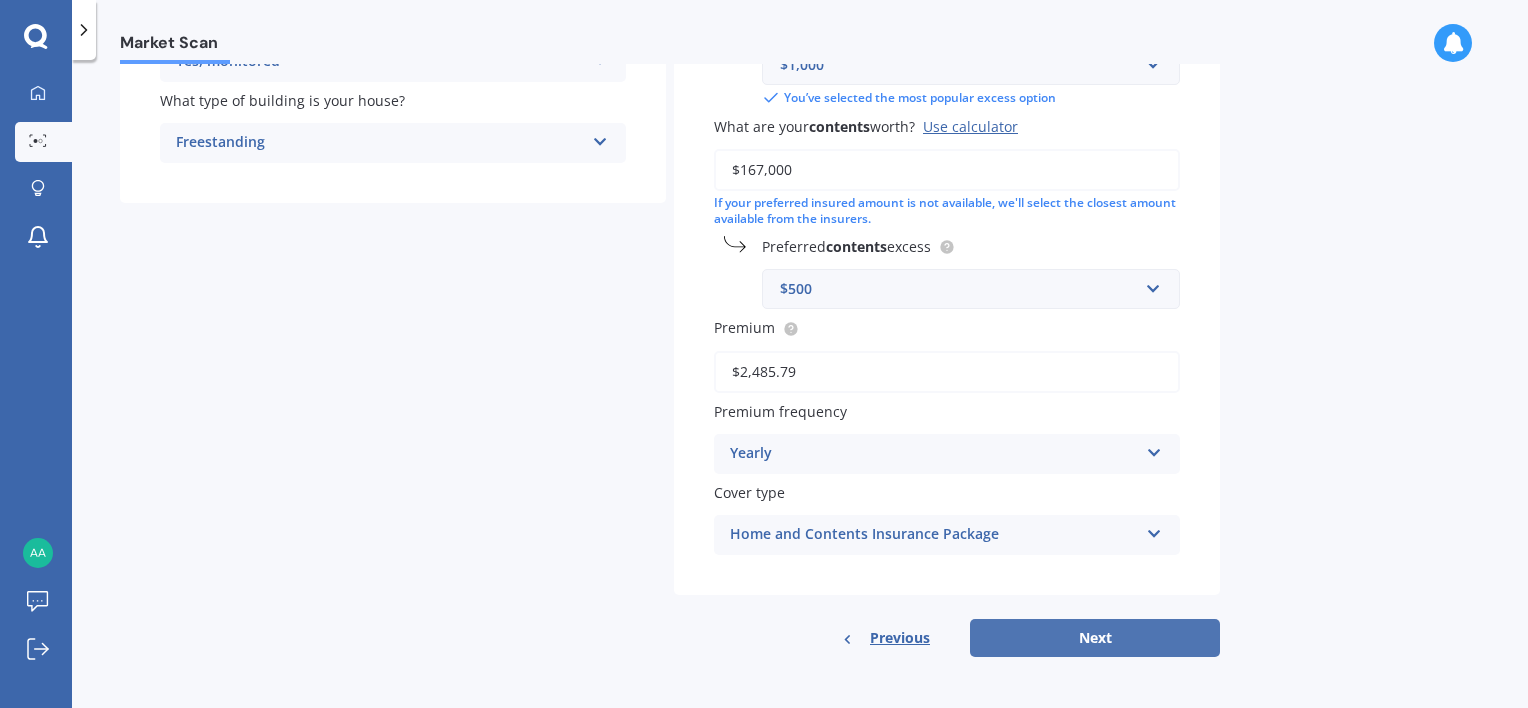 click on "Next" at bounding box center (1095, 638) 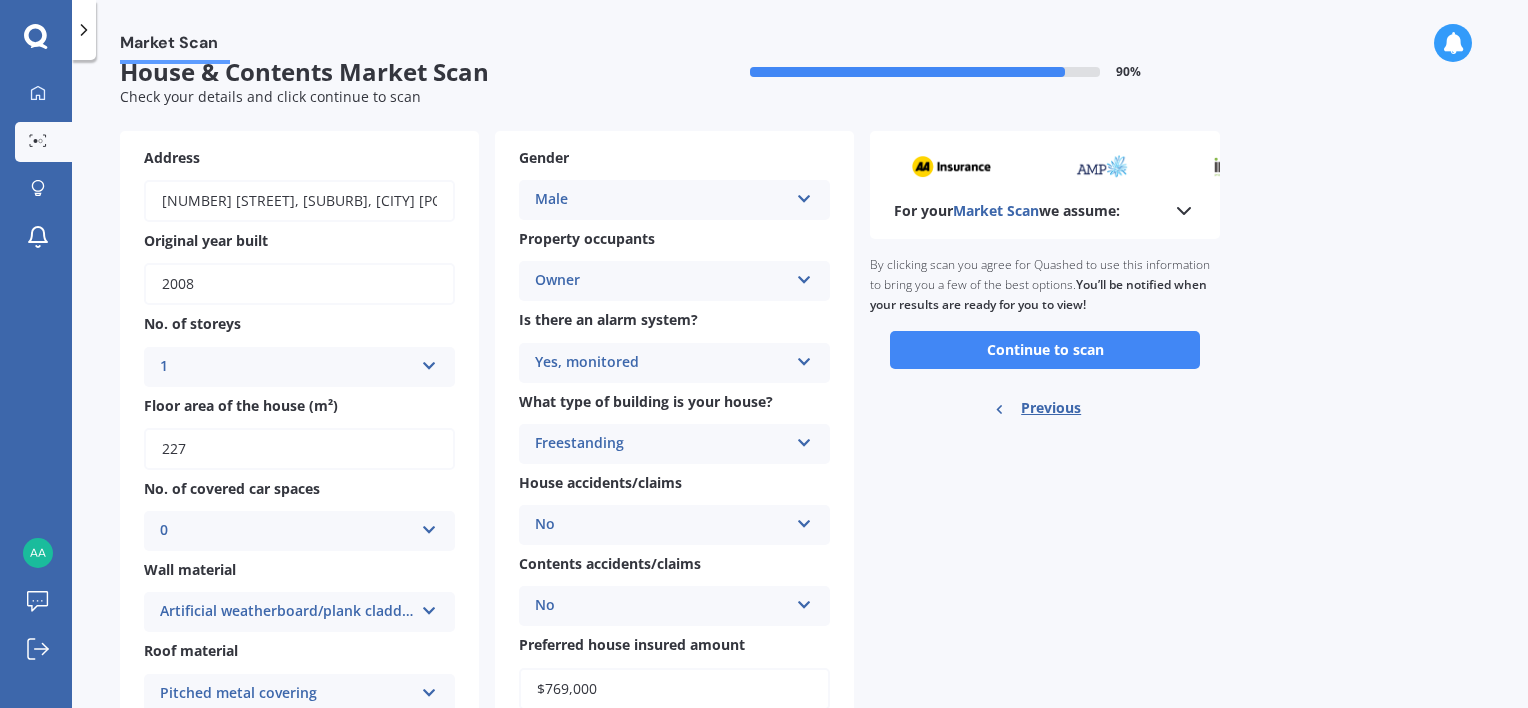 scroll, scrollTop: 0, scrollLeft: 0, axis: both 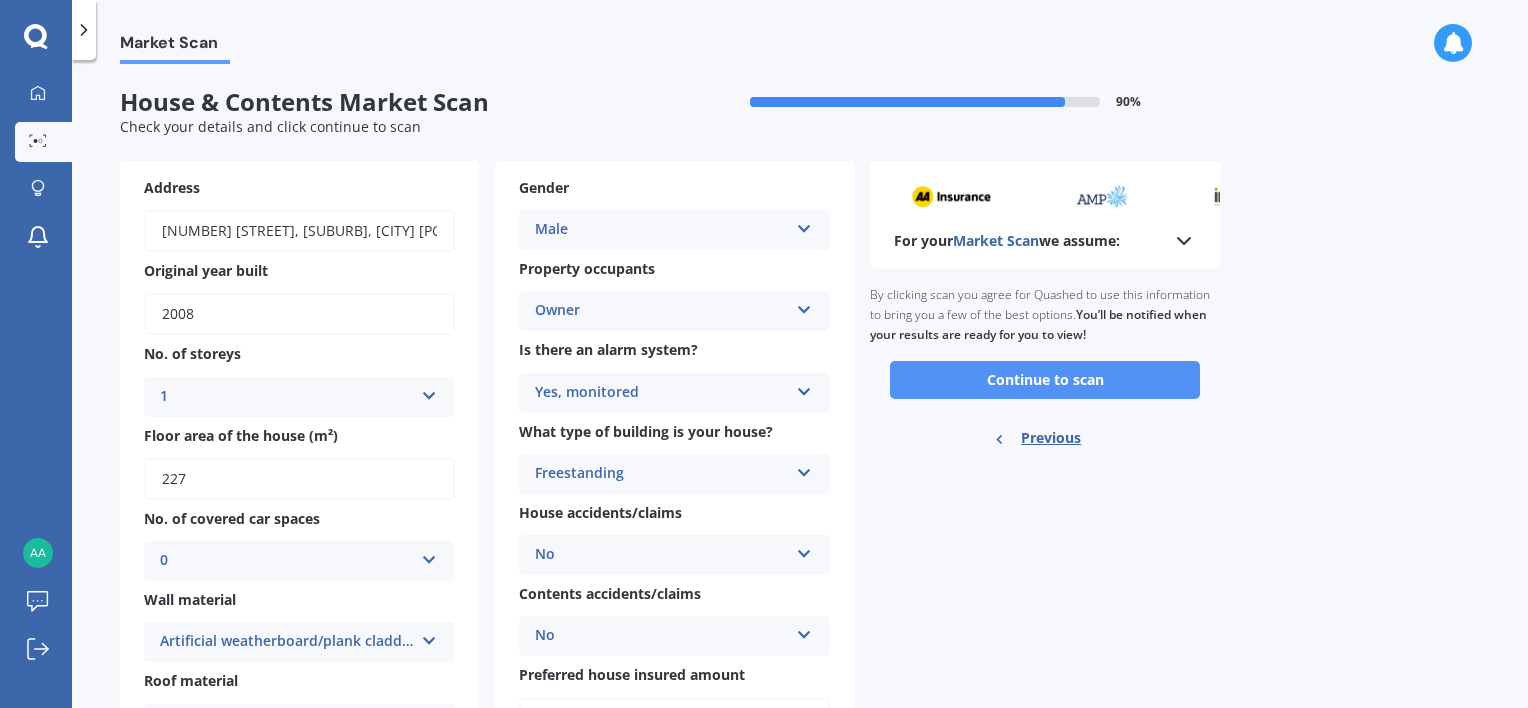 click on "Continue to scan" at bounding box center (1045, 380) 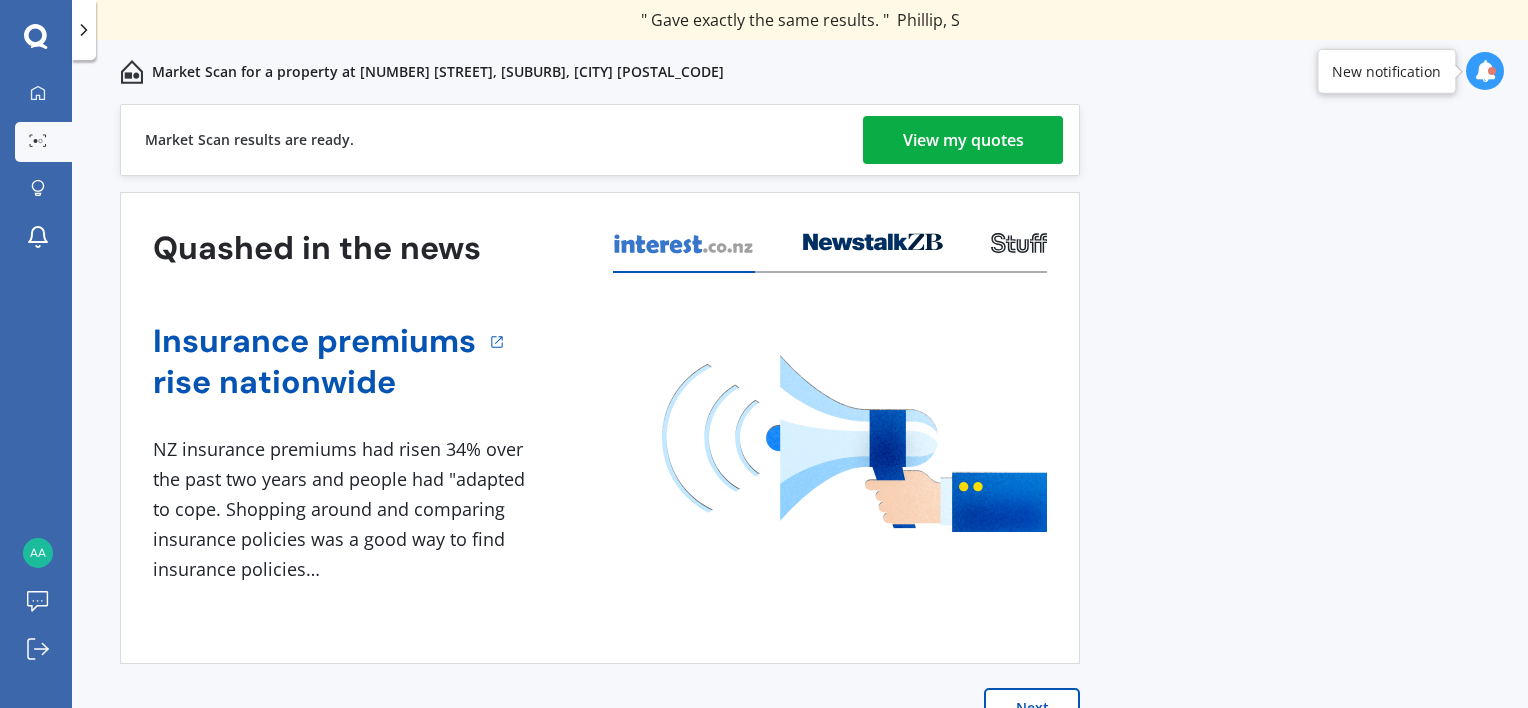 click on "View my quotes" at bounding box center [963, 140] 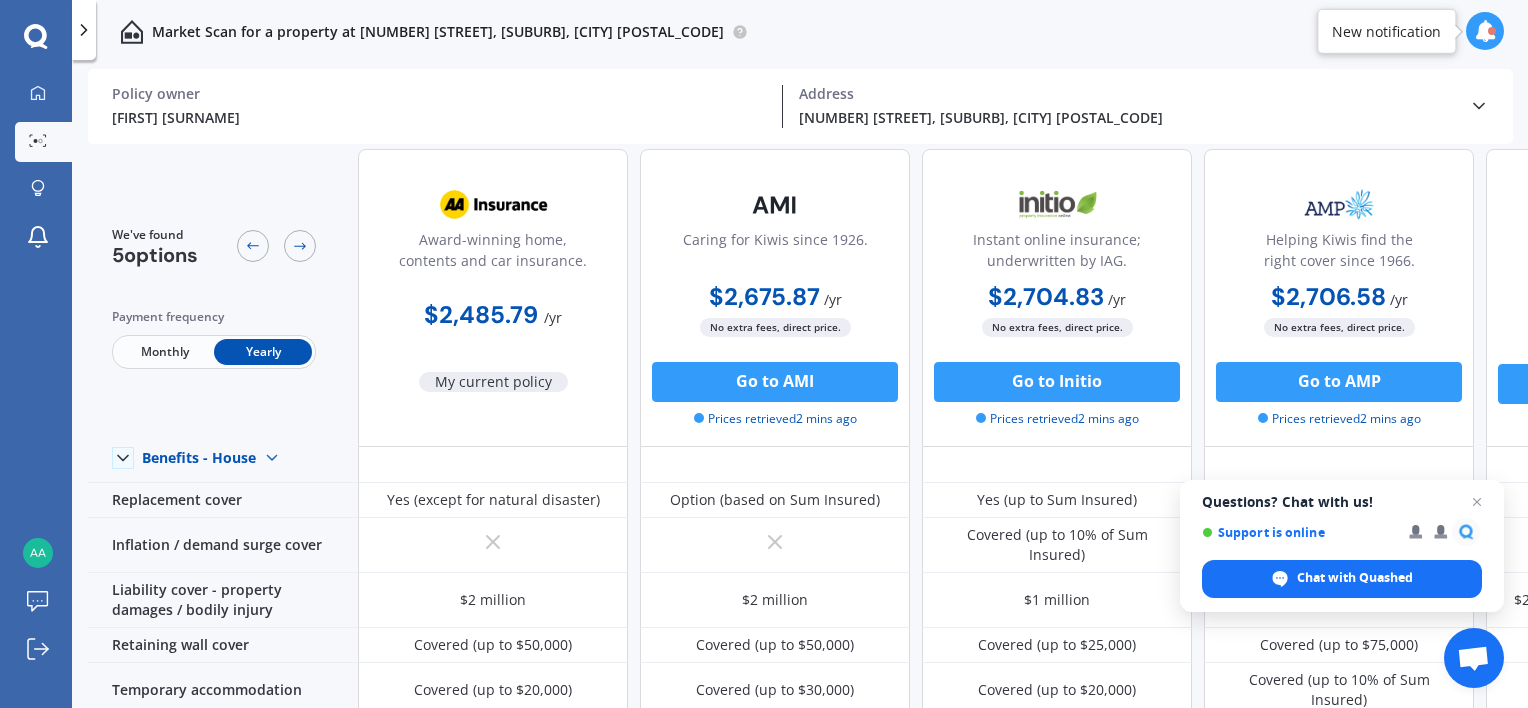 scroll, scrollTop: 99, scrollLeft: 0, axis: vertical 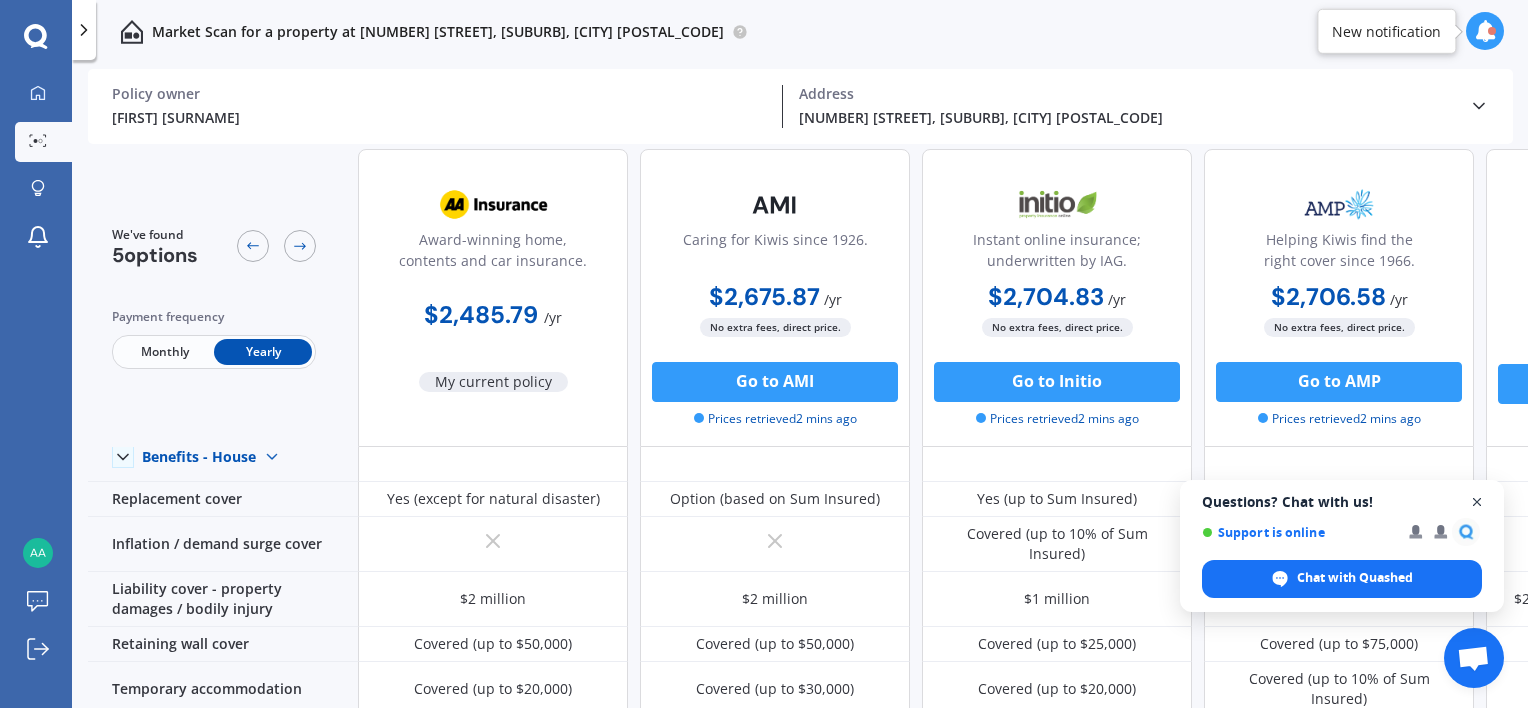 click at bounding box center (1477, 502) 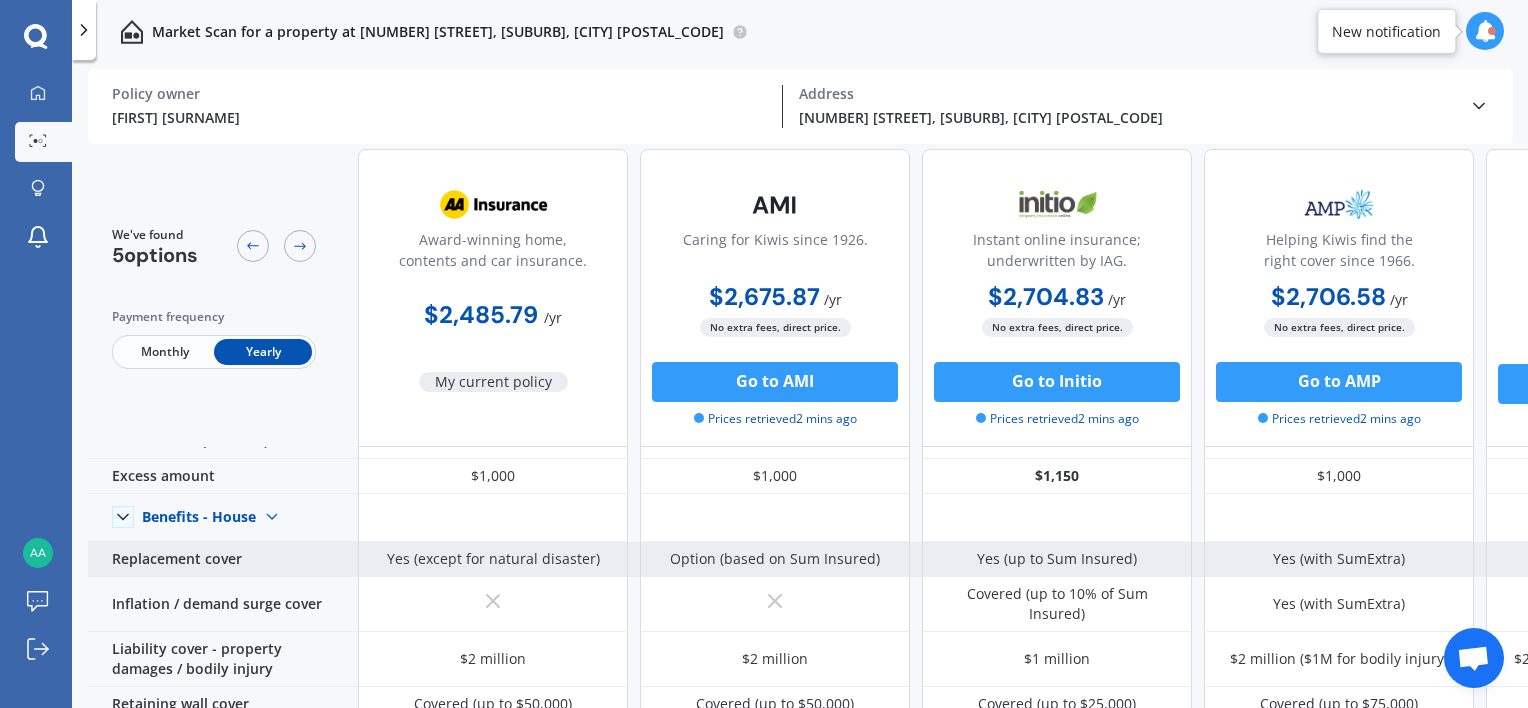 scroll, scrollTop: 0, scrollLeft: 0, axis: both 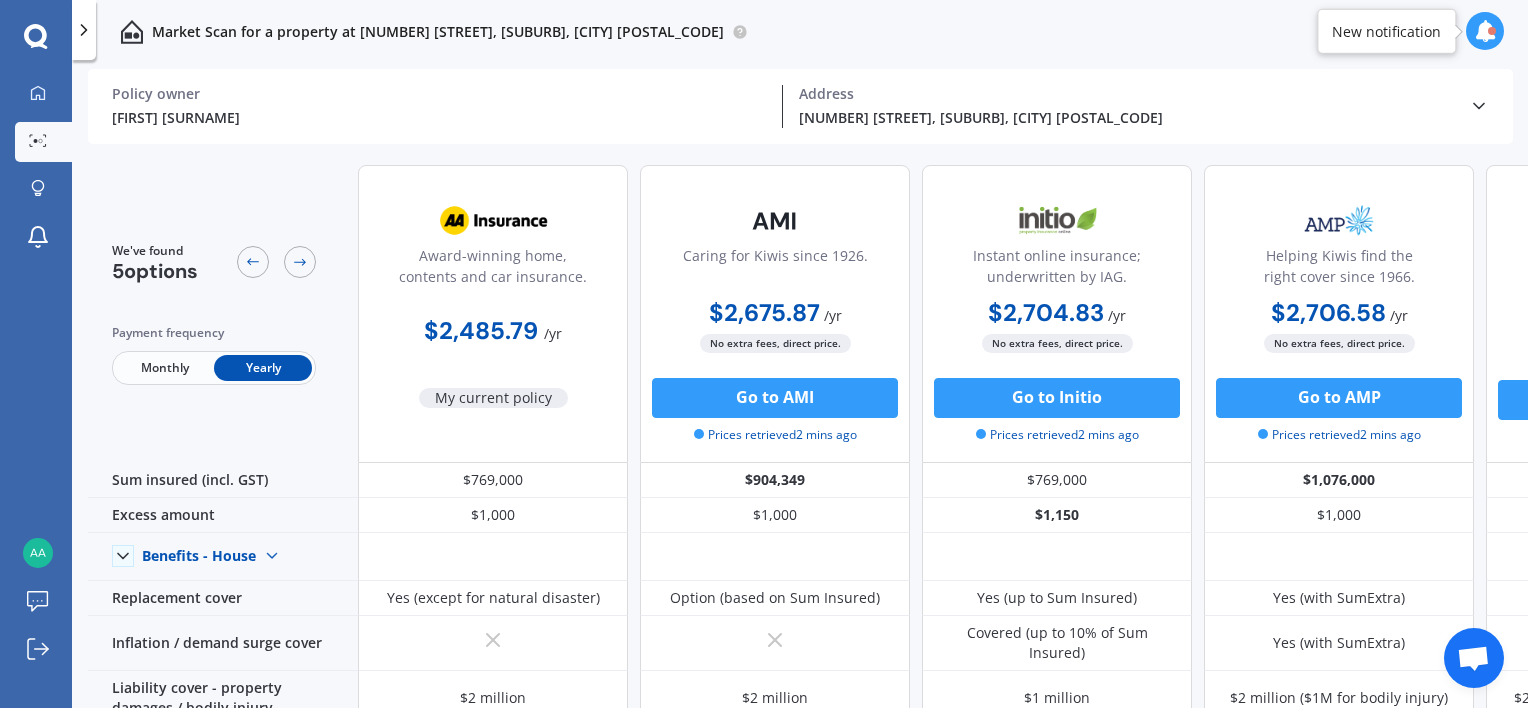 click at bounding box center (1485, 31) 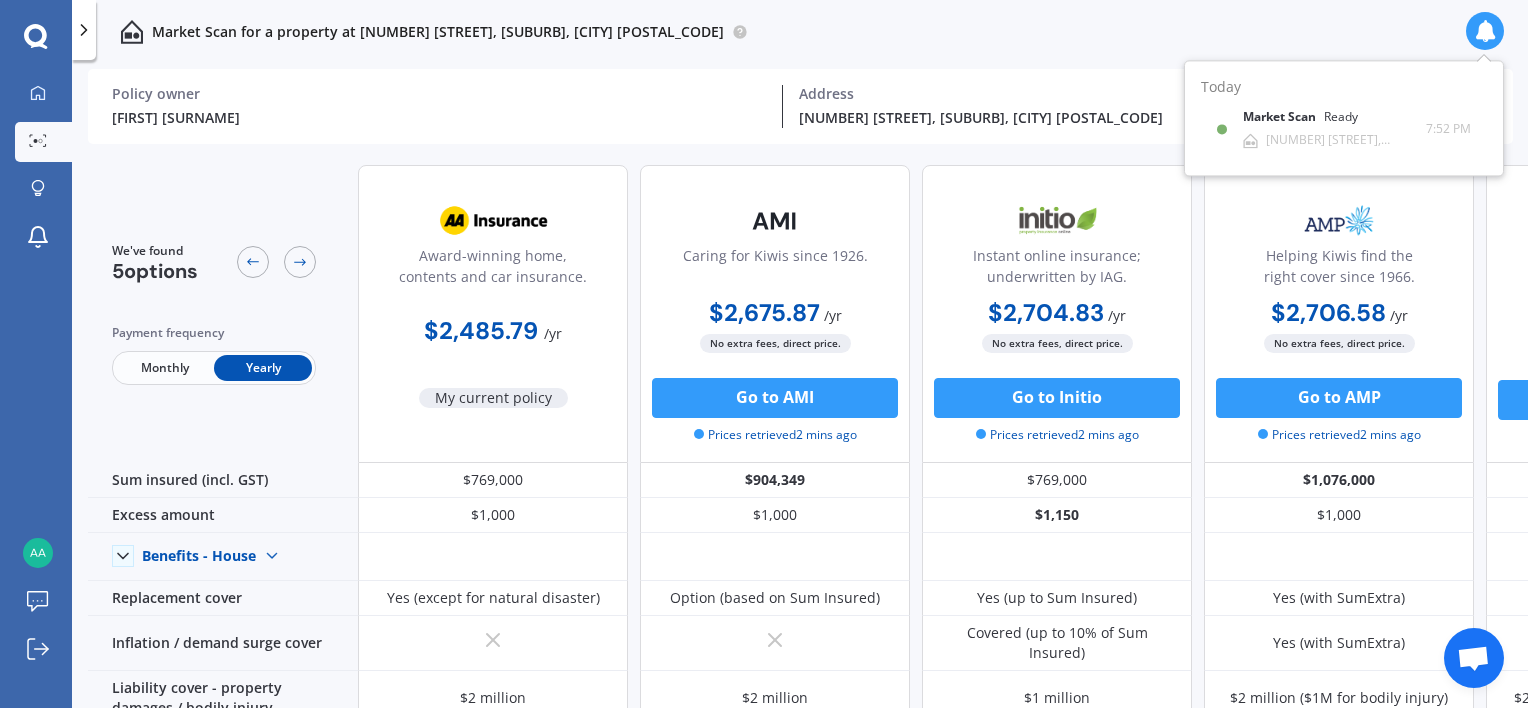click at bounding box center [1485, 31] 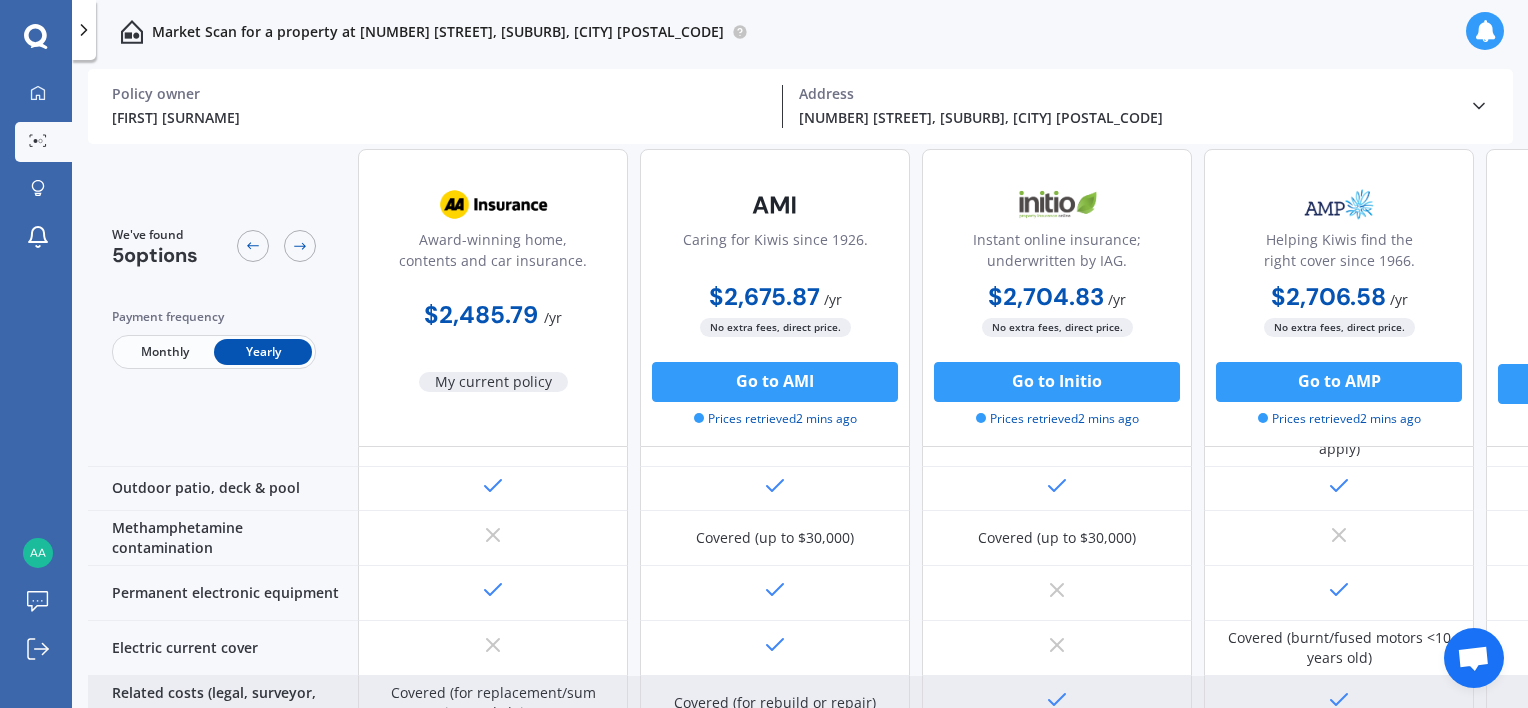 scroll, scrollTop: 599, scrollLeft: 0, axis: vertical 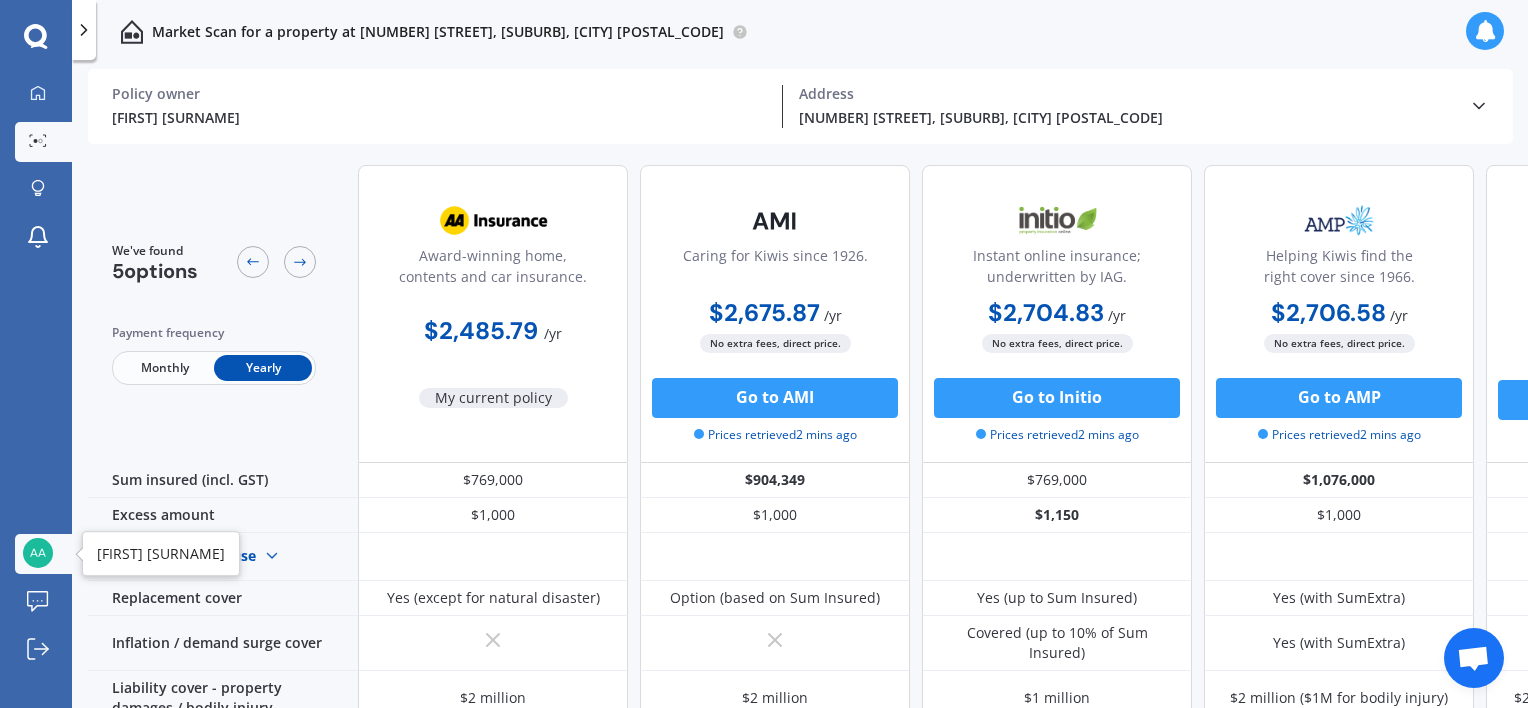 click at bounding box center (38, 553) 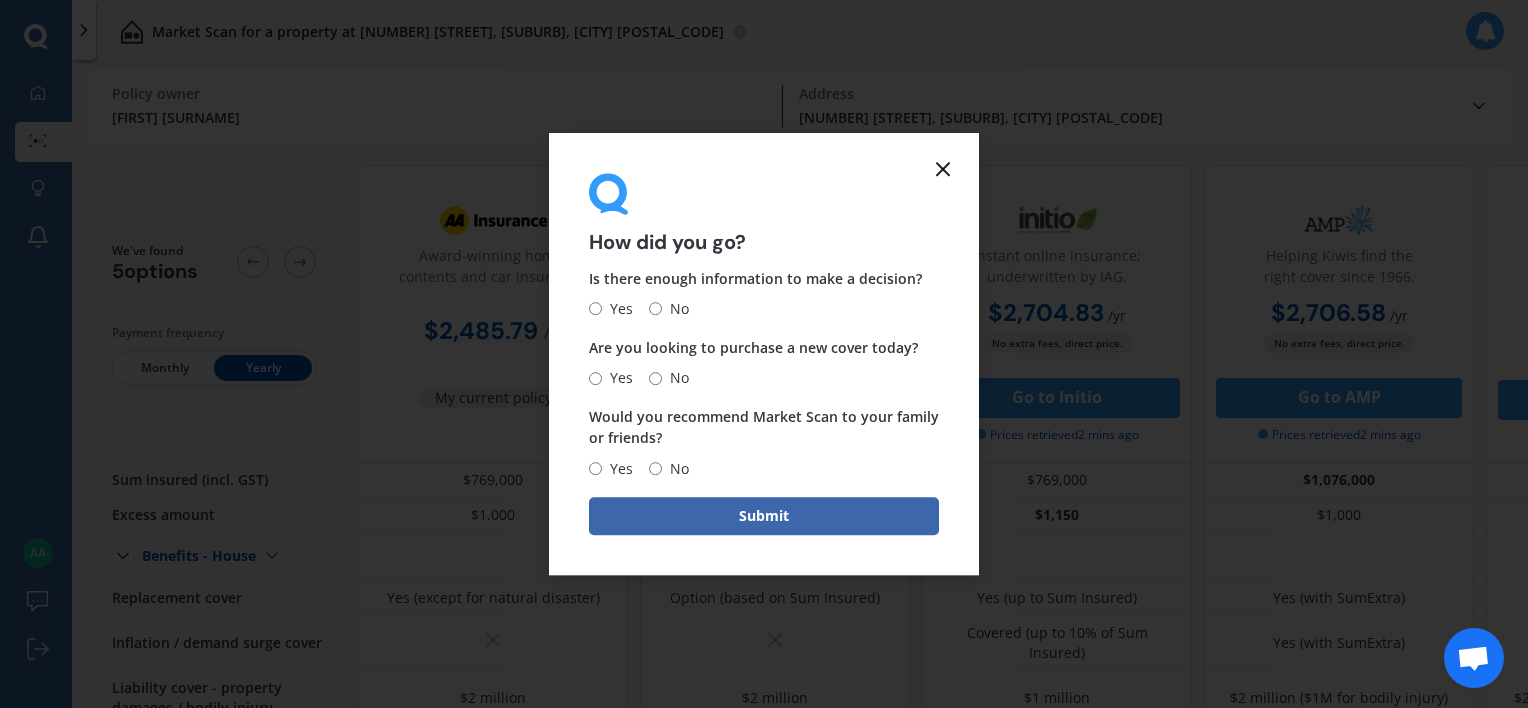 click on "Yes" at bounding box center (595, 309) 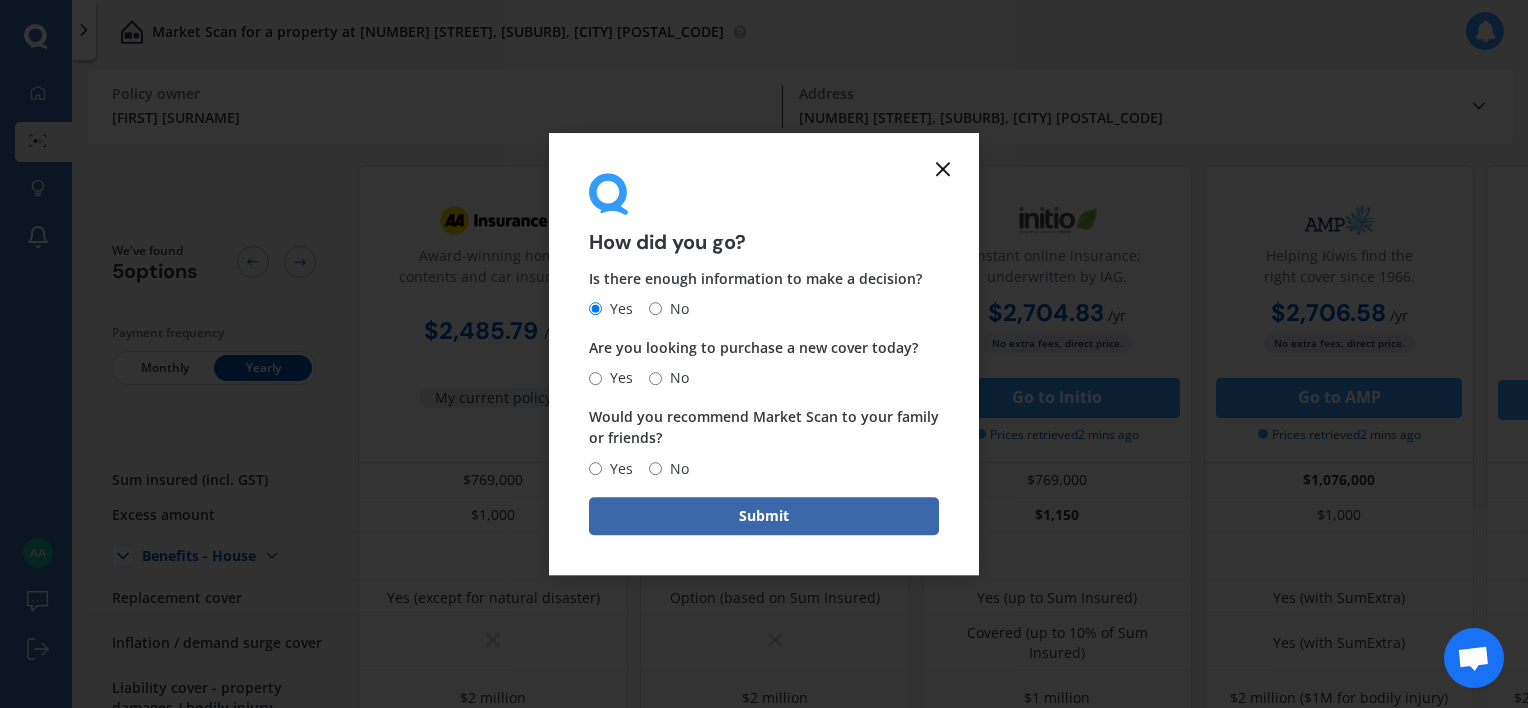 click on "Yes No" at bounding box center (639, 378) 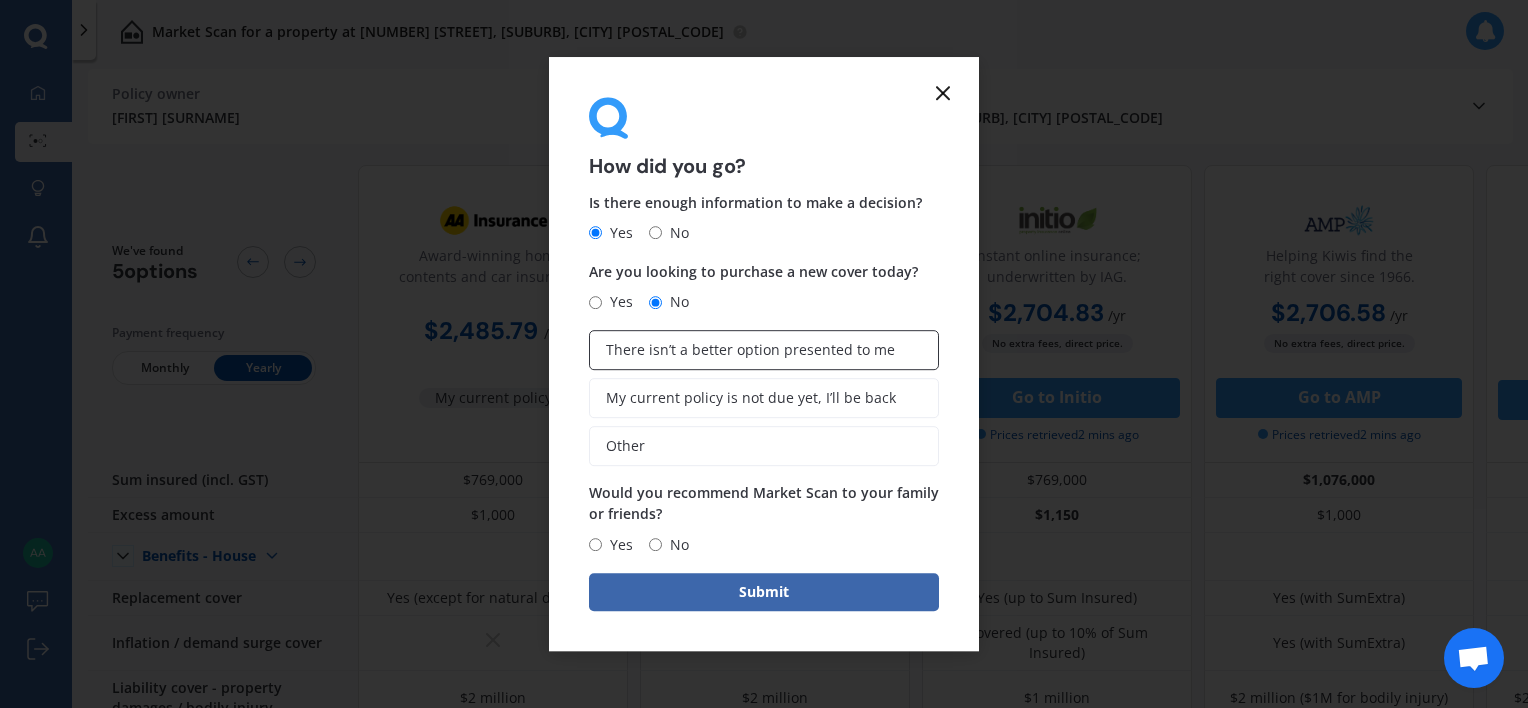 click on "There isn’t a better option presented to me" at bounding box center [750, 350] 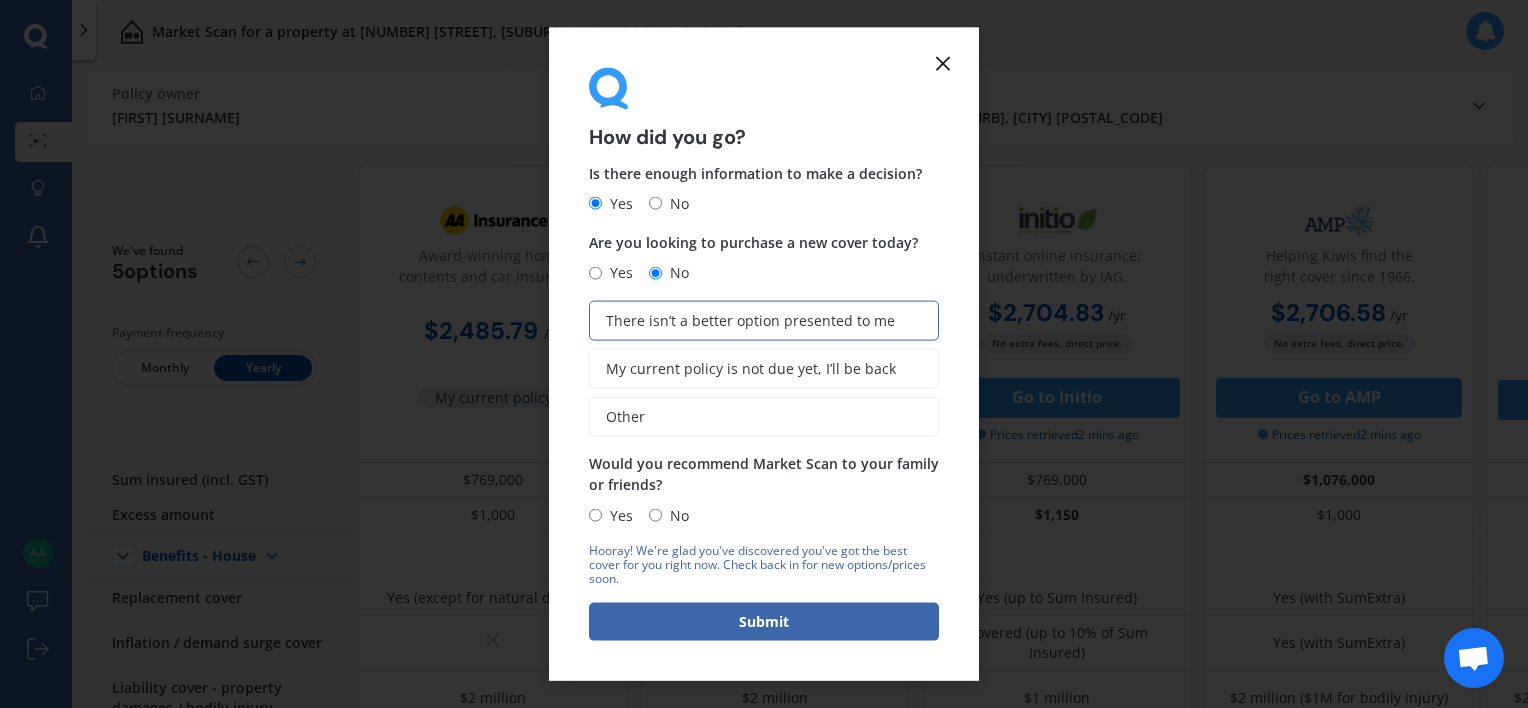 click on "How did you go? Is there enough information to make a decision? Yes No Are you looking to purchase a new cover today? Yes No There isn’t a better option presented to me My current policy is not due yet, I’ll be back Other Would you recommend Market Scan to your family or friends? Yes No Hooray! We're glad you've discovered you've got the best cover for you right now. Check back in for new options/prices soon. Submit" at bounding box center (764, 354) 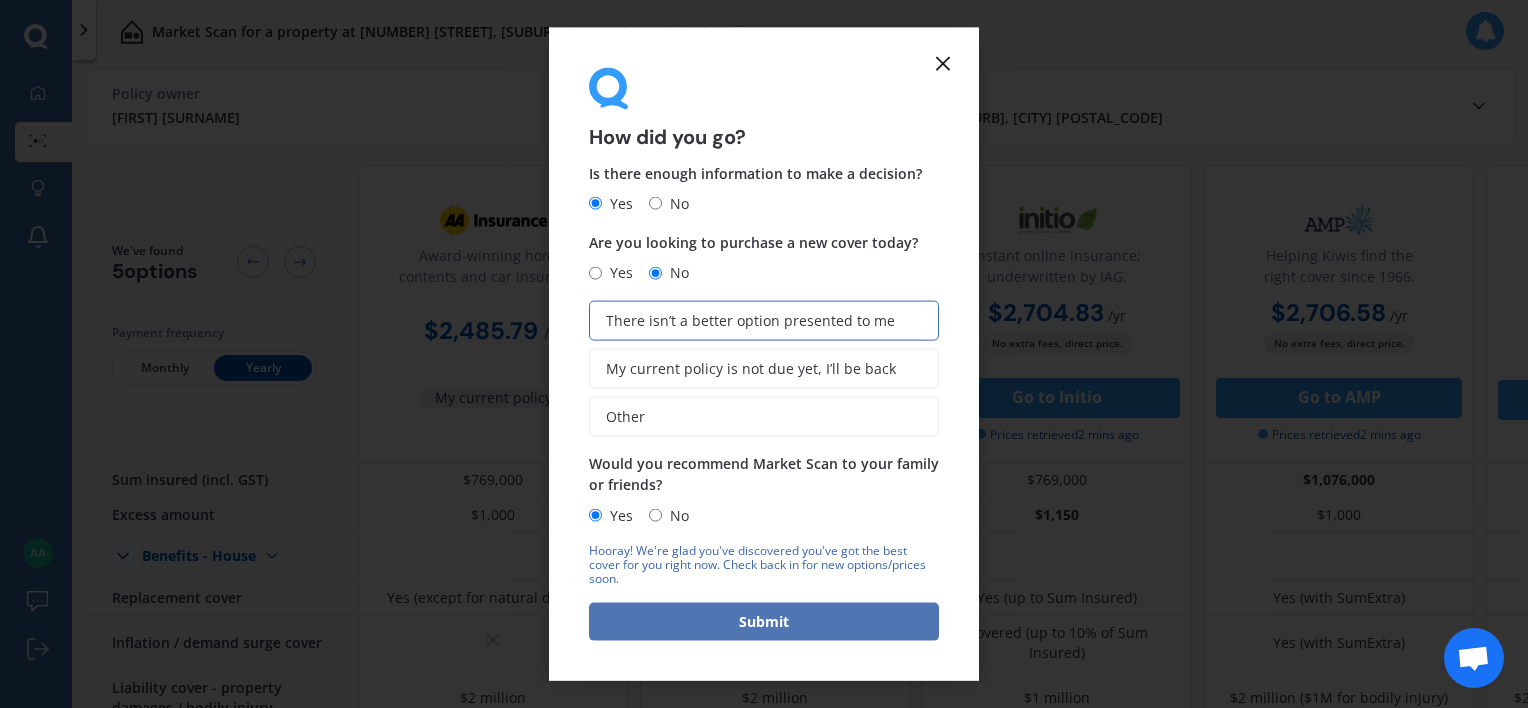 click on "Submit" at bounding box center (764, 621) 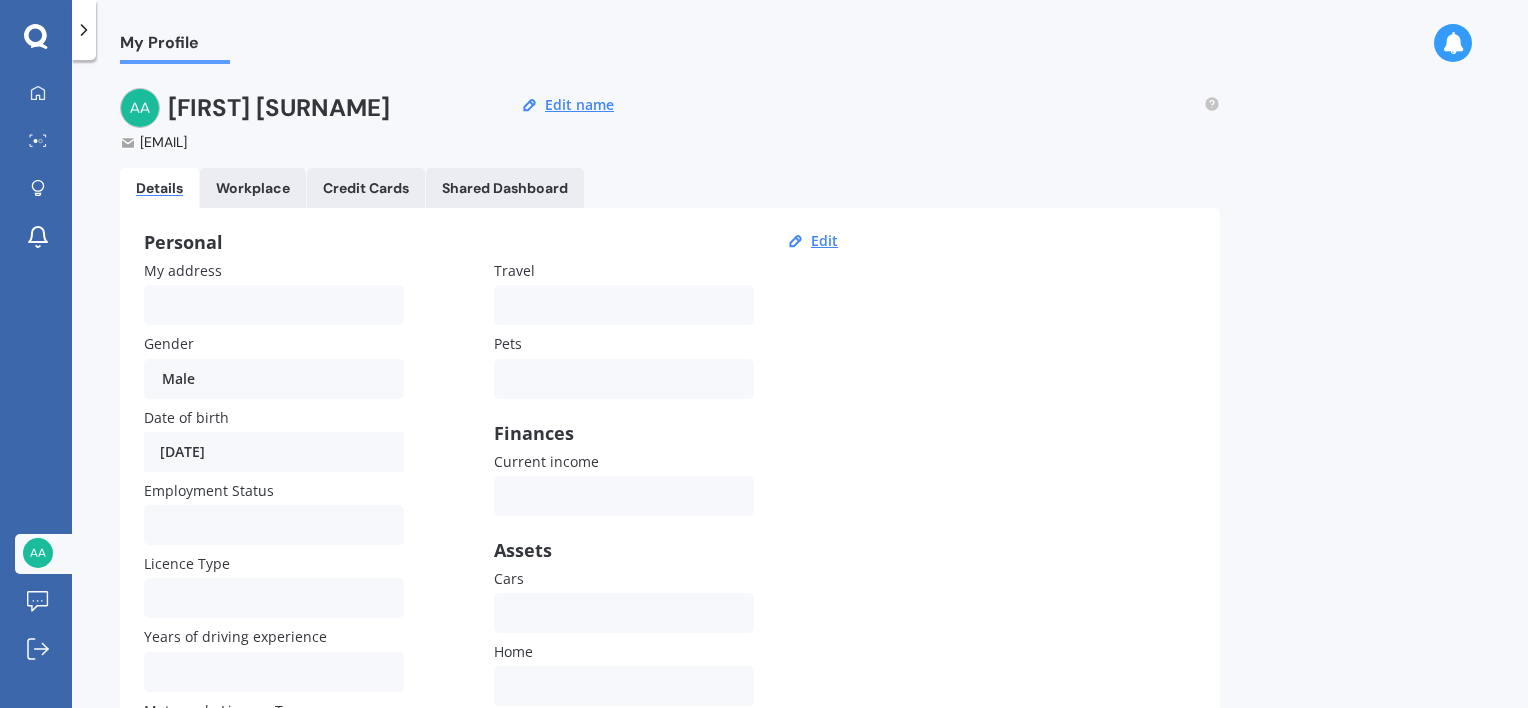 click on "Once in a blue moon Once a year More than once a year" at bounding box center (624, 305) 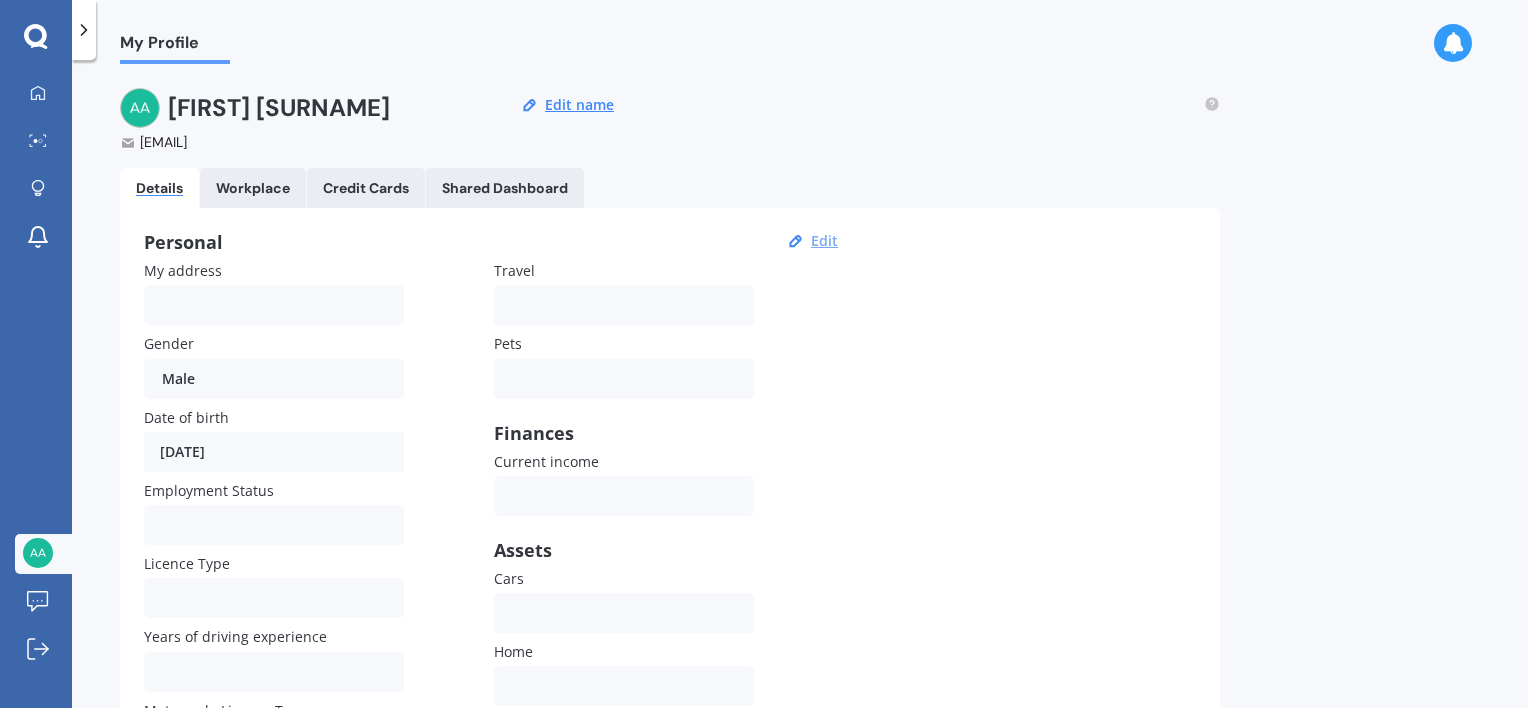 click on "Edit" at bounding box center (824, 241) 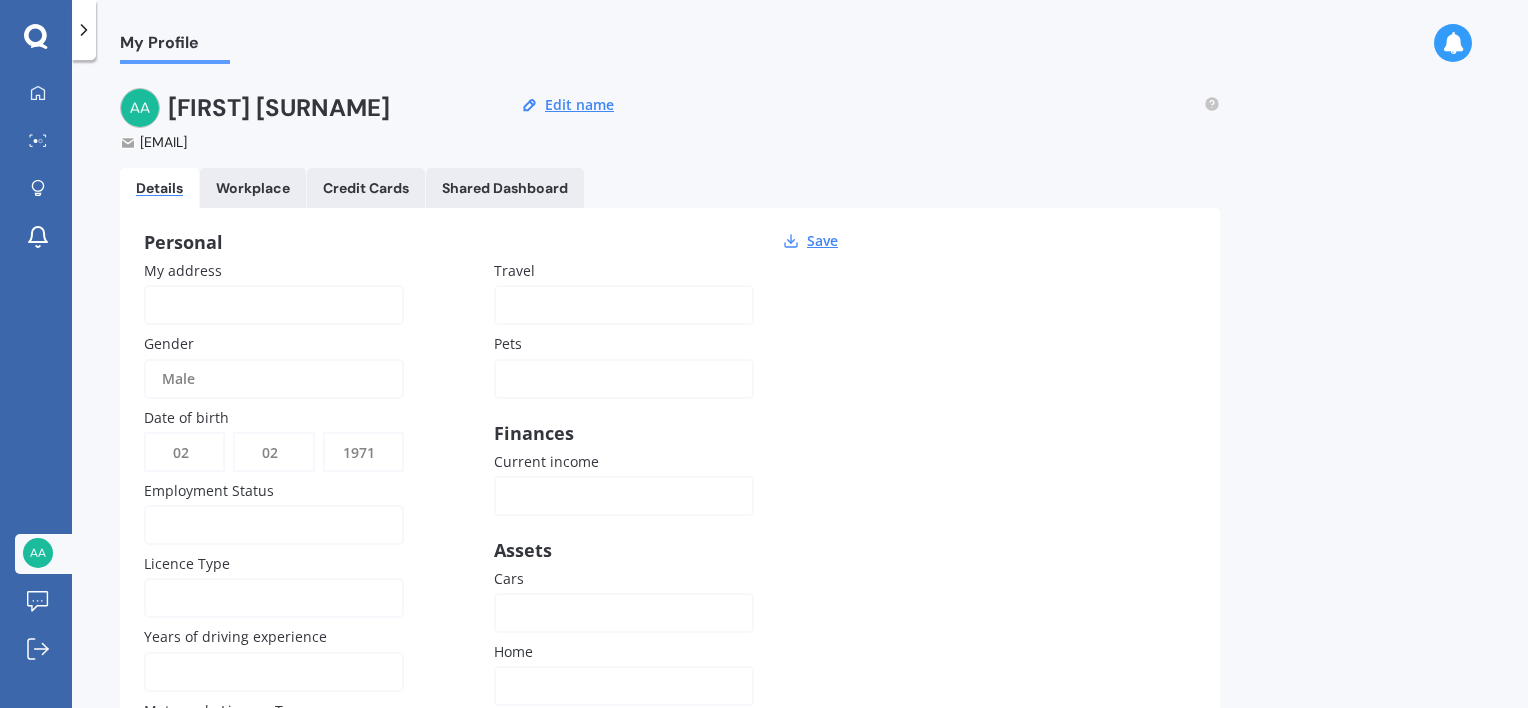 click on "My address" at bounding box center (274, 305) 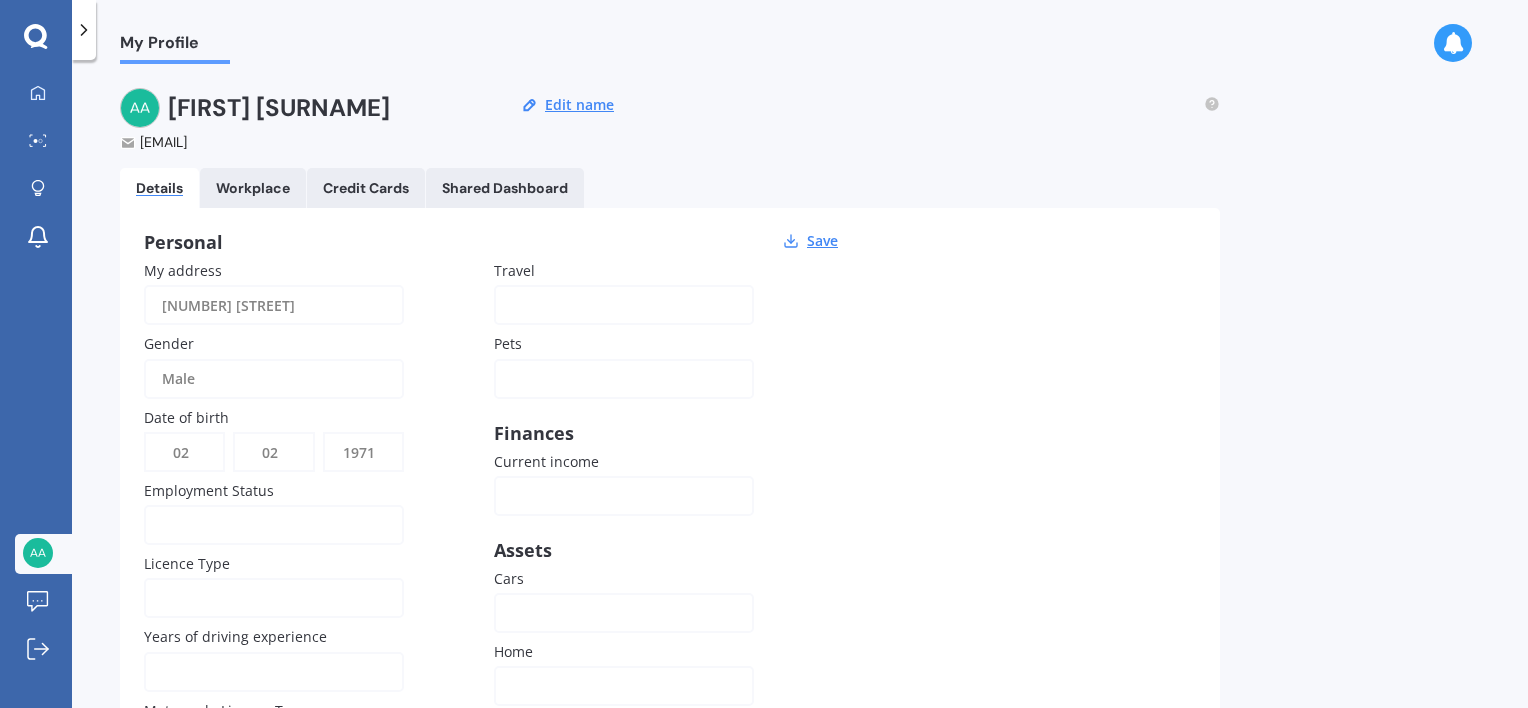 type on "[NUMBER] [STREET]" 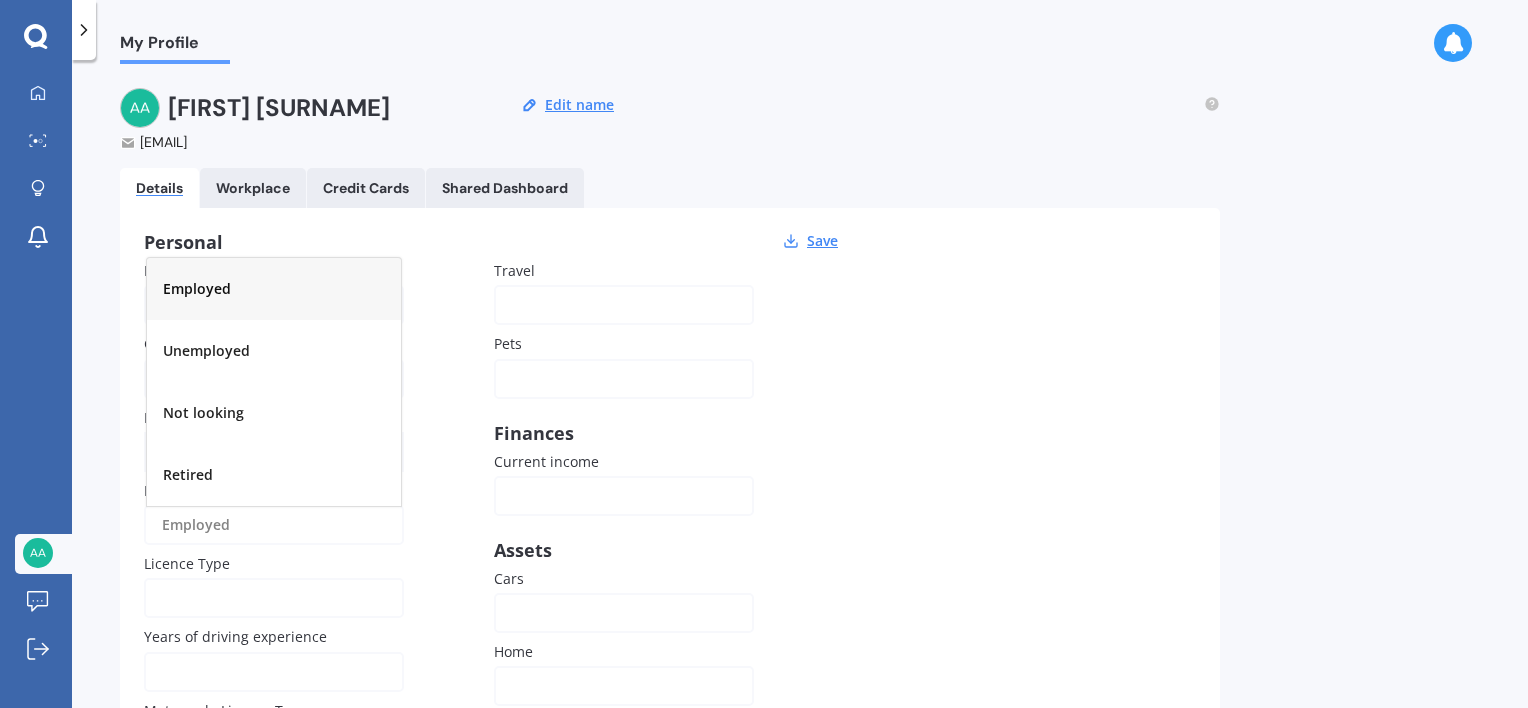 click on "Employed" at bounding box center [274, 289] 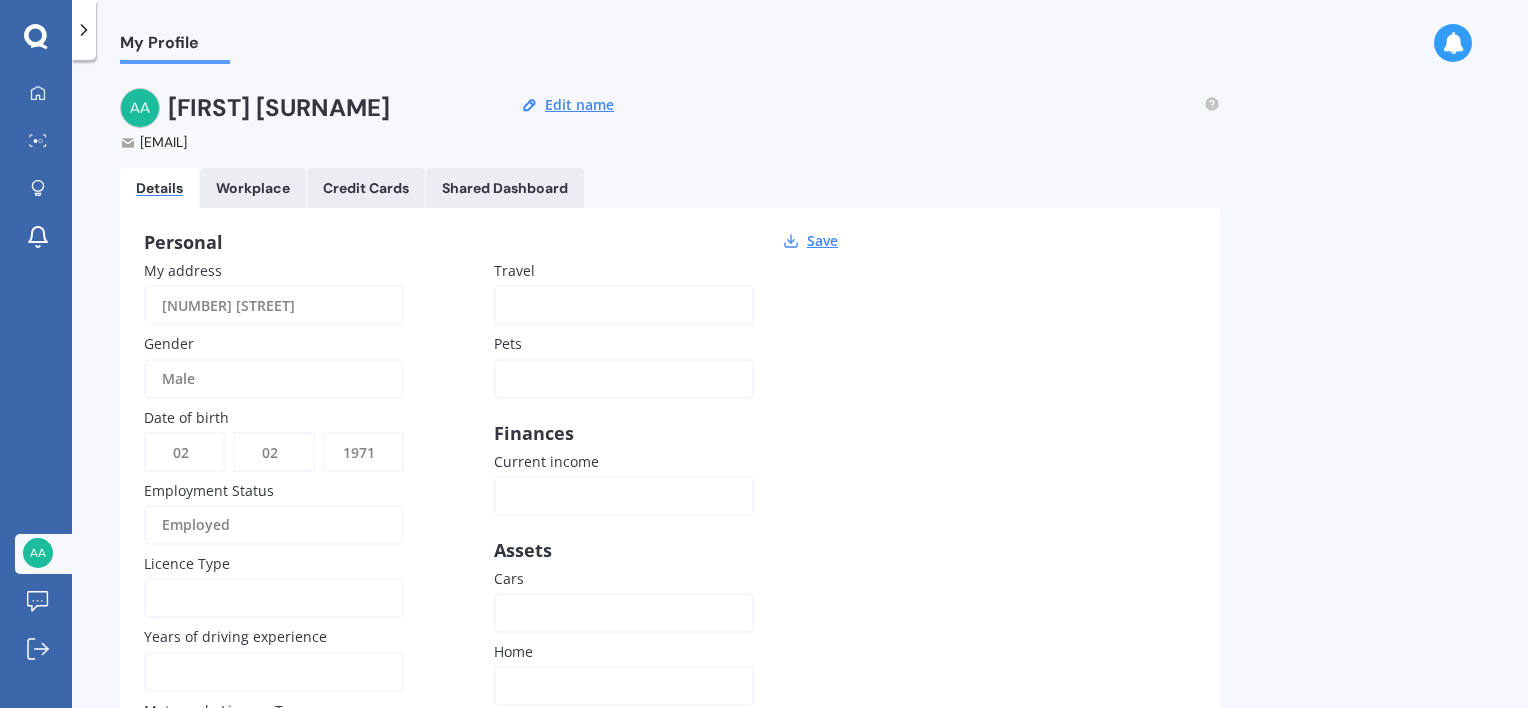 click at bounding box center [261, 598] 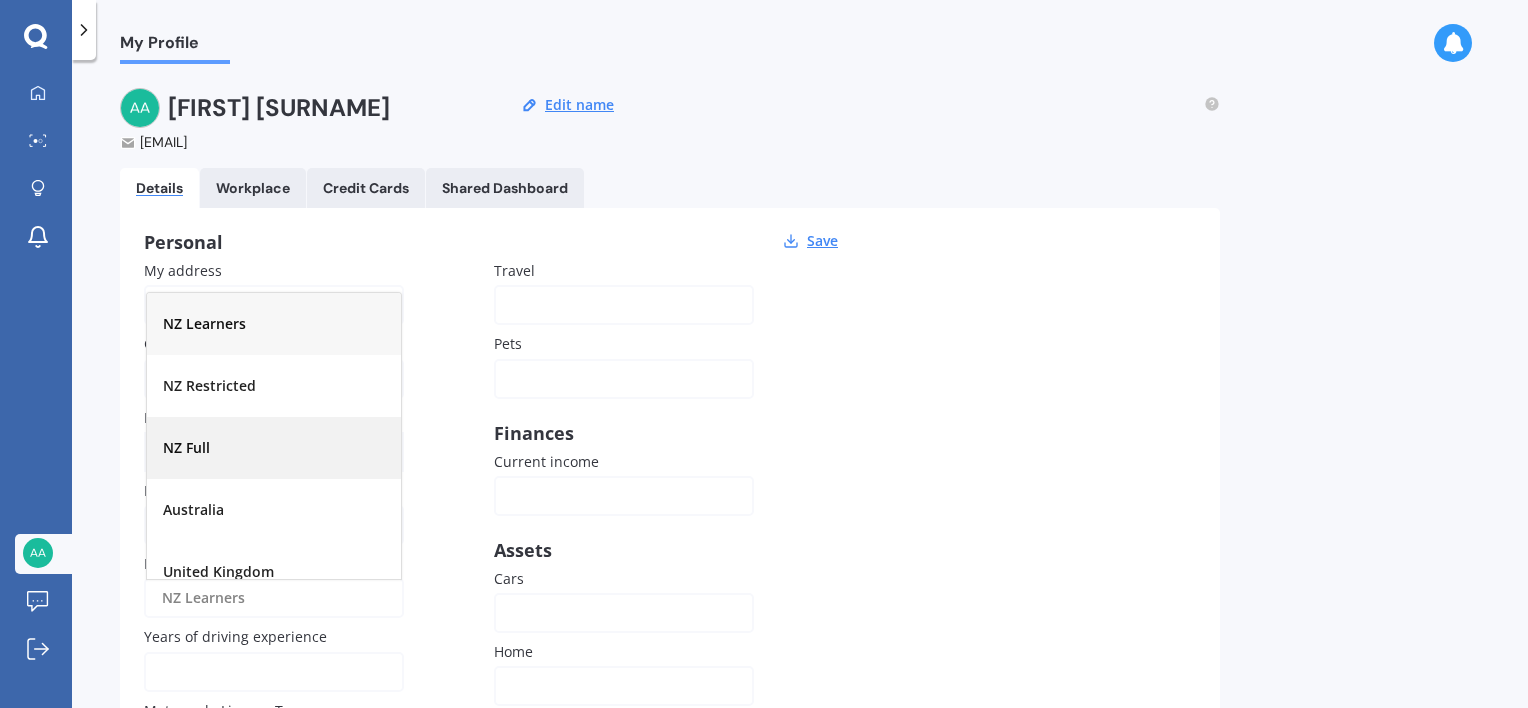 click on "NZ Full" at bounding box center [274, 448] 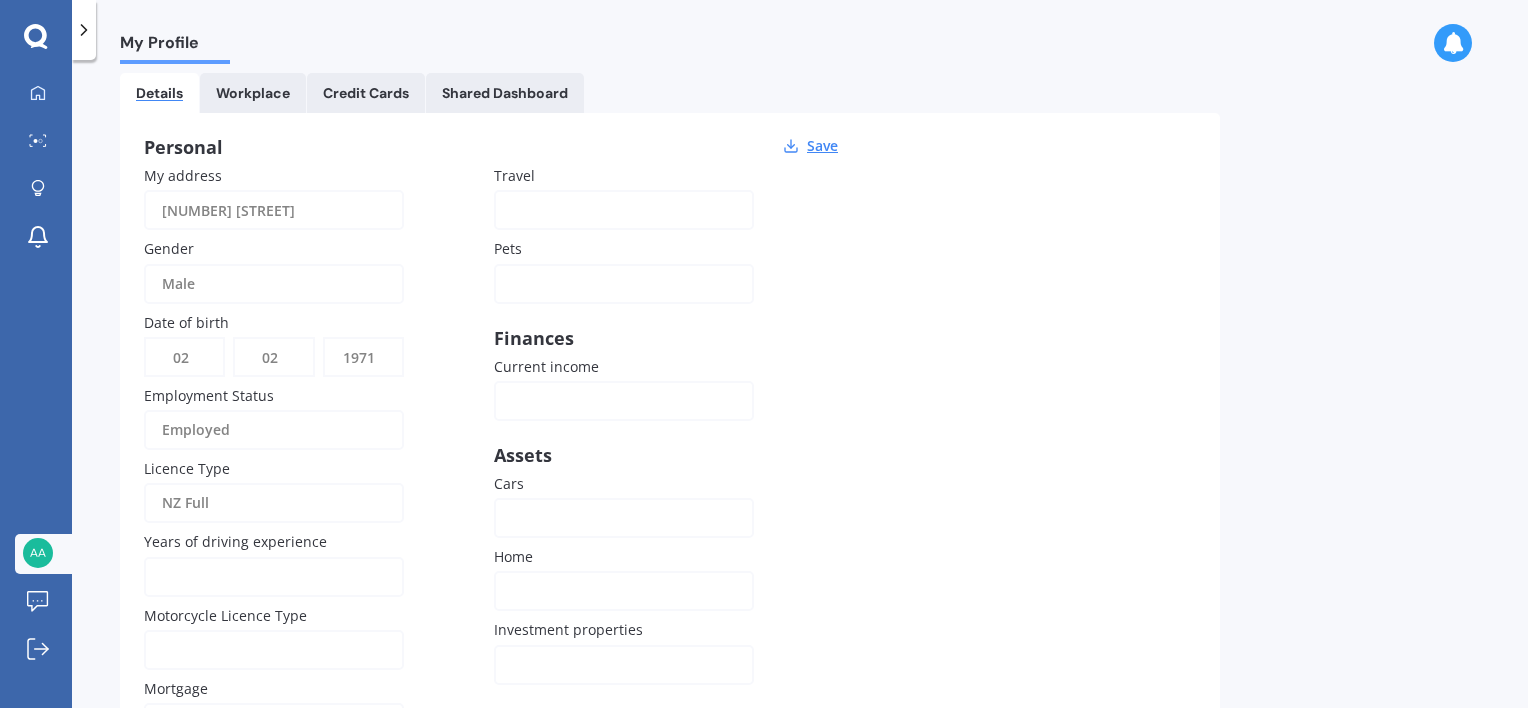 click on "Years of driving experience" at bounding box center [274, 577] 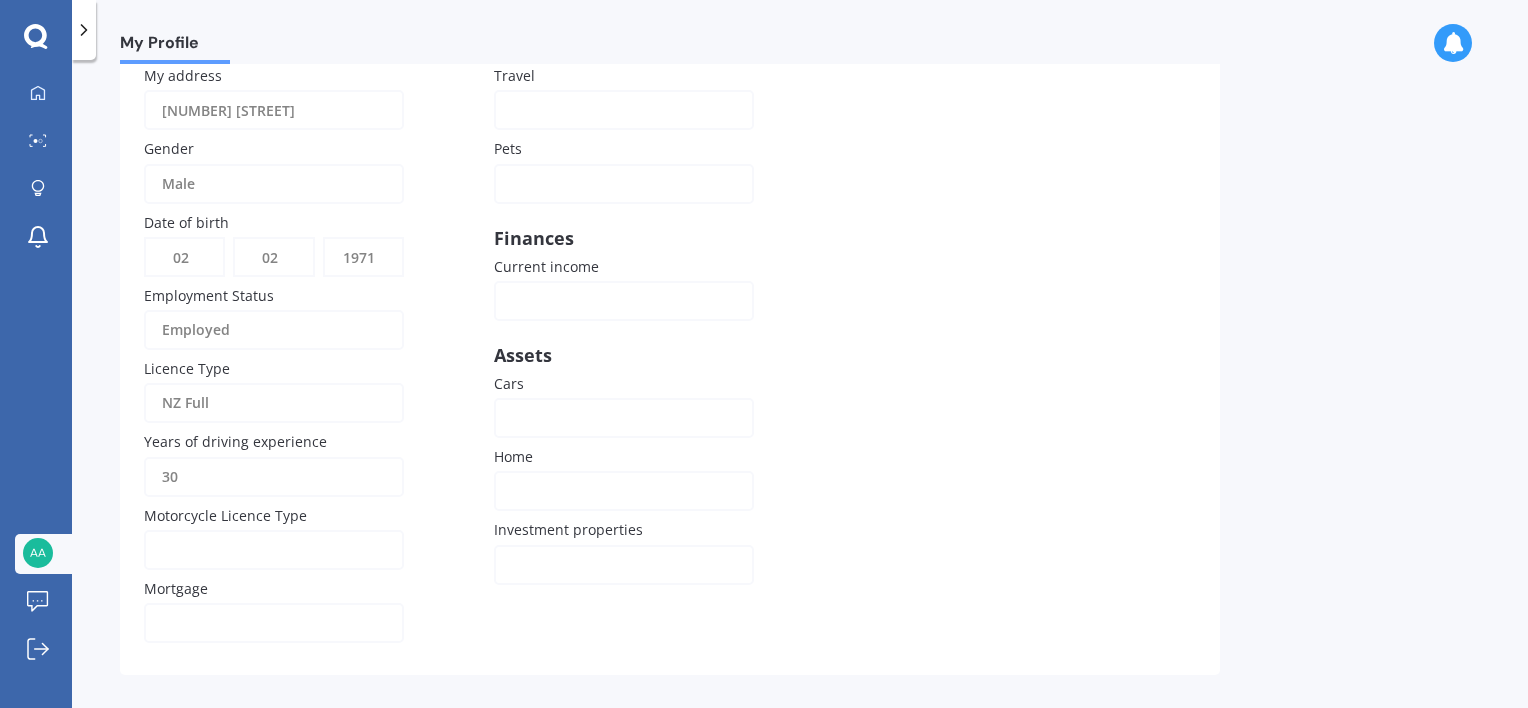 type on "30" 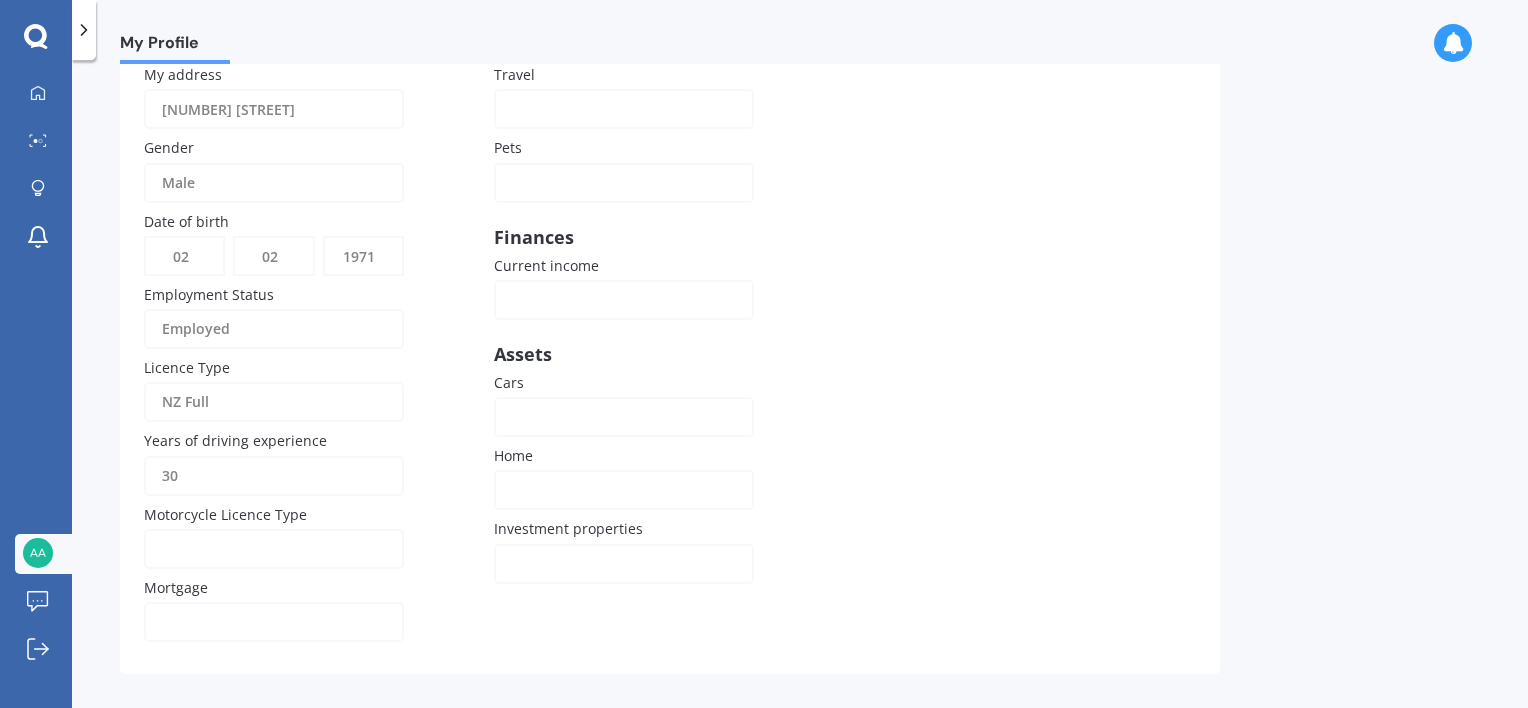 click at bounding box center (261, 549) 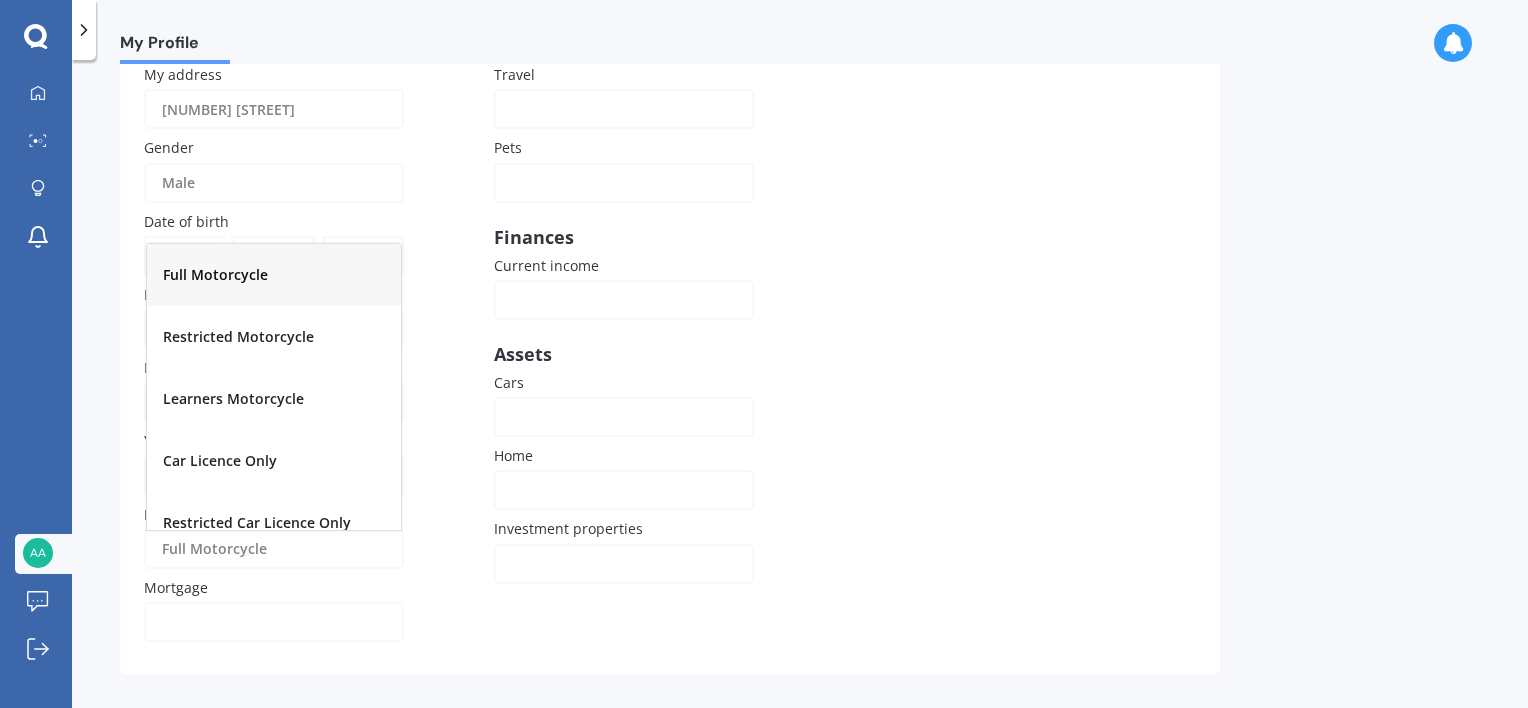 click on "My address [NUMBER] [STREET] Gender Male Male Female Date of birth DD 01 02 03 04 05 06 07 08 09 10 11 12 13 14 15 16 17 18 19 20 21 22 23 24 25 26 27 28 29 30 31 MM 01 02 03 04 05 06 07 08 09 10 11 12 YYYY 2009 2008 2007 2006 2005 2004 2003 2002 2001 2000 1999 1998 1997 1996 1995 1994 1993 1992 1991 1990 1989 1988 1987 1986 1985 1984 1983 1982 1981 1980 1979 1978 1977 1976 1975 1974 1973 1972 1971 1970 1969 1968 1967 1966 1965 1964 1963 1962 1961 1960 1959 1958 1957 1956 1955 1954 1953 1952 1951 1950 1949 1948 1947 1946 1945 1944 1943 1942 1941 1940 1939 1938 1937 1936 1935 1934 1933 1932 1931 1930 1929 1928 1927 1926 1925 1924 1923 1922 1921 1920 1919 1918 1917 1916 1915 1914 1913 1912 1911 1910 Employment Status Employed Employed Unemployed Not looking Retired Licence Type NZ Full NZ Learners NZ Restricted NZ Full Australia United Kingdom Ireland South Africa International / Other overseas licence Years of driving experience 30 Motorcycle Licence Type Full Motorcycle Full Motorcycle Restricted Motorcycle Yes" at bounding box center [494, 357] 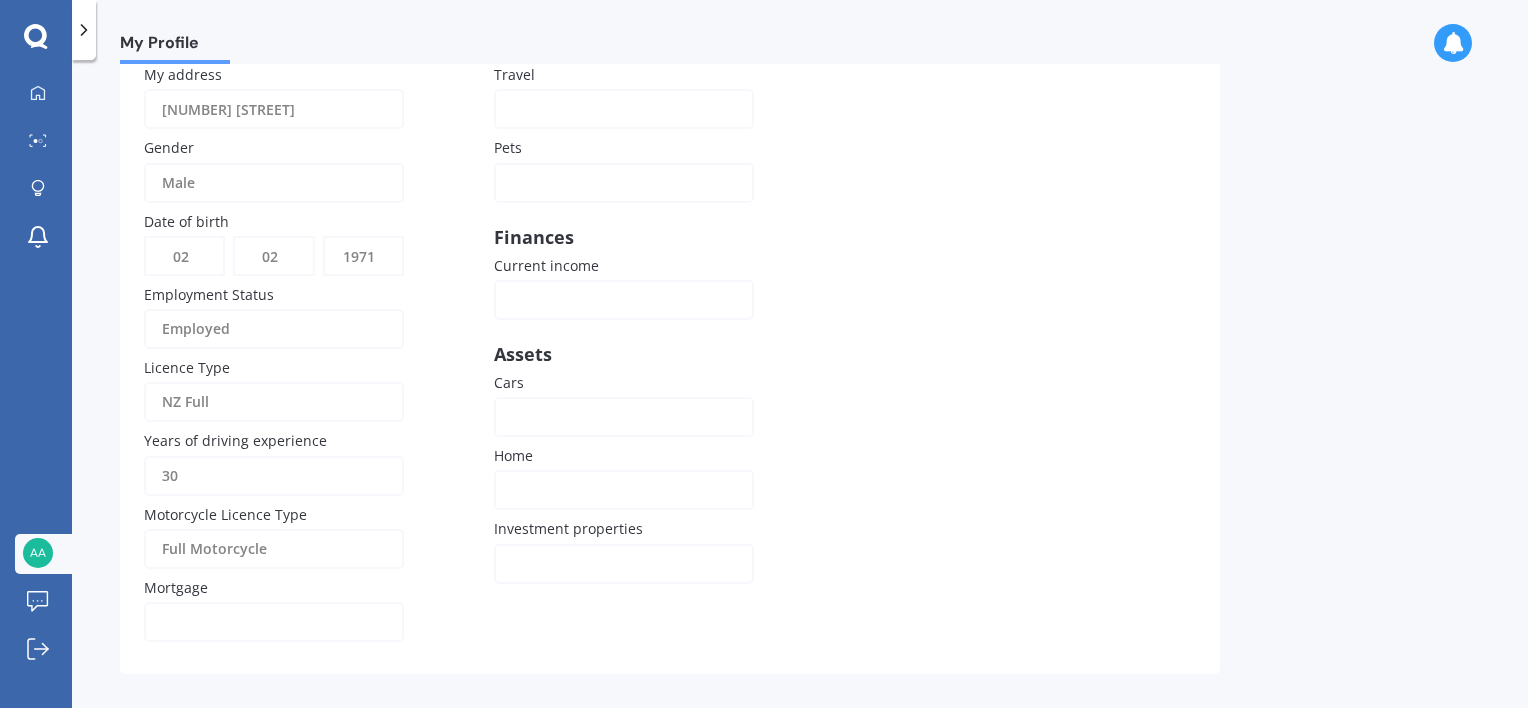 click on "Yes No" at bounding box center (274, 622) 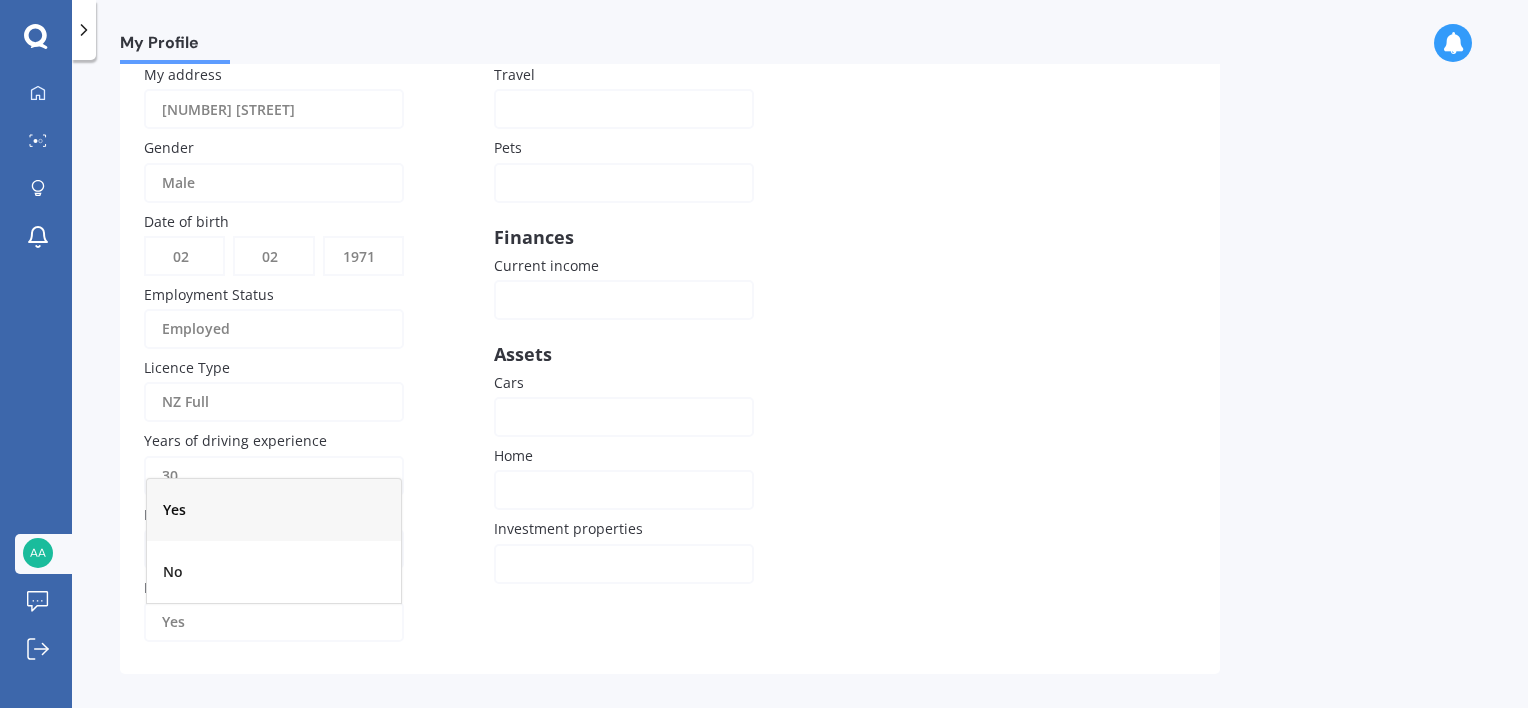 click on "Yes" at bounding box center (261, 622) 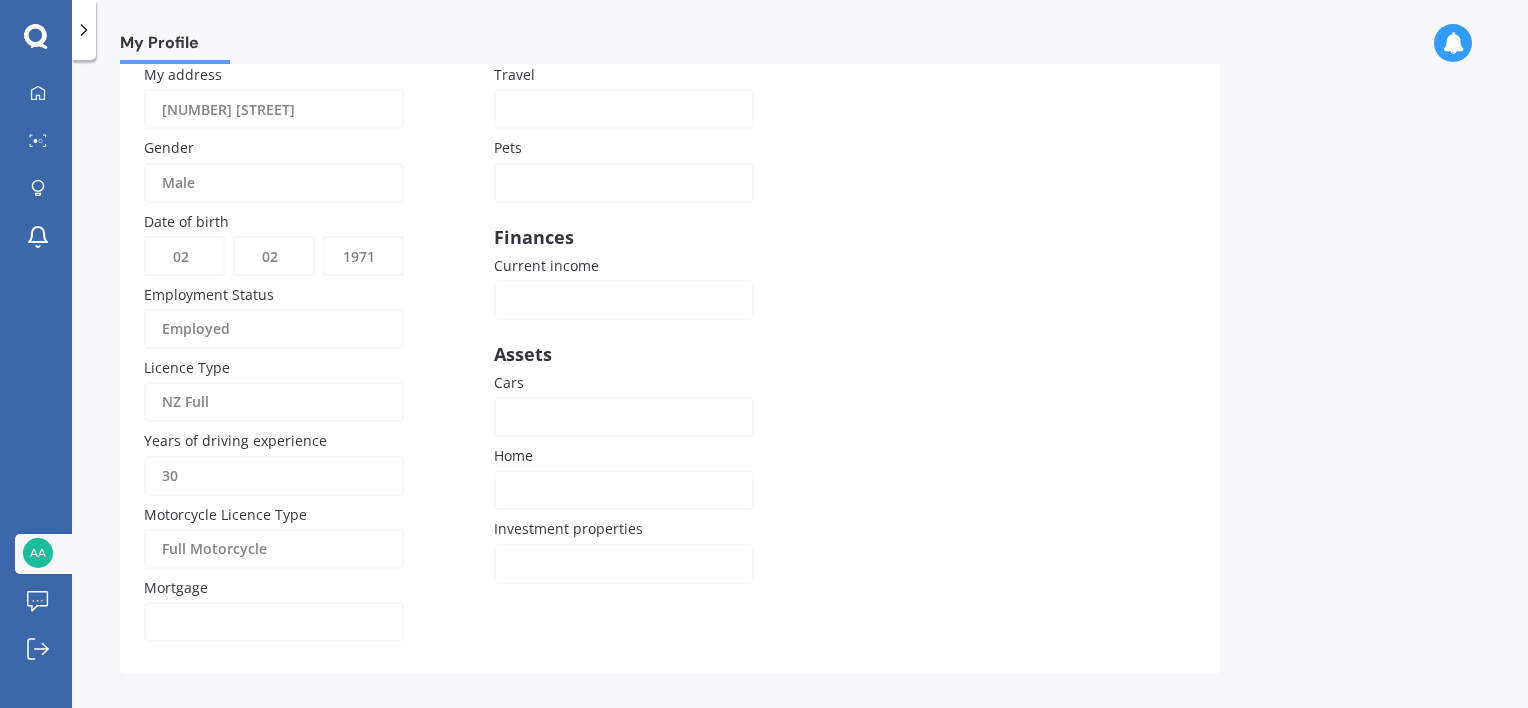 click on "Full Motorcycle" at bounding box center (261, 549) 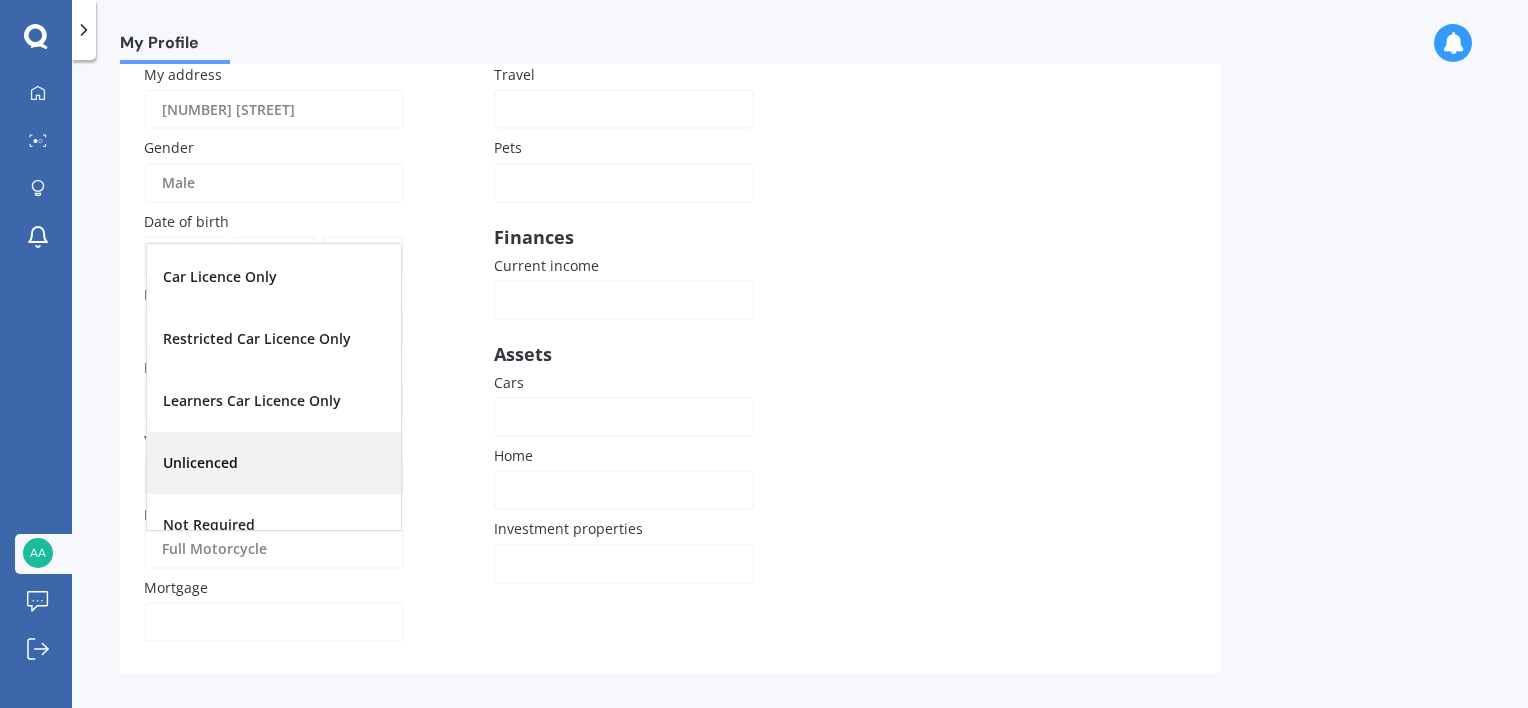 scroll, scrollTop: 209, scrollLeft: 0, axis: vertical 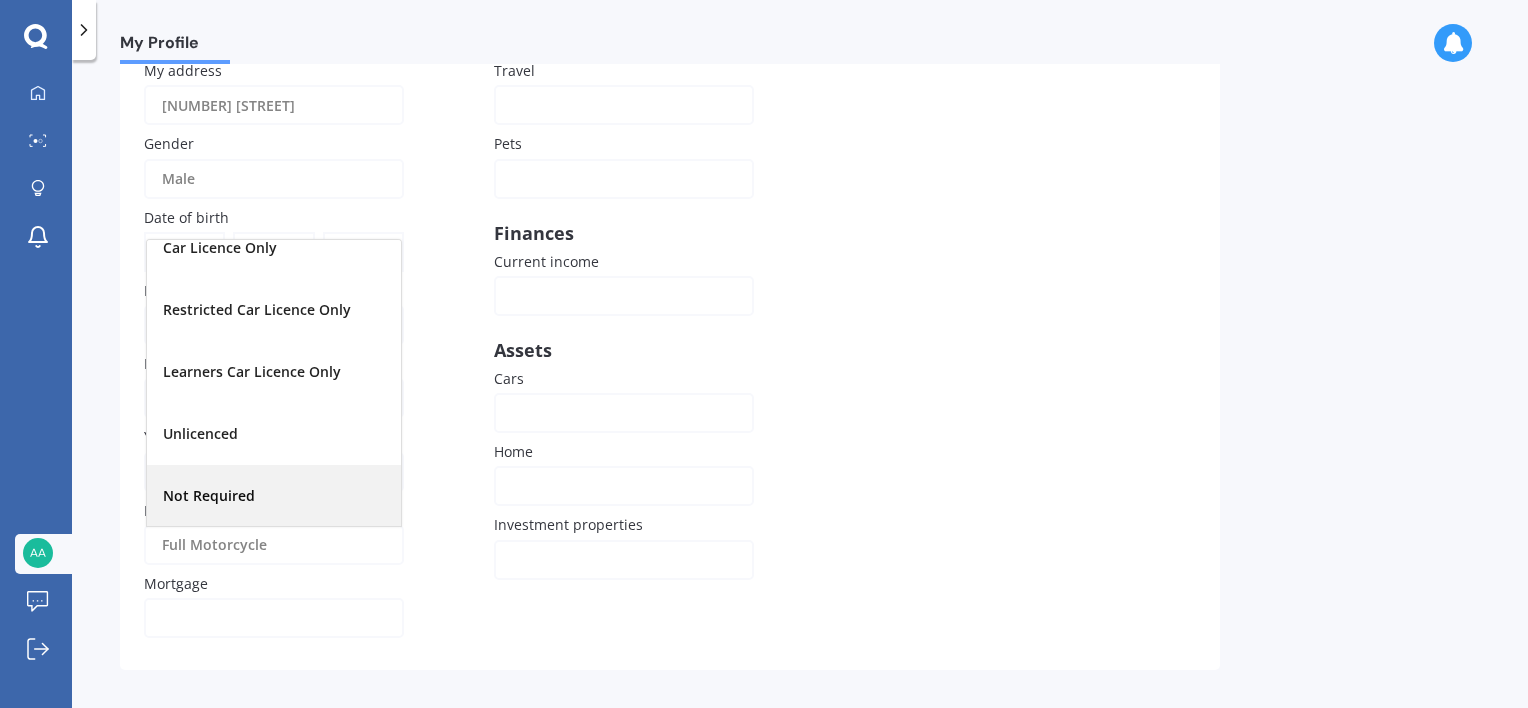 click on "Not Required" at bounding box center [274, 496] 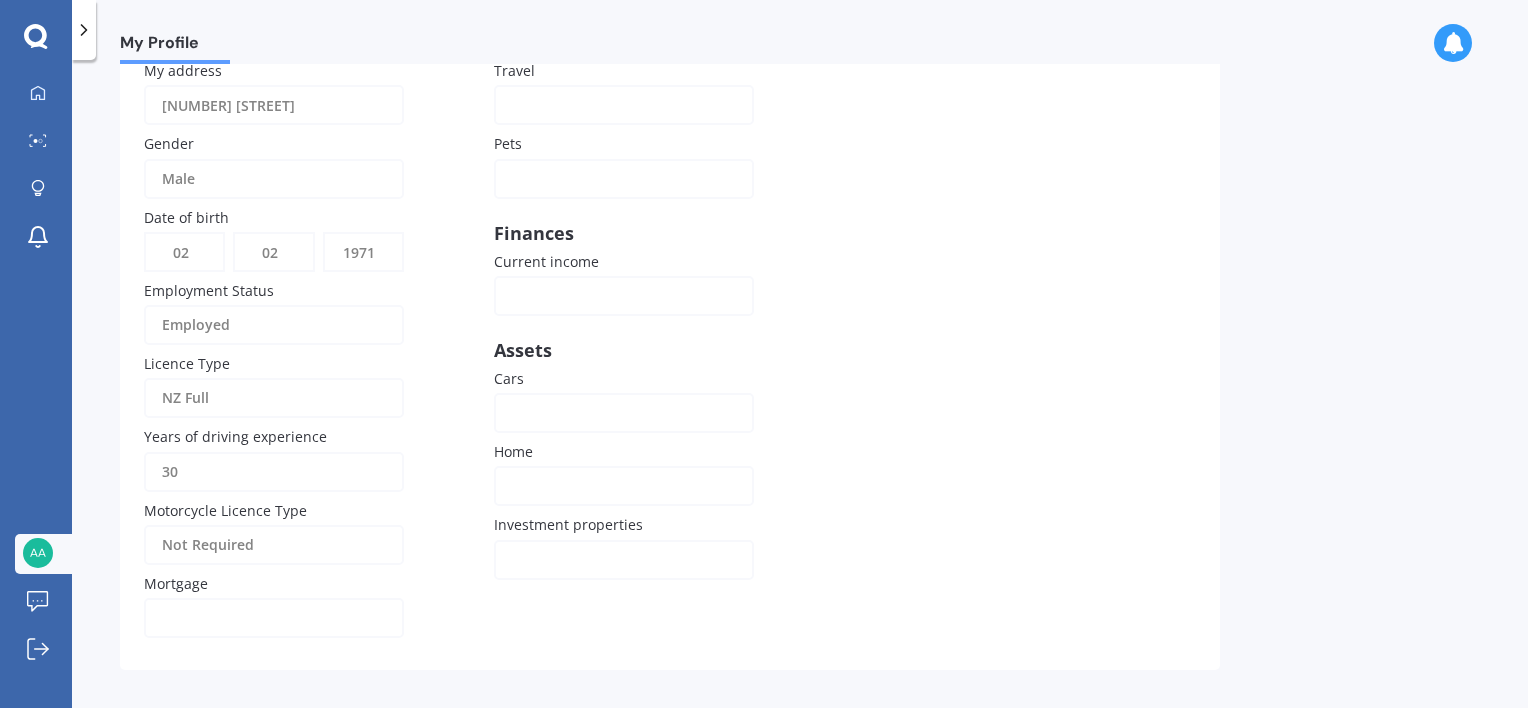 click on "Yes No" at bounding box center [274, 618] 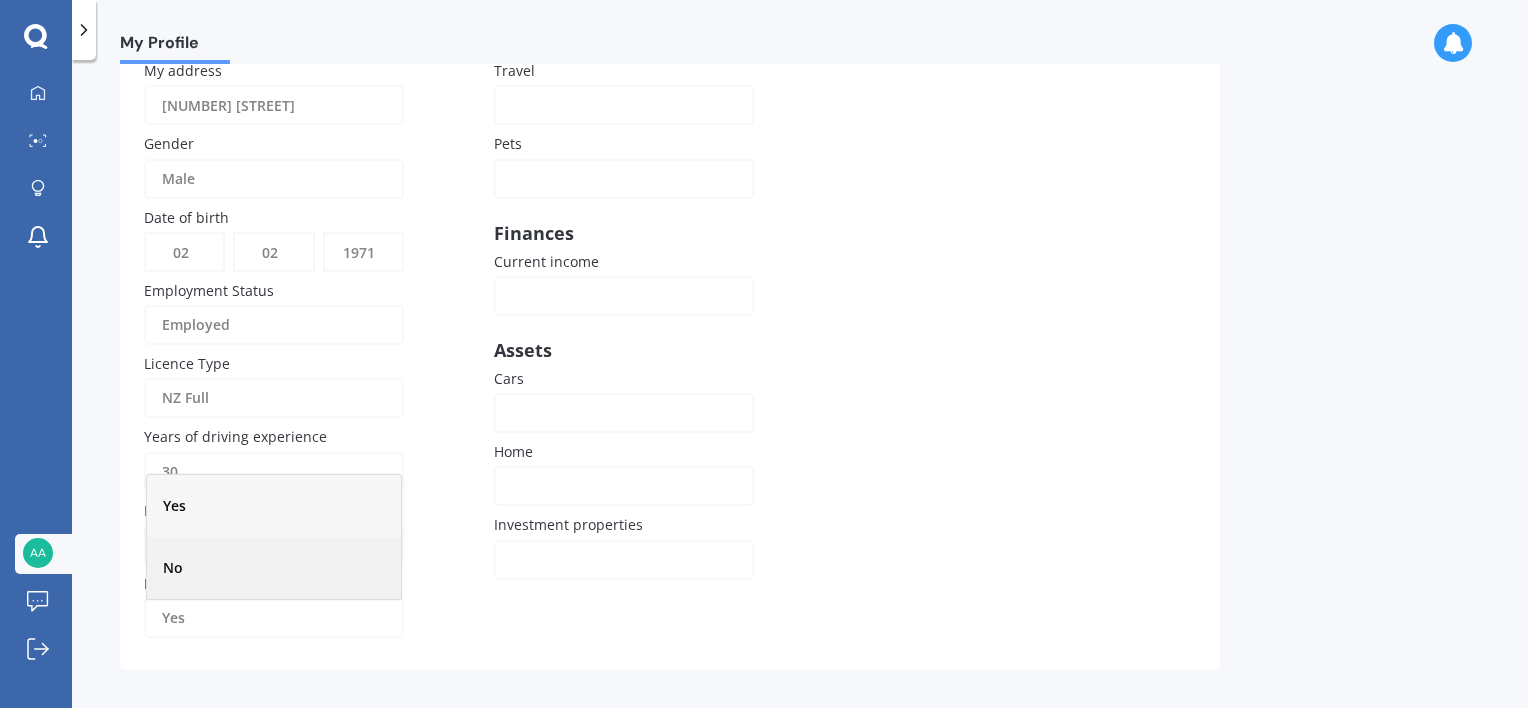 click on "No" at bounding box center (274, 568) 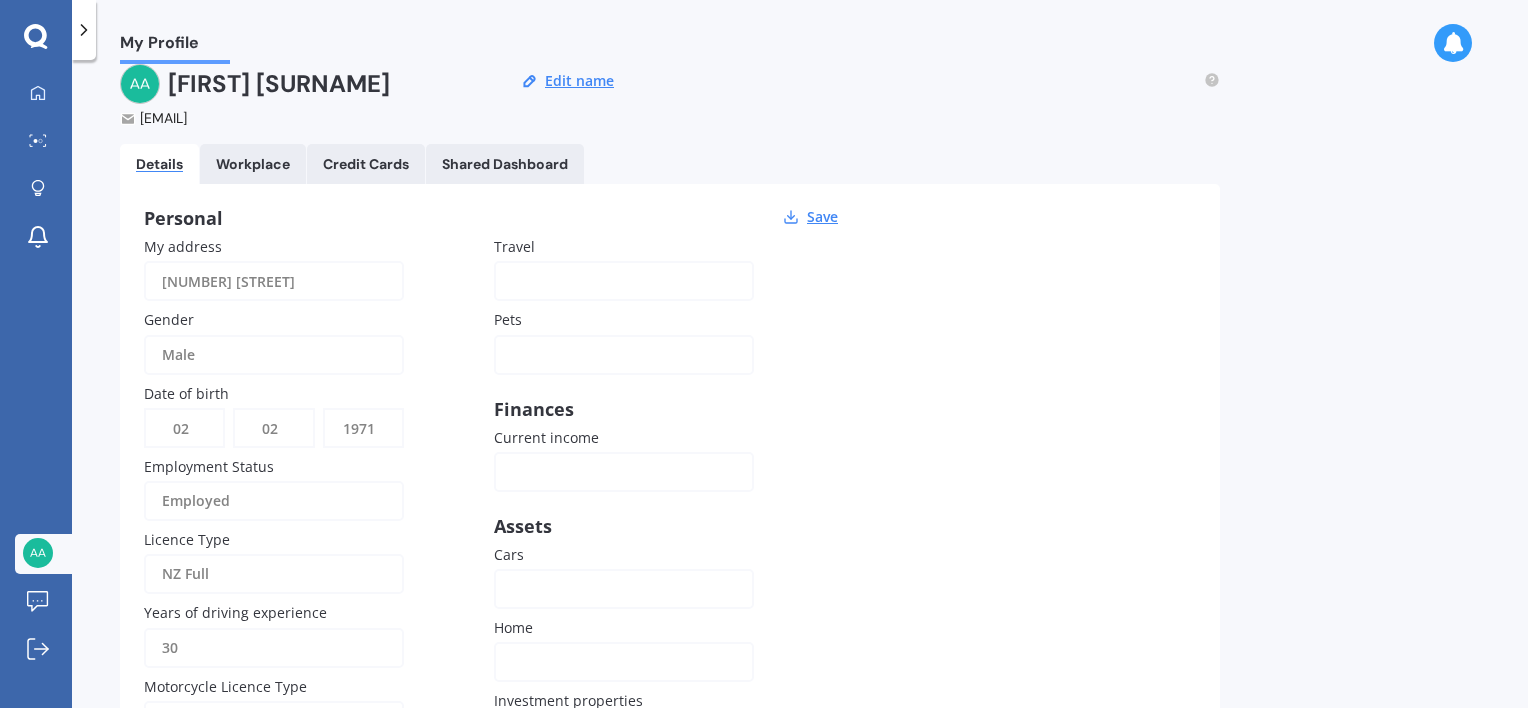 scroll, scrollTop: 0, scrollLeft: 0, axis: both 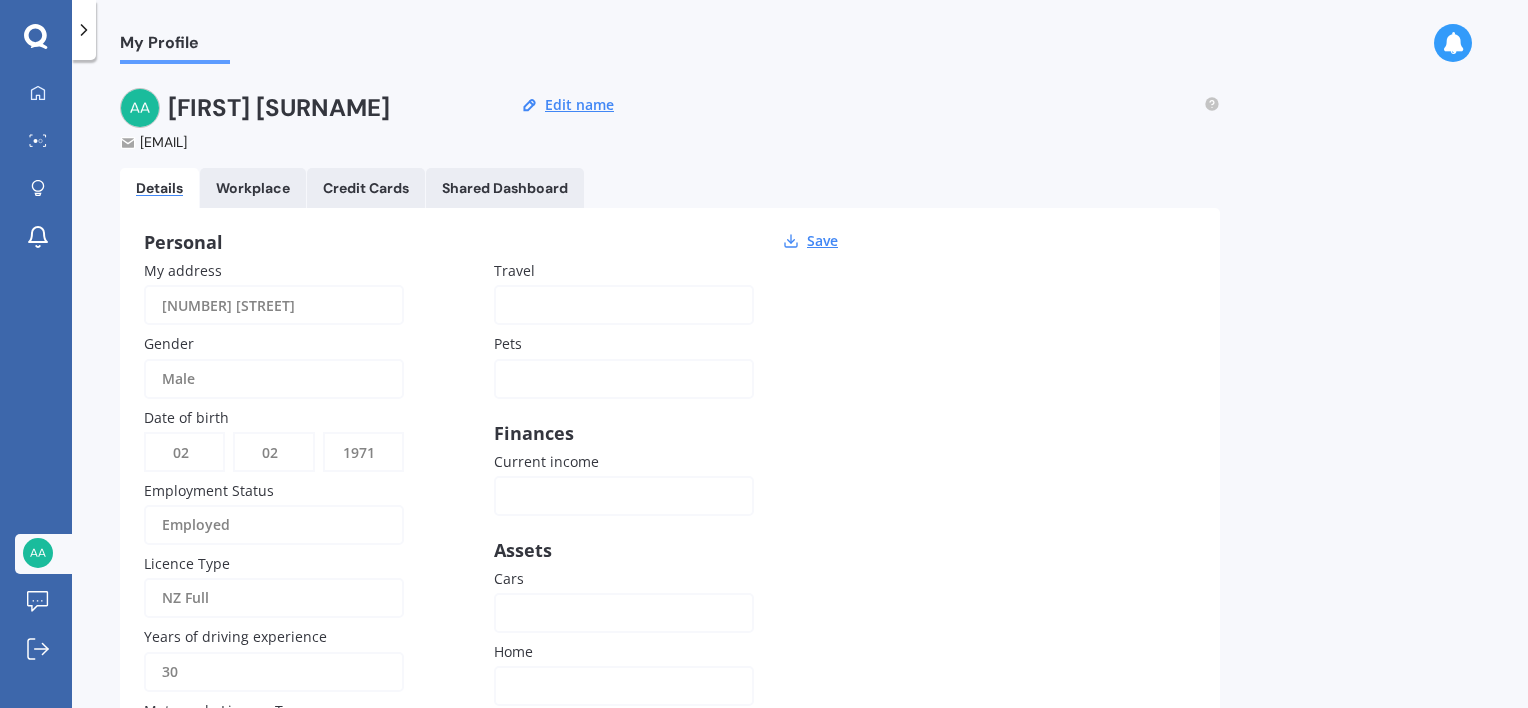 click at bounding box center [611, 305] 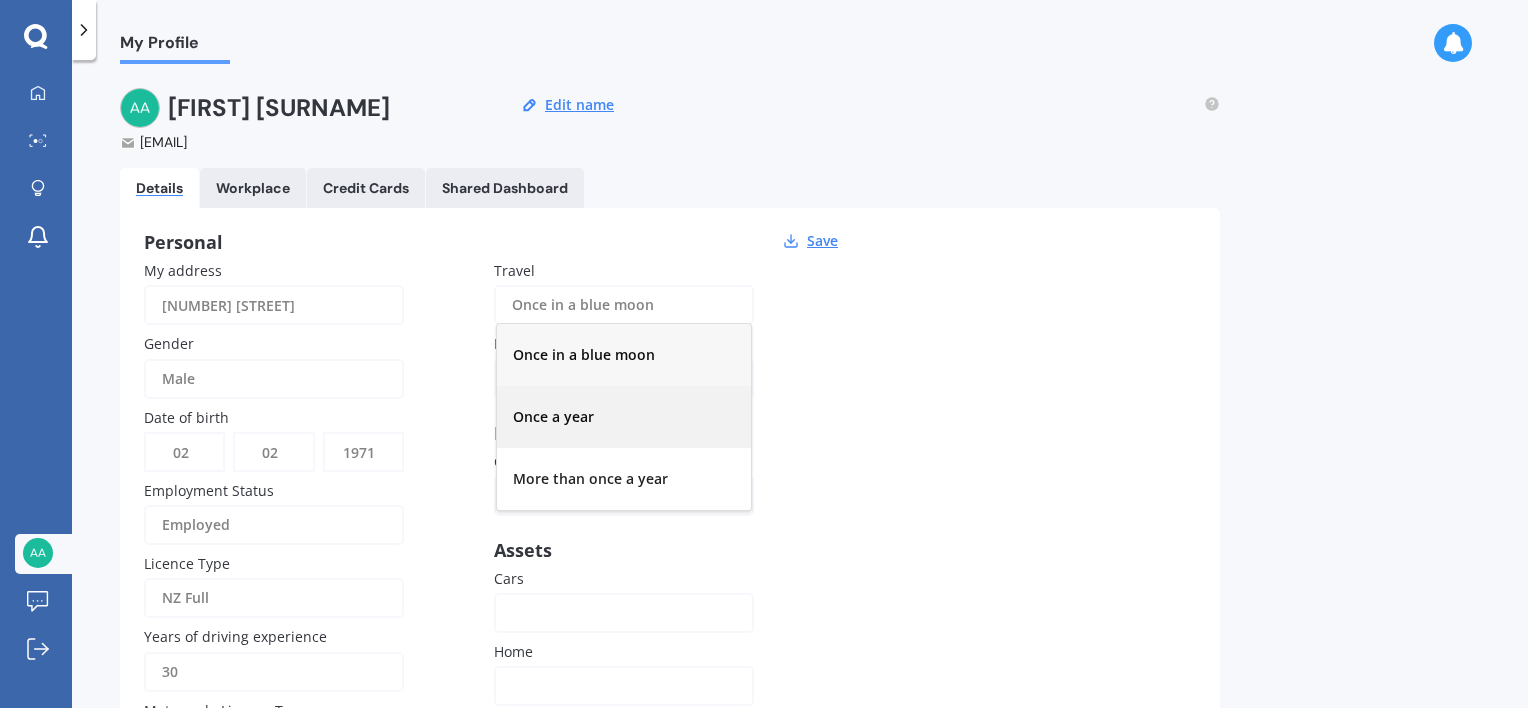 click on "Once a year" at bounding box center [553, 416] 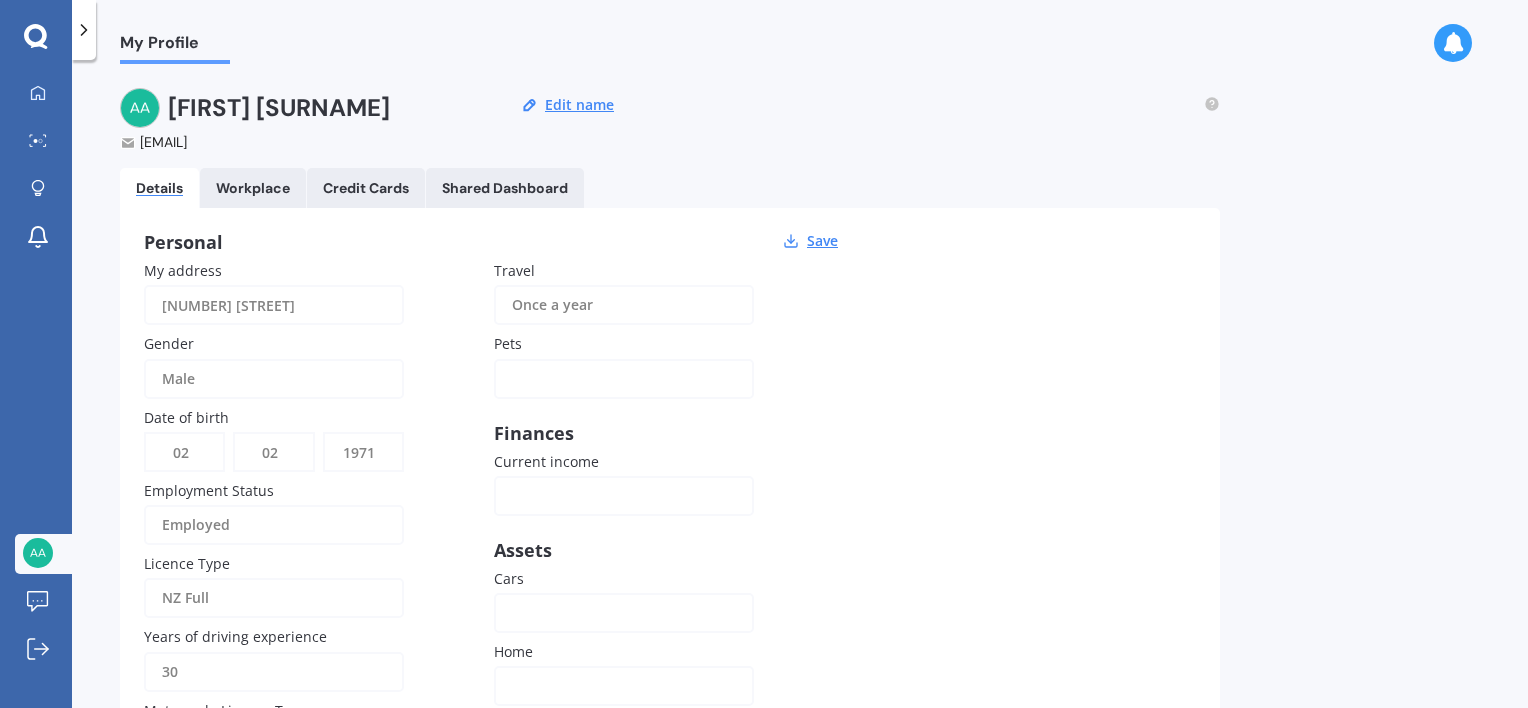 click at bounding box center (611, 379) 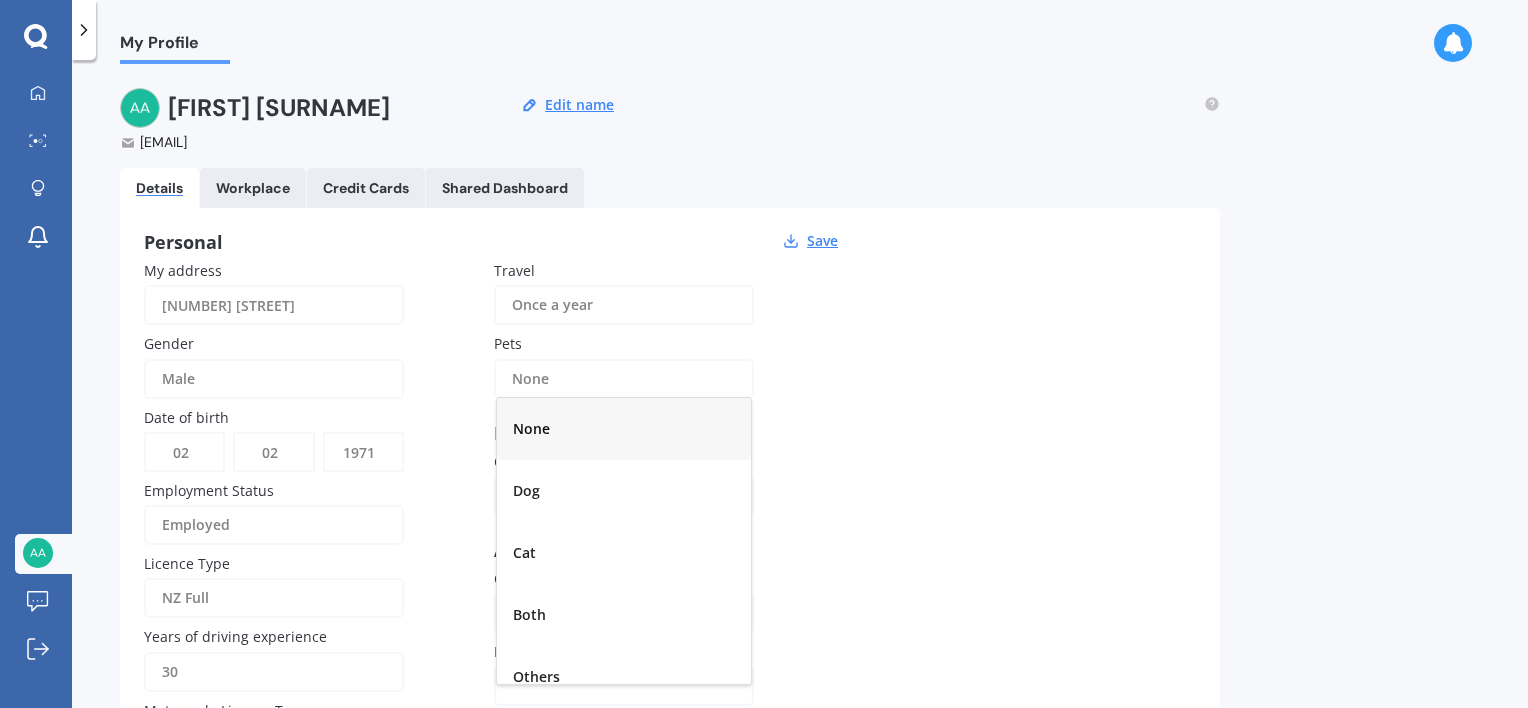click on "None" at bounding box center (624, 429) 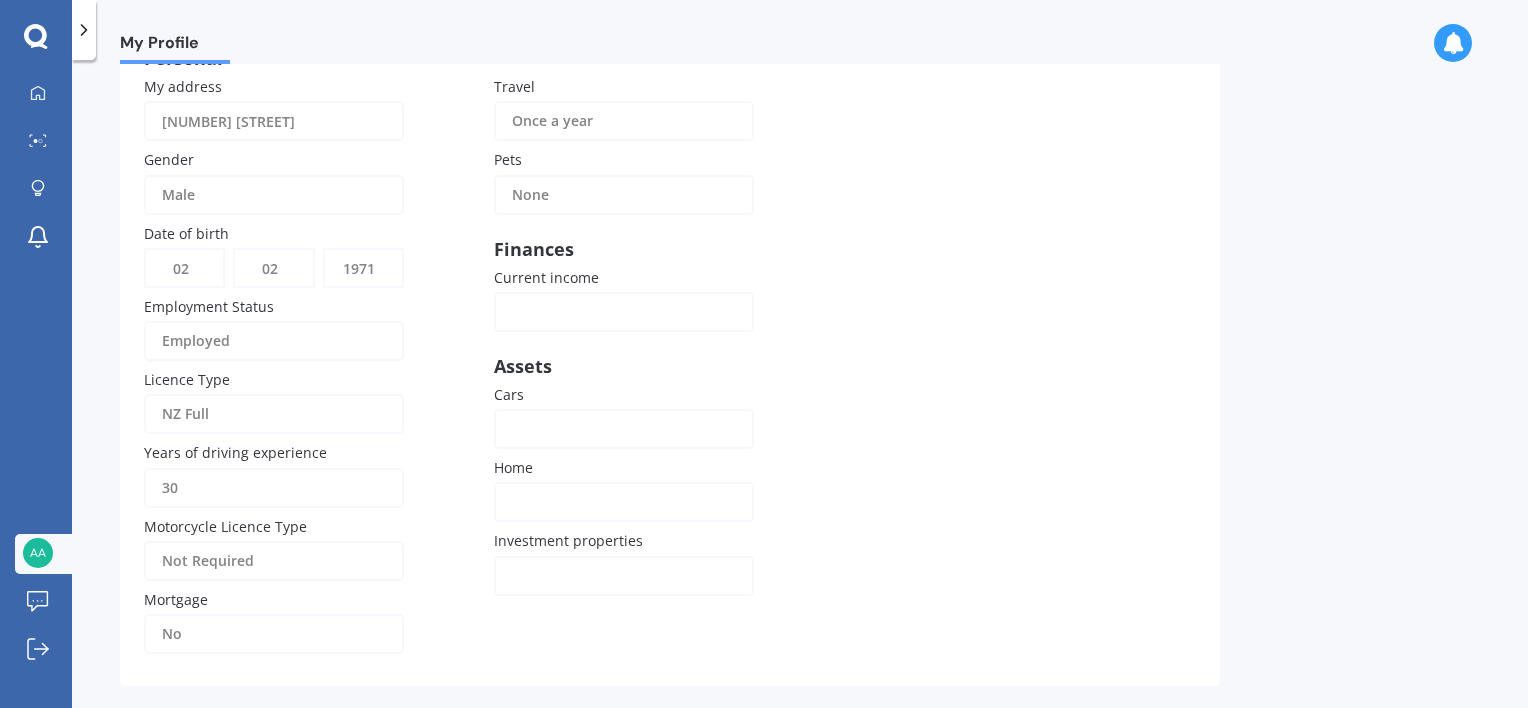 scroll, scrollTop: 188, scrollLeft: 0, axis: vertical 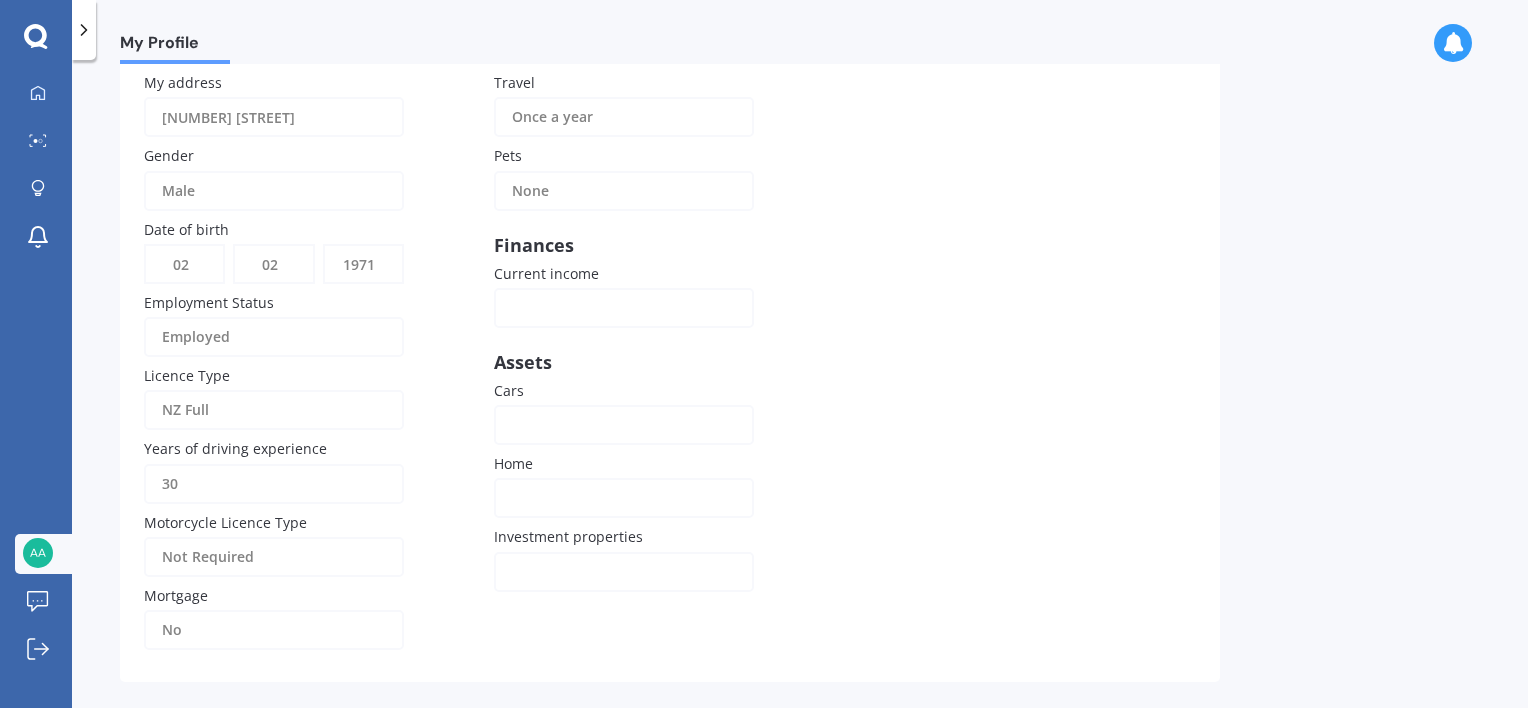 click on "Current income" at bounding box center (624, 308) 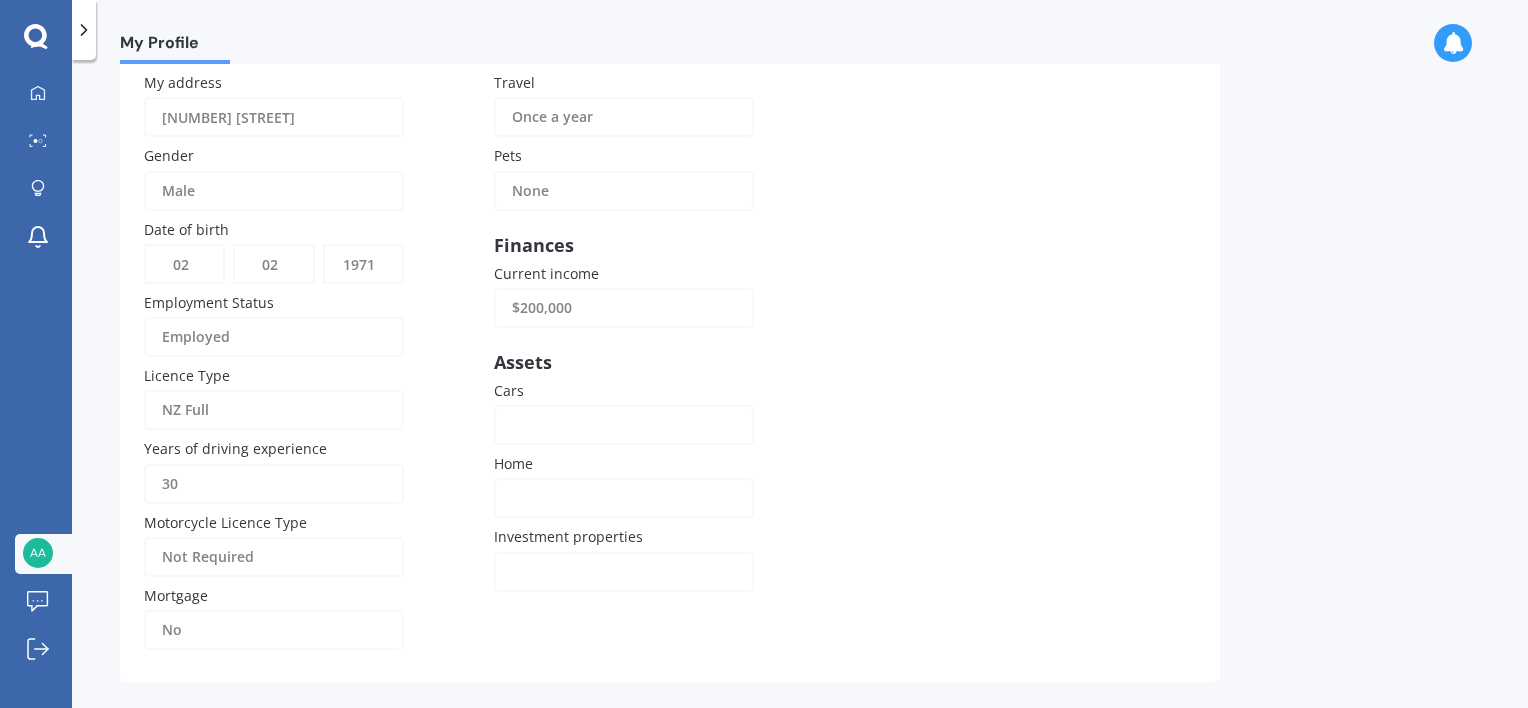 type on "$200,000" 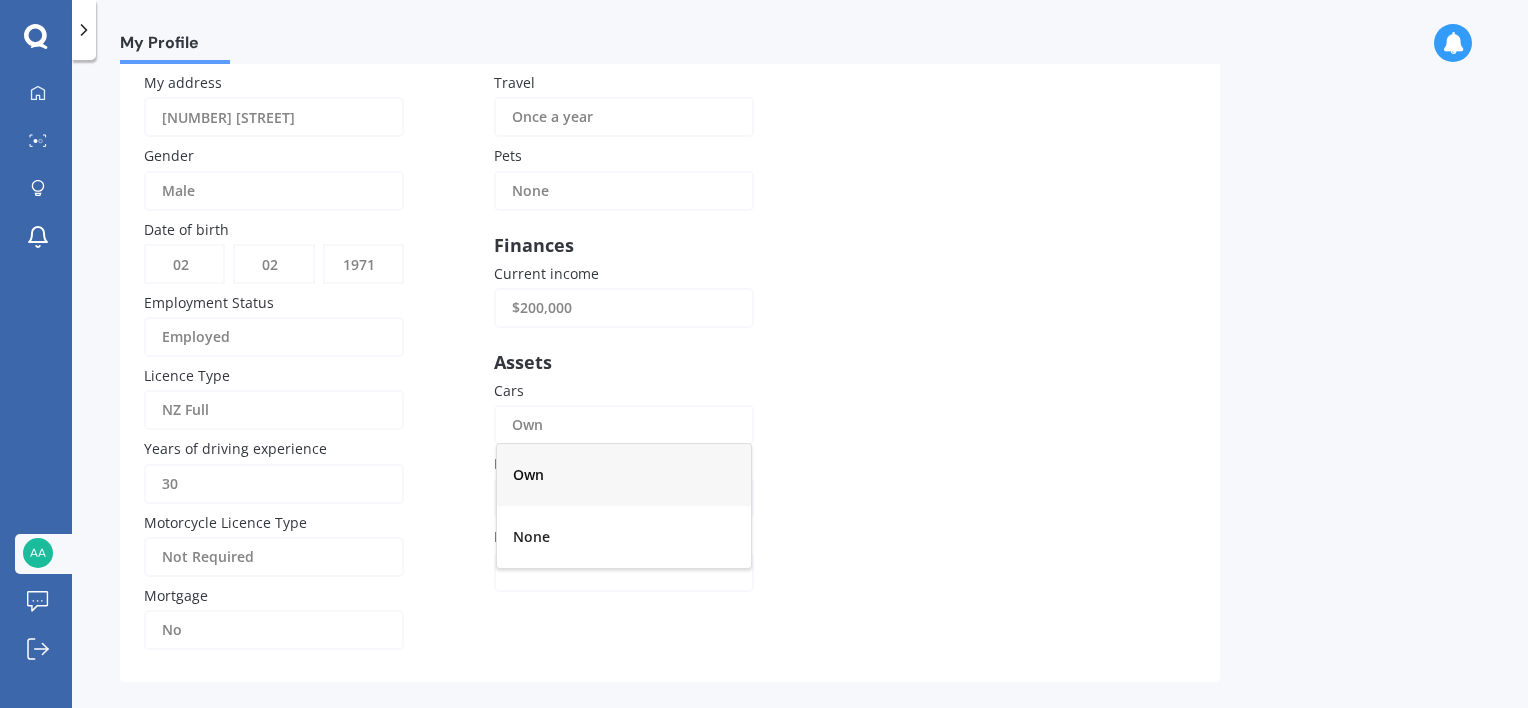 click on "Own" at bounding box center (624, 475) 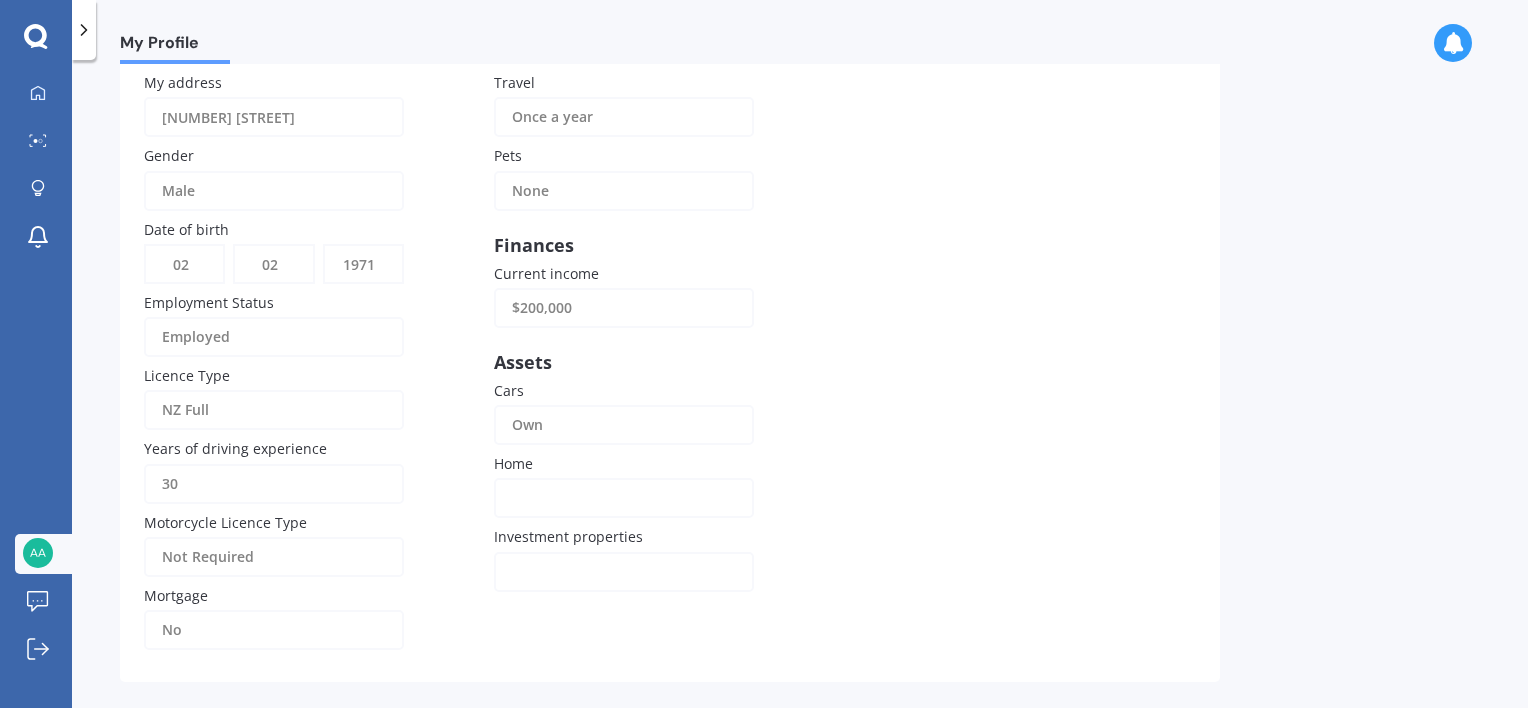 click at bounding box center [611, 498] 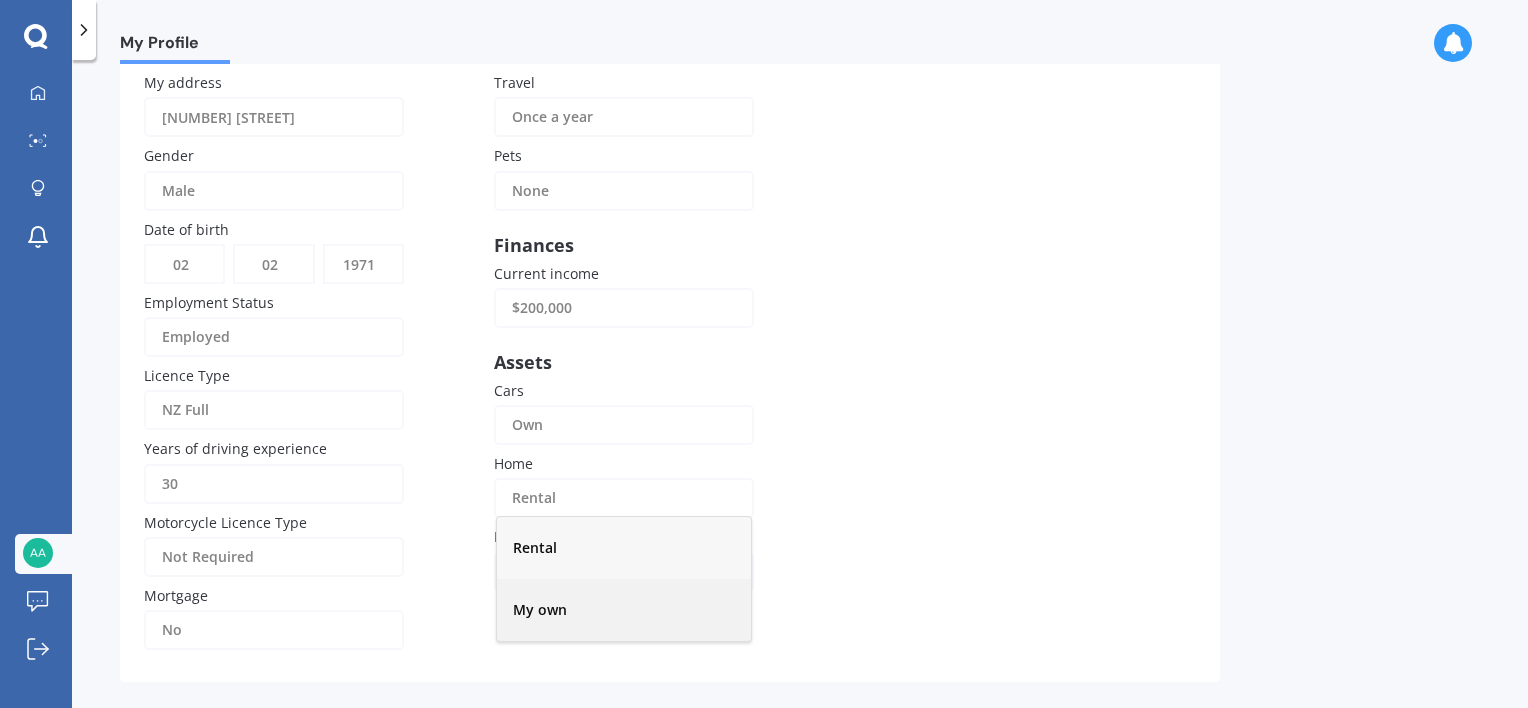 click on "My own" at bounding box center (624, 610) 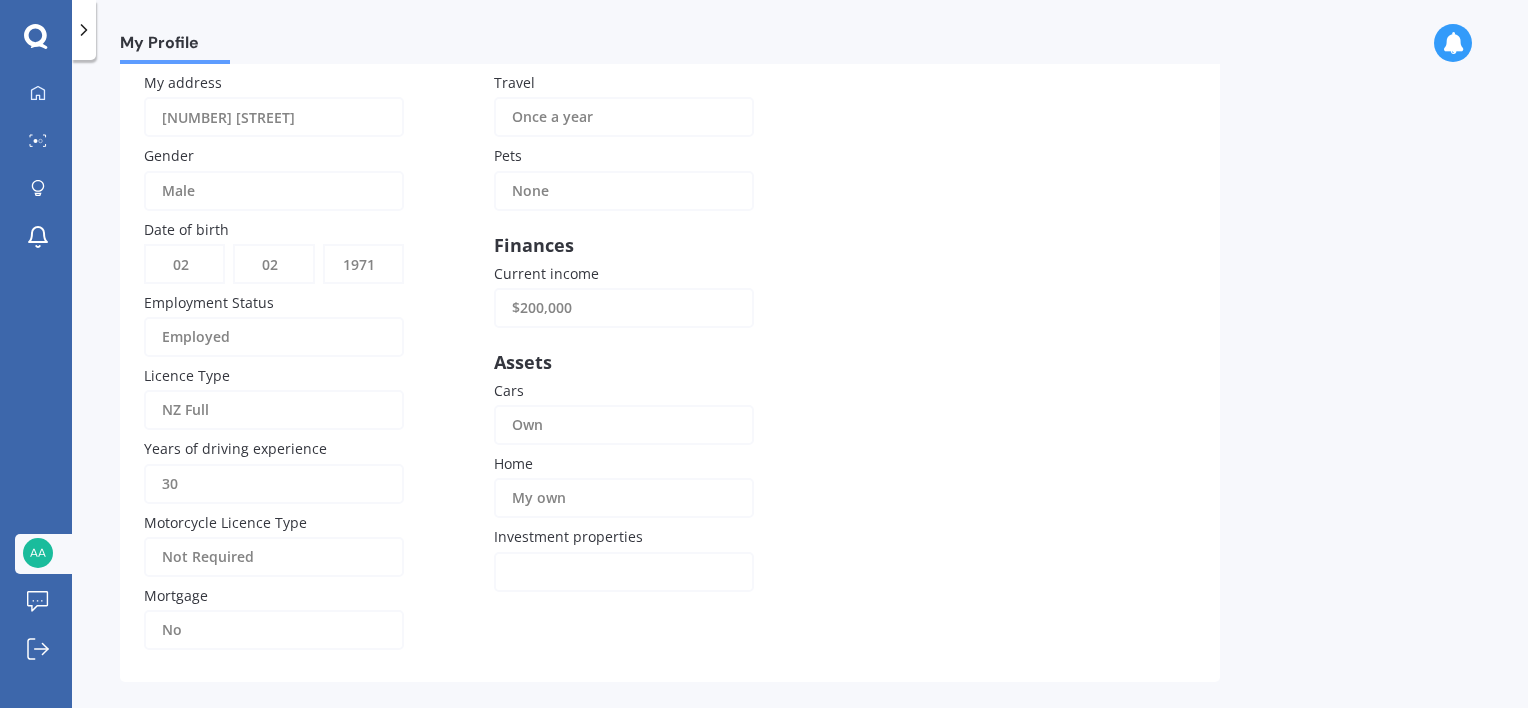 click at bounding box center (611, 572) 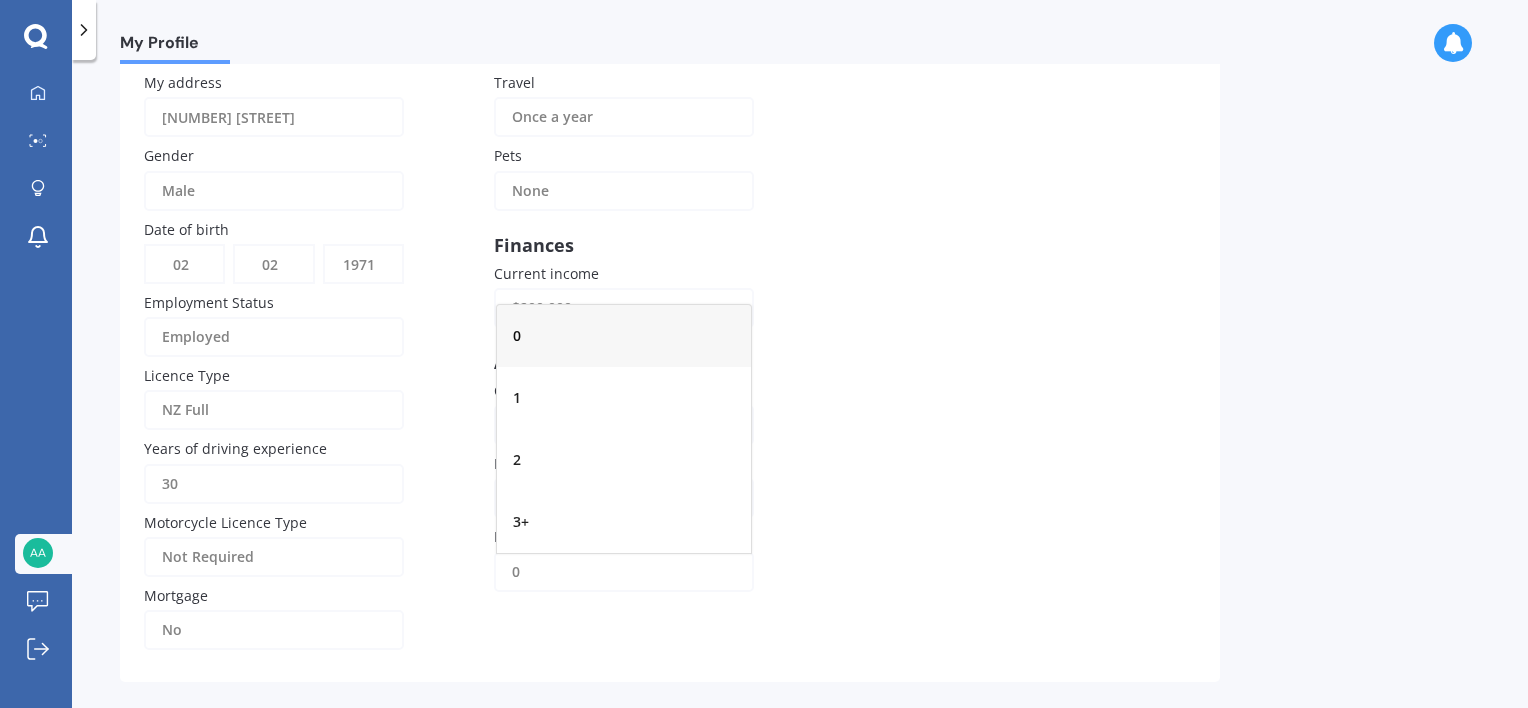 click on "0" at bounding box center [624, 336] 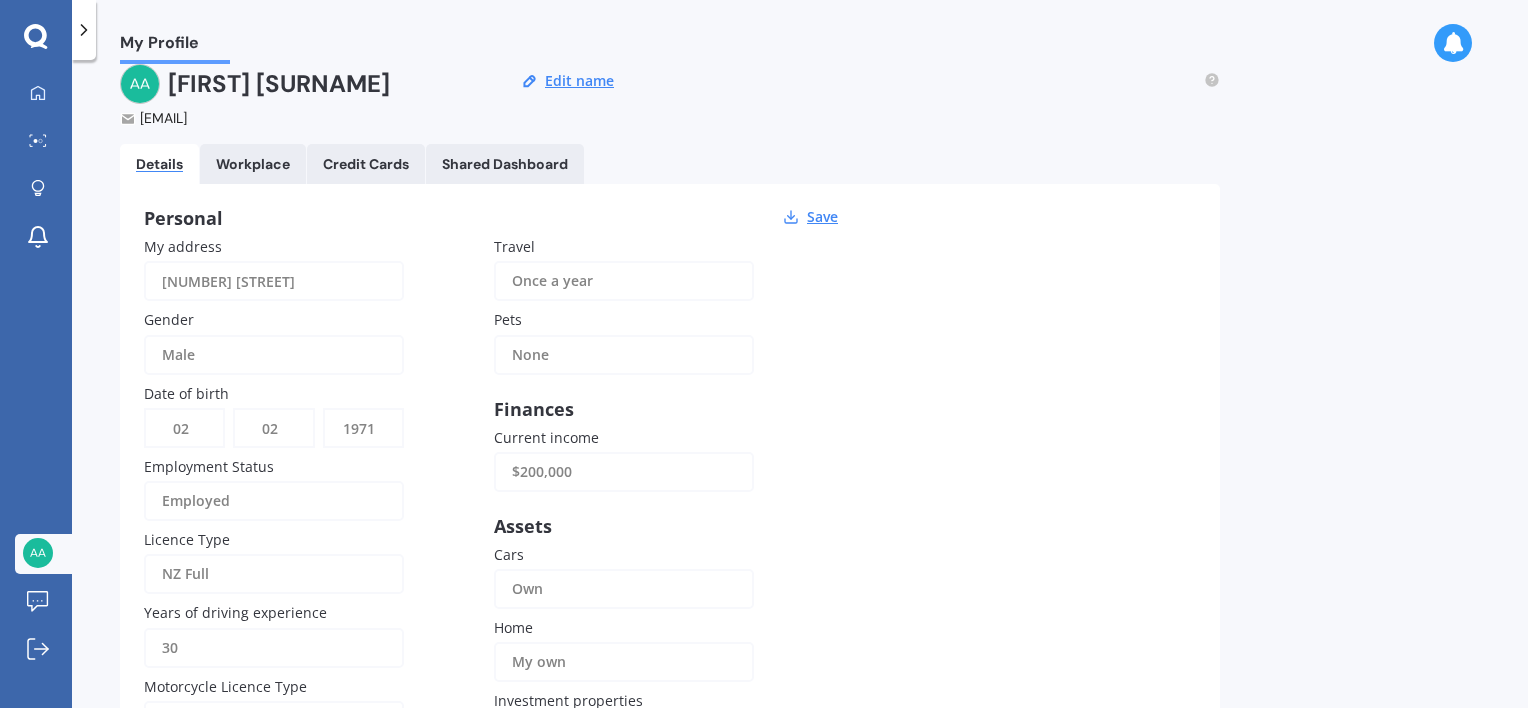 scroll, scrollTop: 0, scrollLeft: 0, axis: both 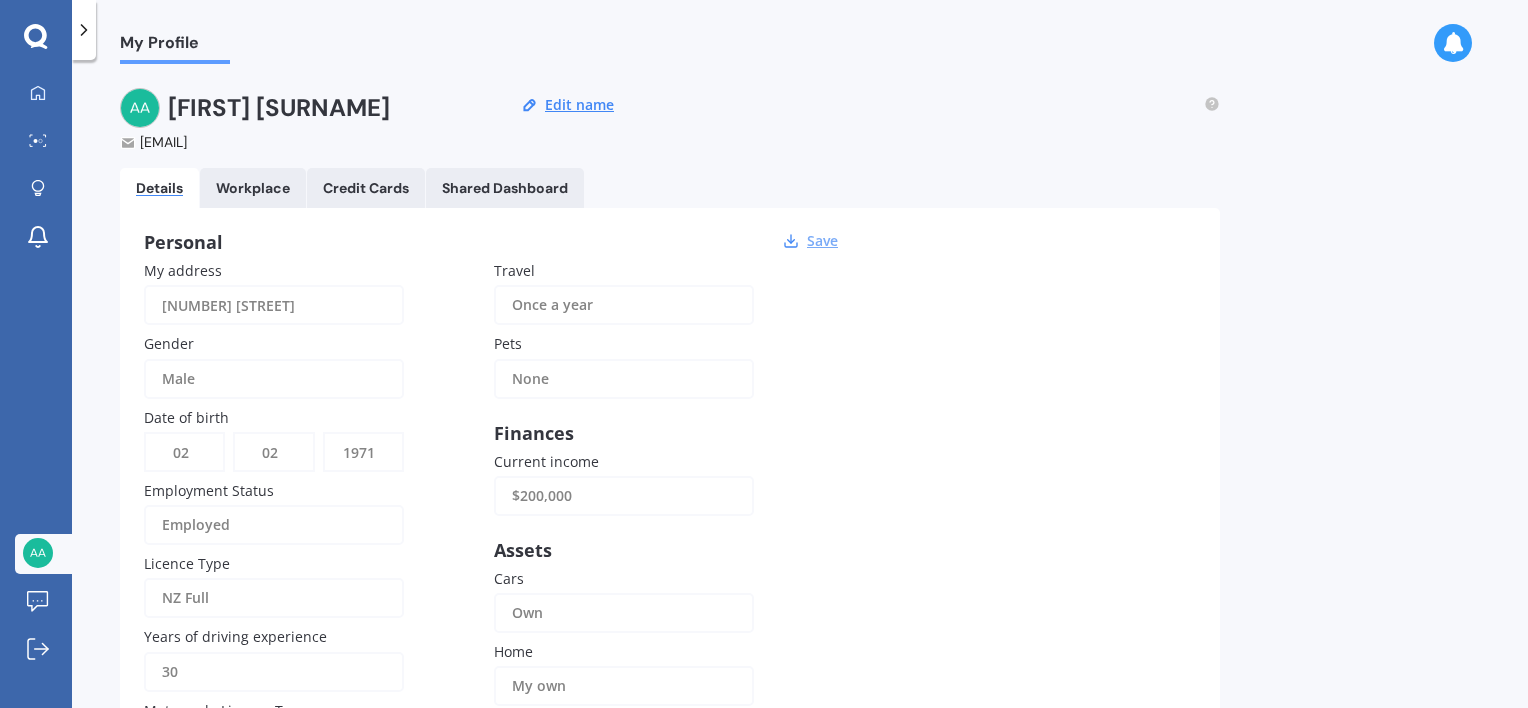 click on "Save" at bounding box center (822, 241) 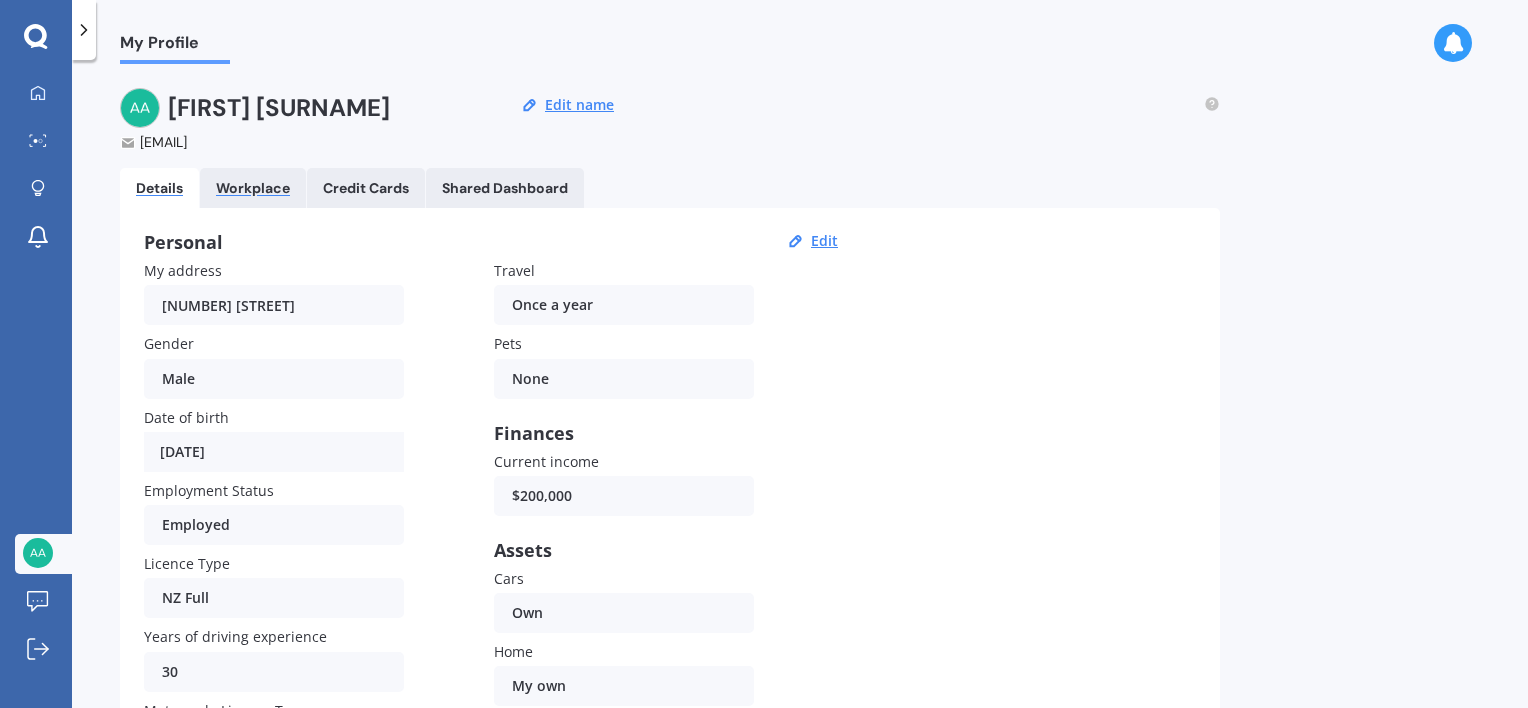 click on "Workplace" at bounding box center [253, 188] 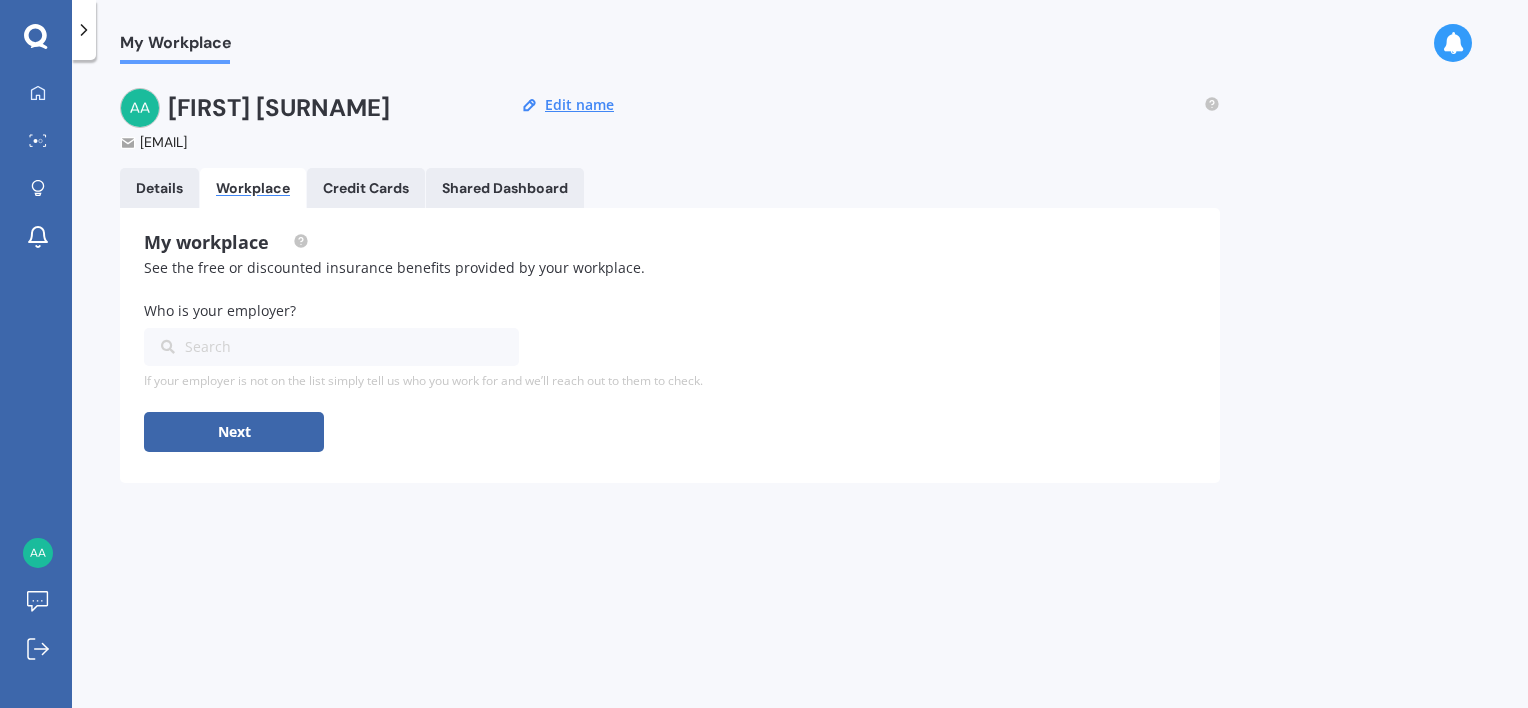 click on "Search" at bounding box center [319, 347] 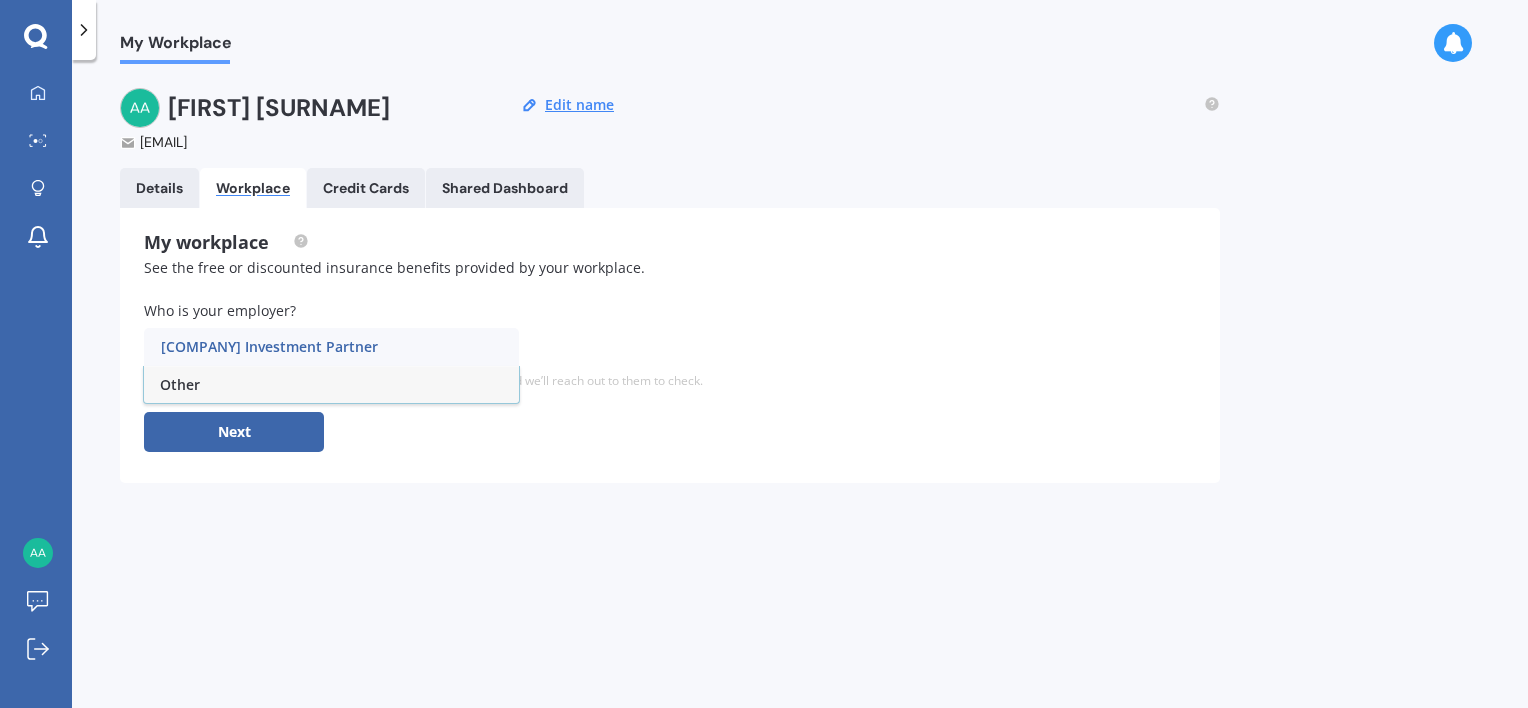 type on "[COMPANY] Investment Partners" 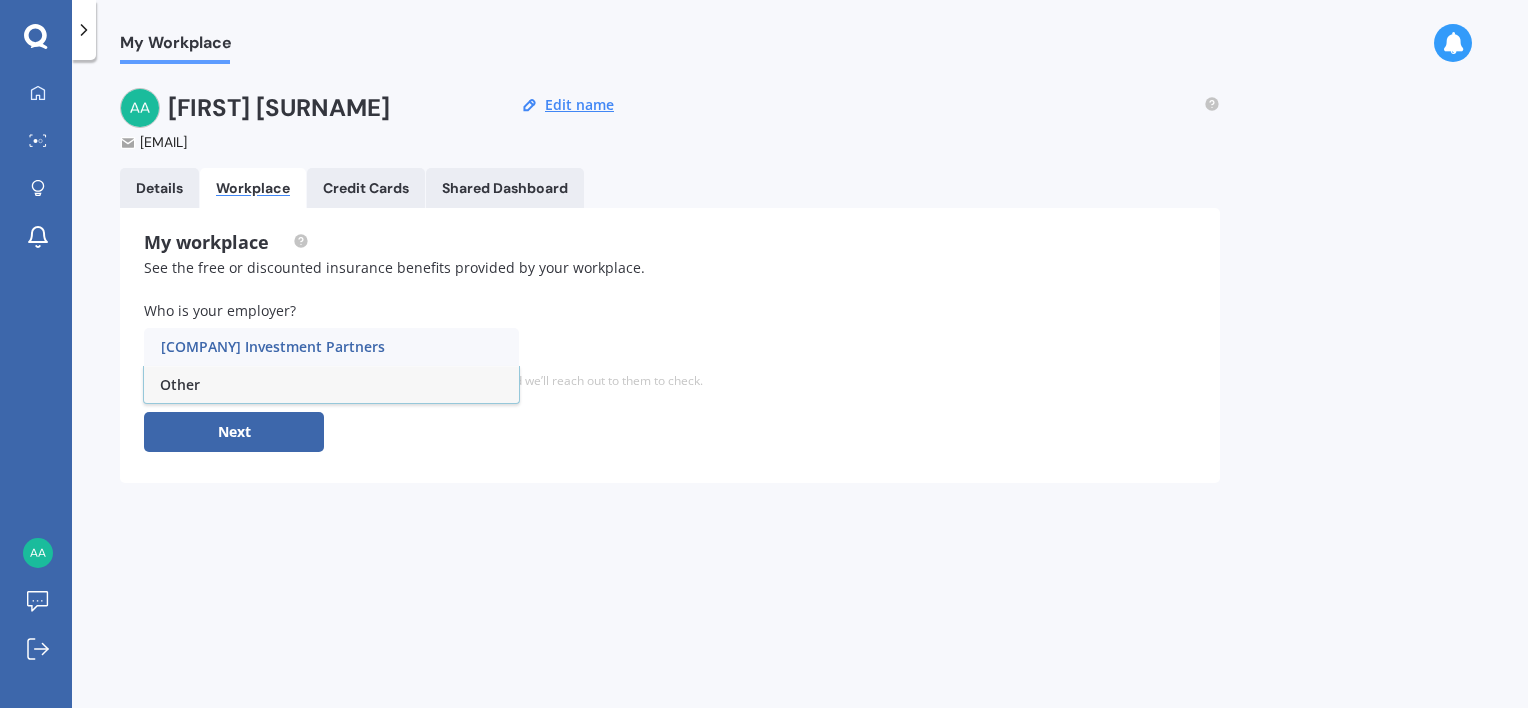 type 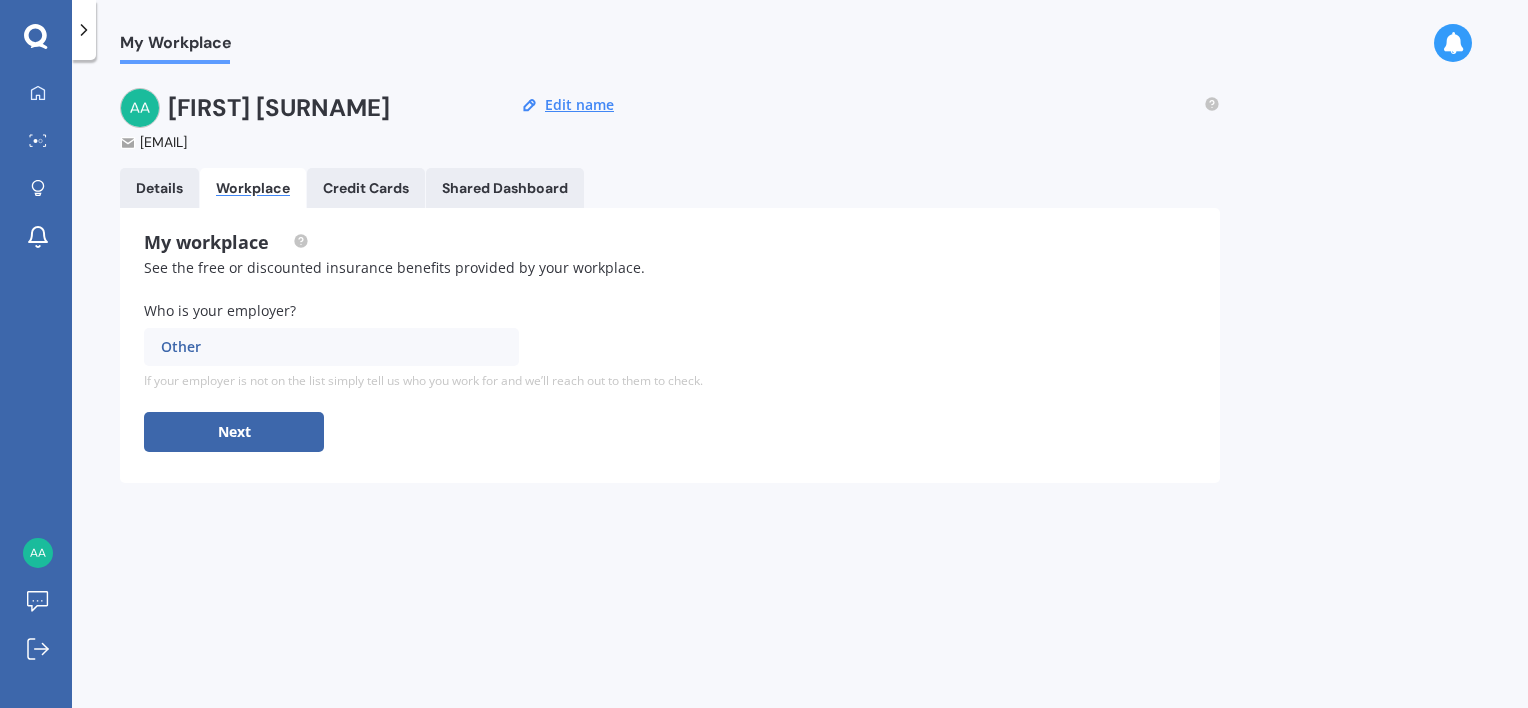 click on "Other 2degrees AIA NZ ASB BNZ Countdown Fonterra Pinehurst School Rangitoto College Spark Xero NZ Other If your employer is not on the list simply tell us who you work for and we’ll reach out to them to check." at bounding box center [670, 350] 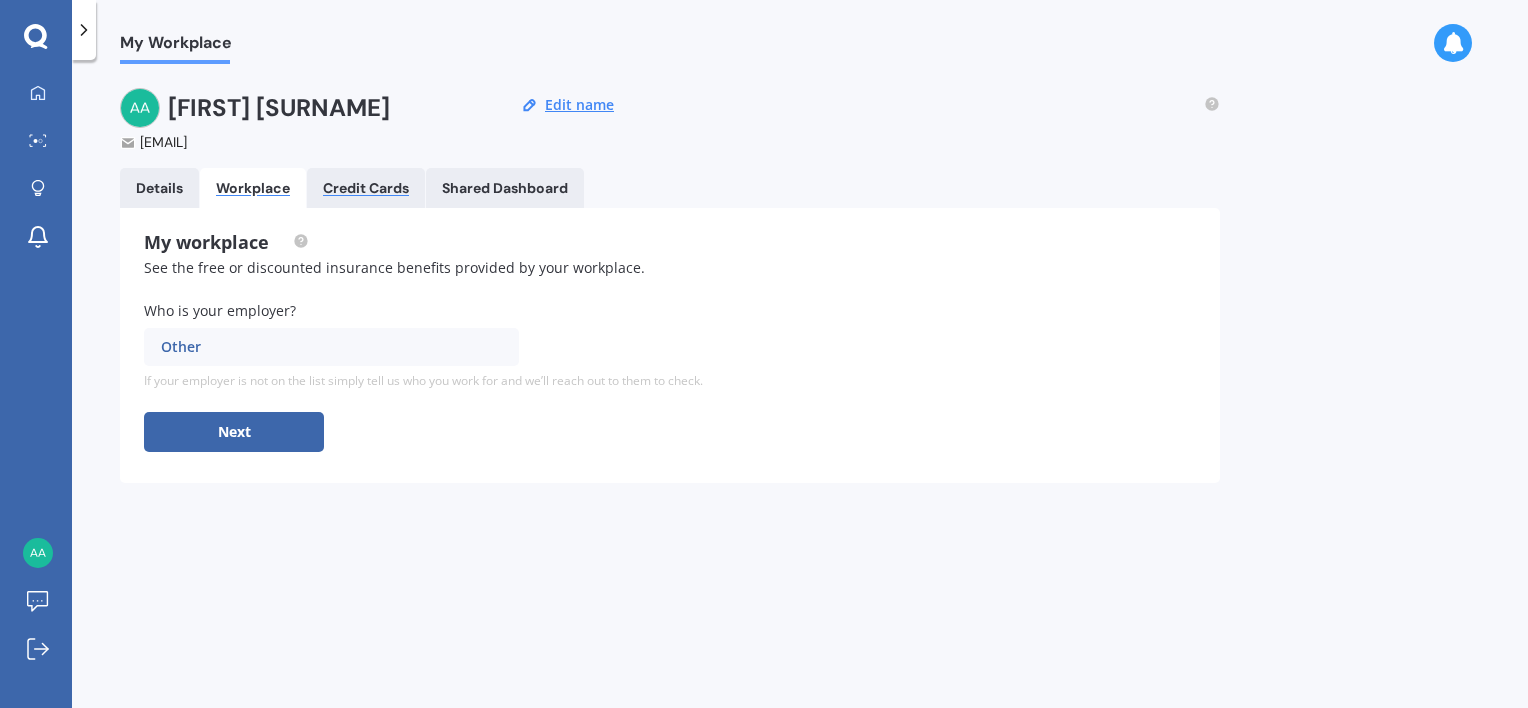 click on "Credit Cards" at bounding box center (366, 188) 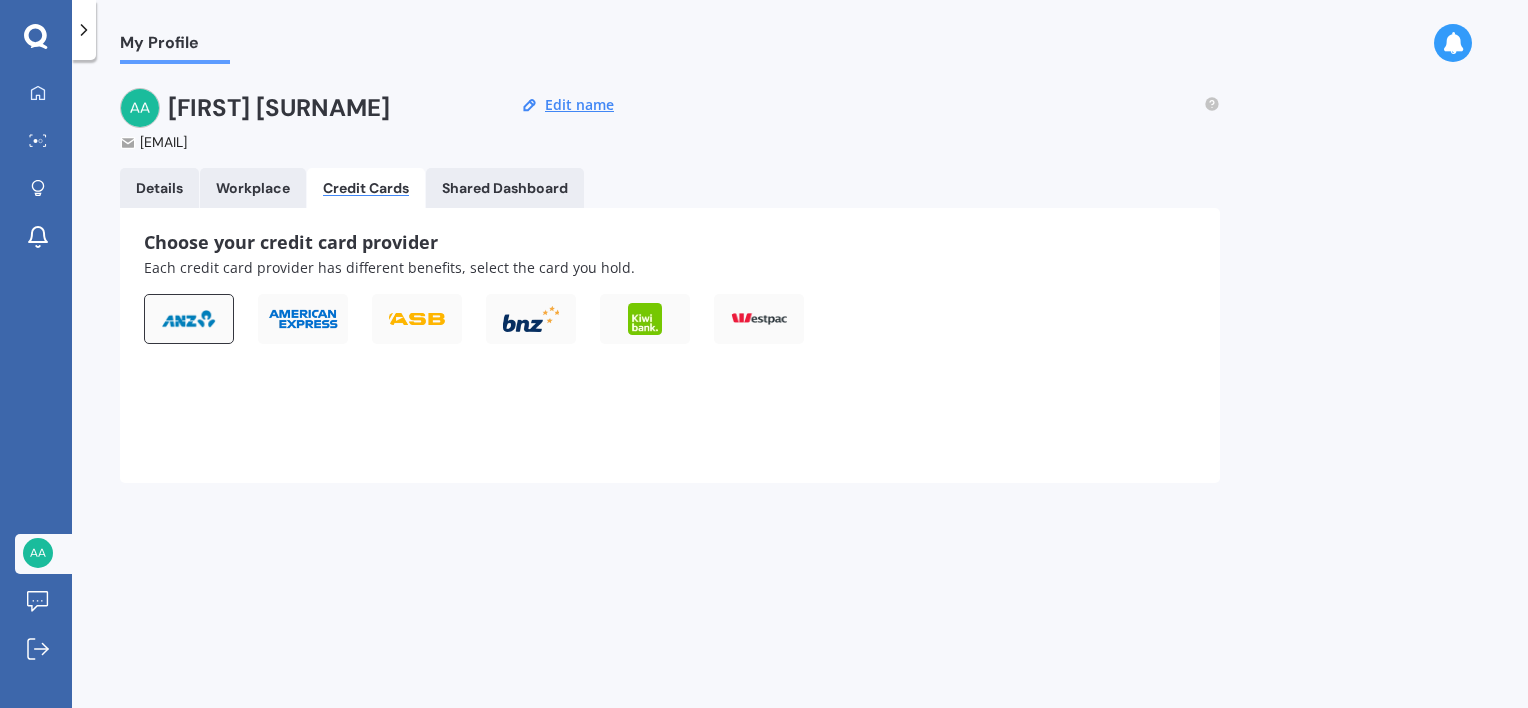 click at bounding box center [189, 319] 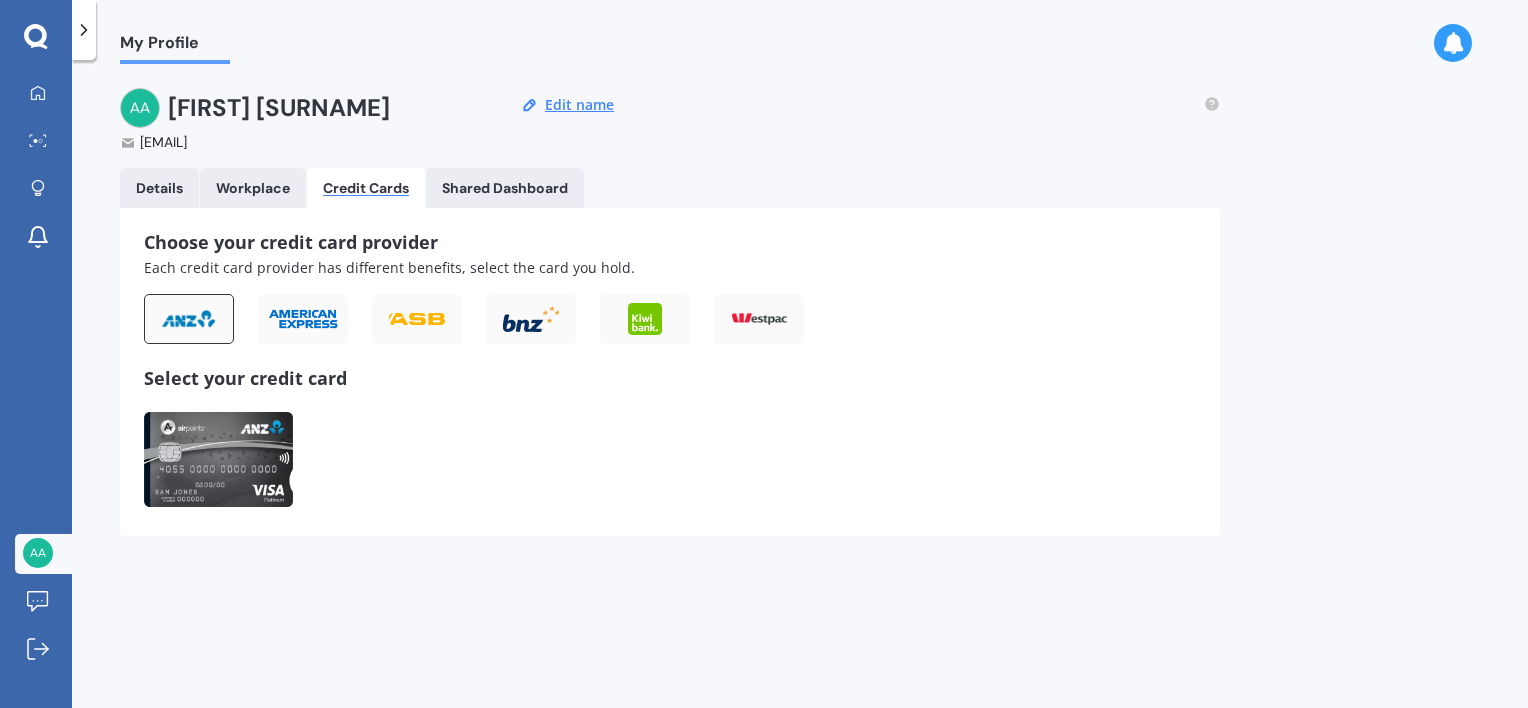 click at bounding box center [218, 459] 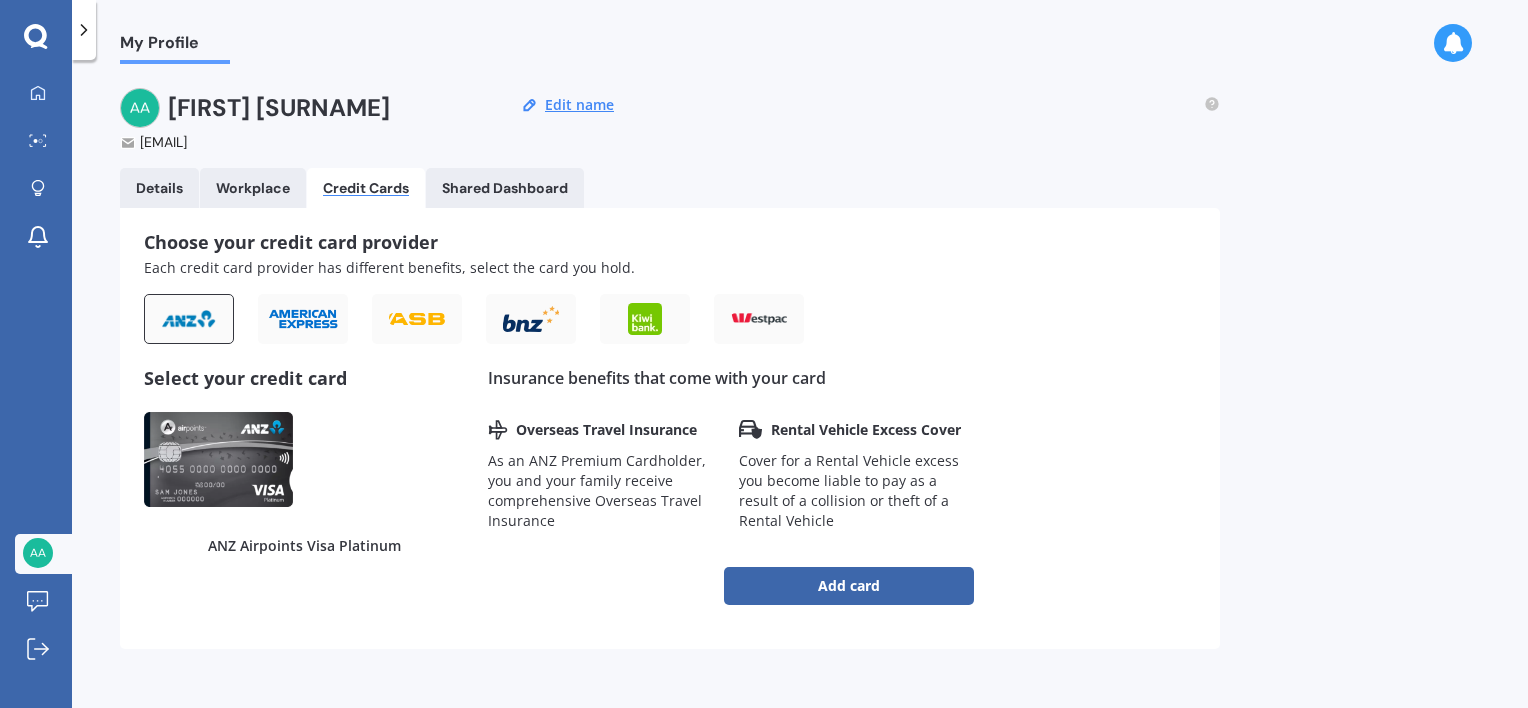 click at bounding box center (218, 459) 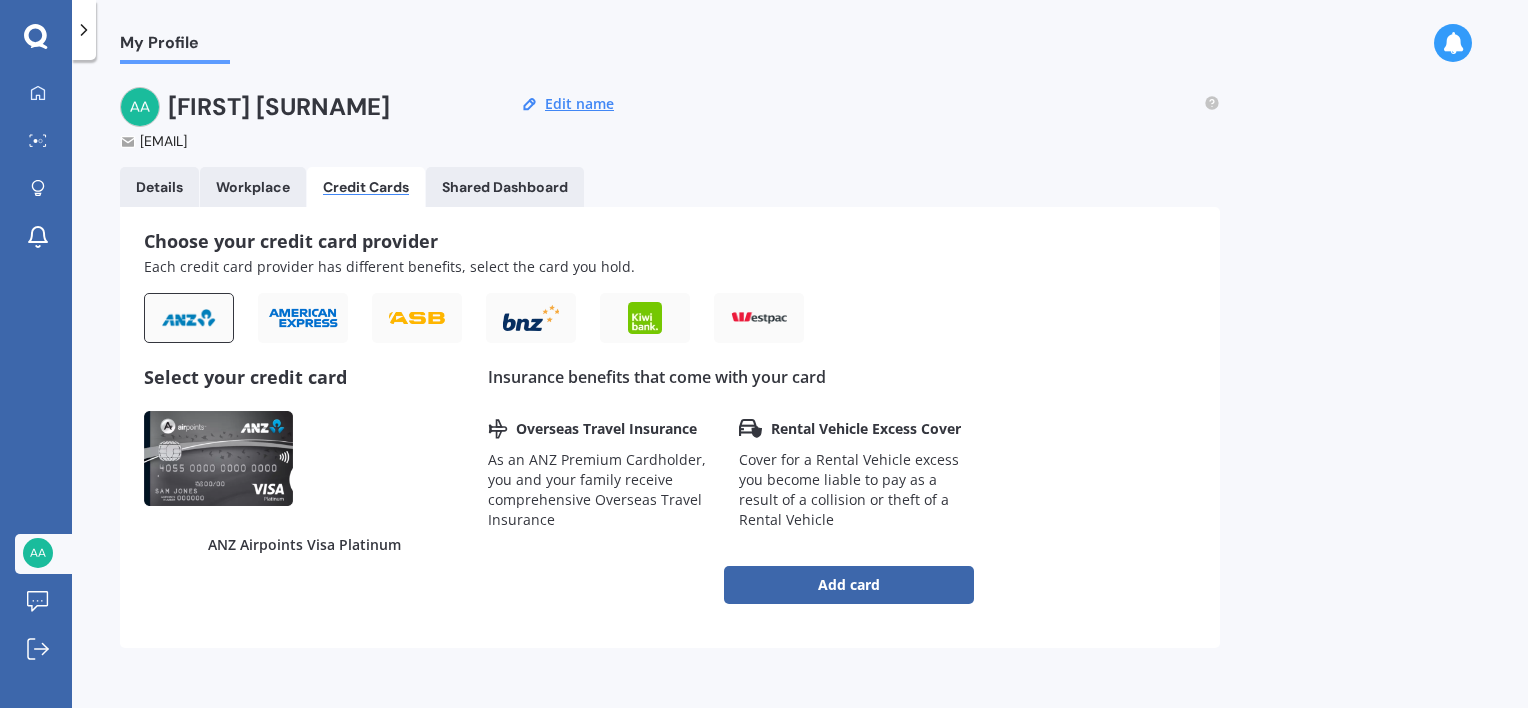 scroll, scrollTop: 0, scrollLeft: 0, axis: both 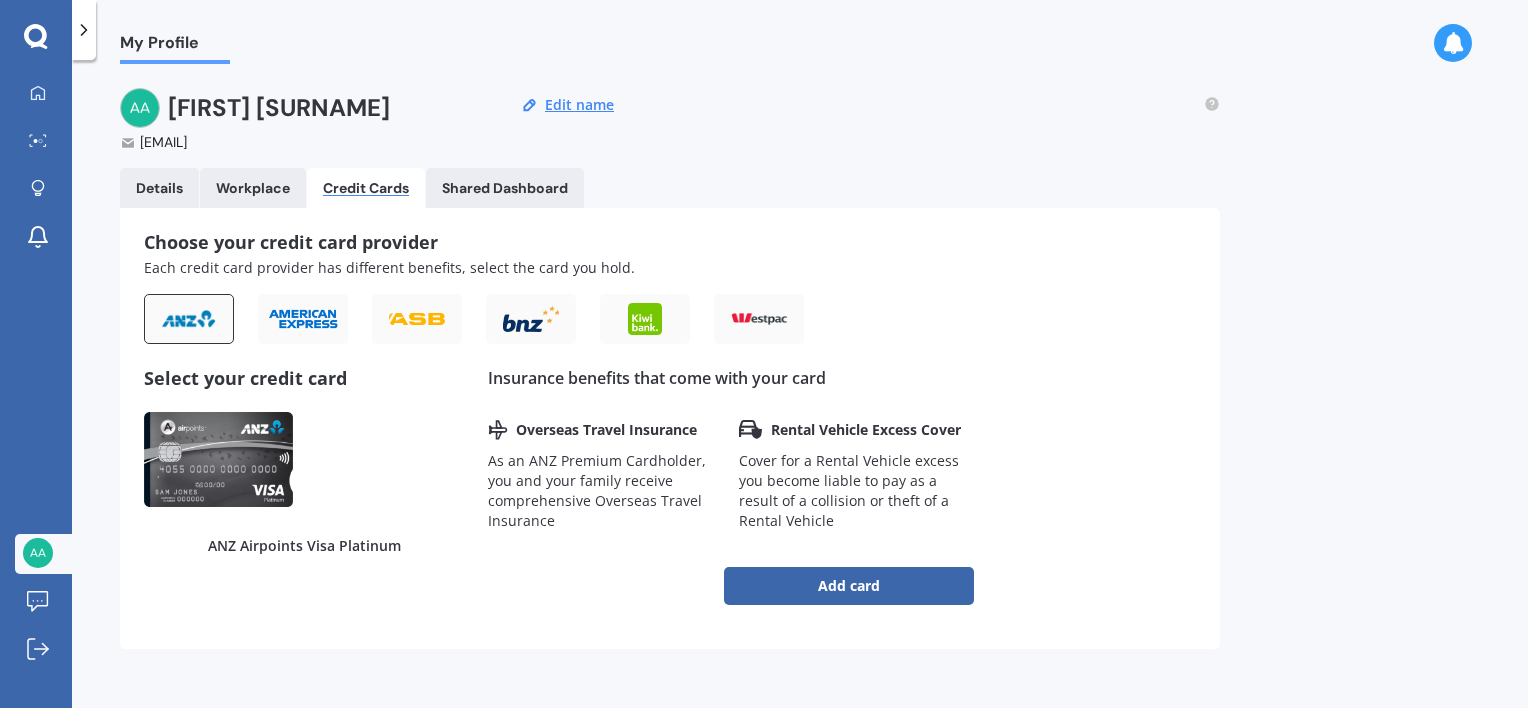 click at bounding box center [189, 319] 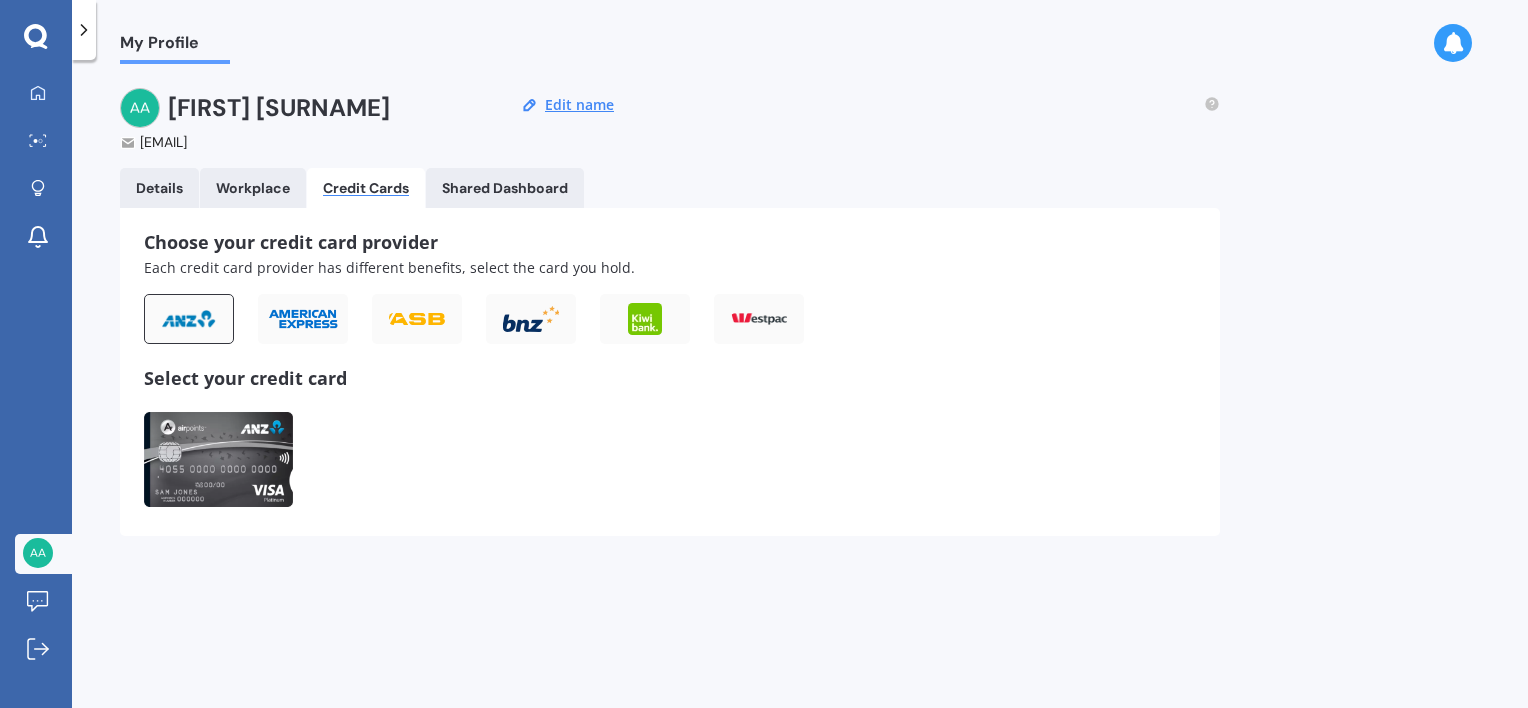 click at bounding box center [189, 319] 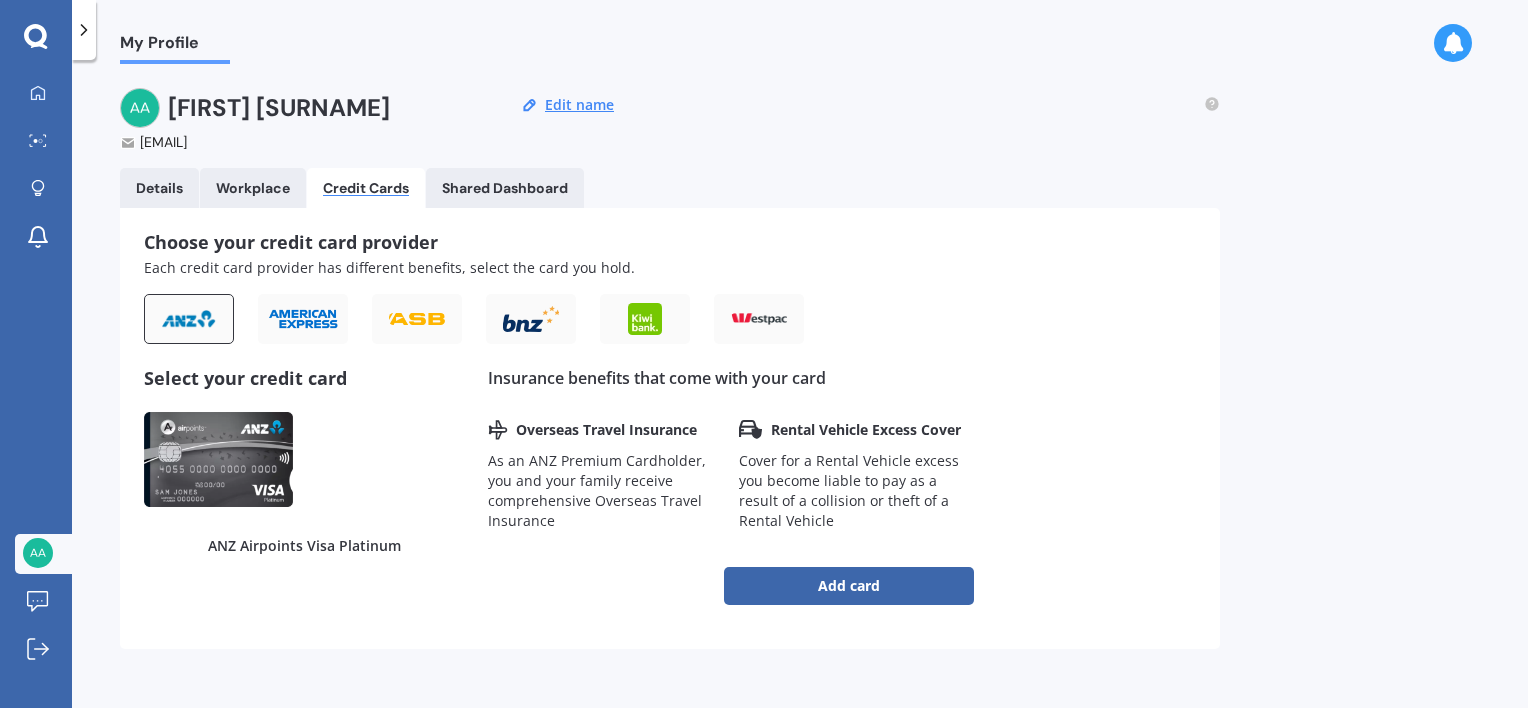 click on "ANZ Airpoints Visa Platinum" at bounding box center [304, 546] 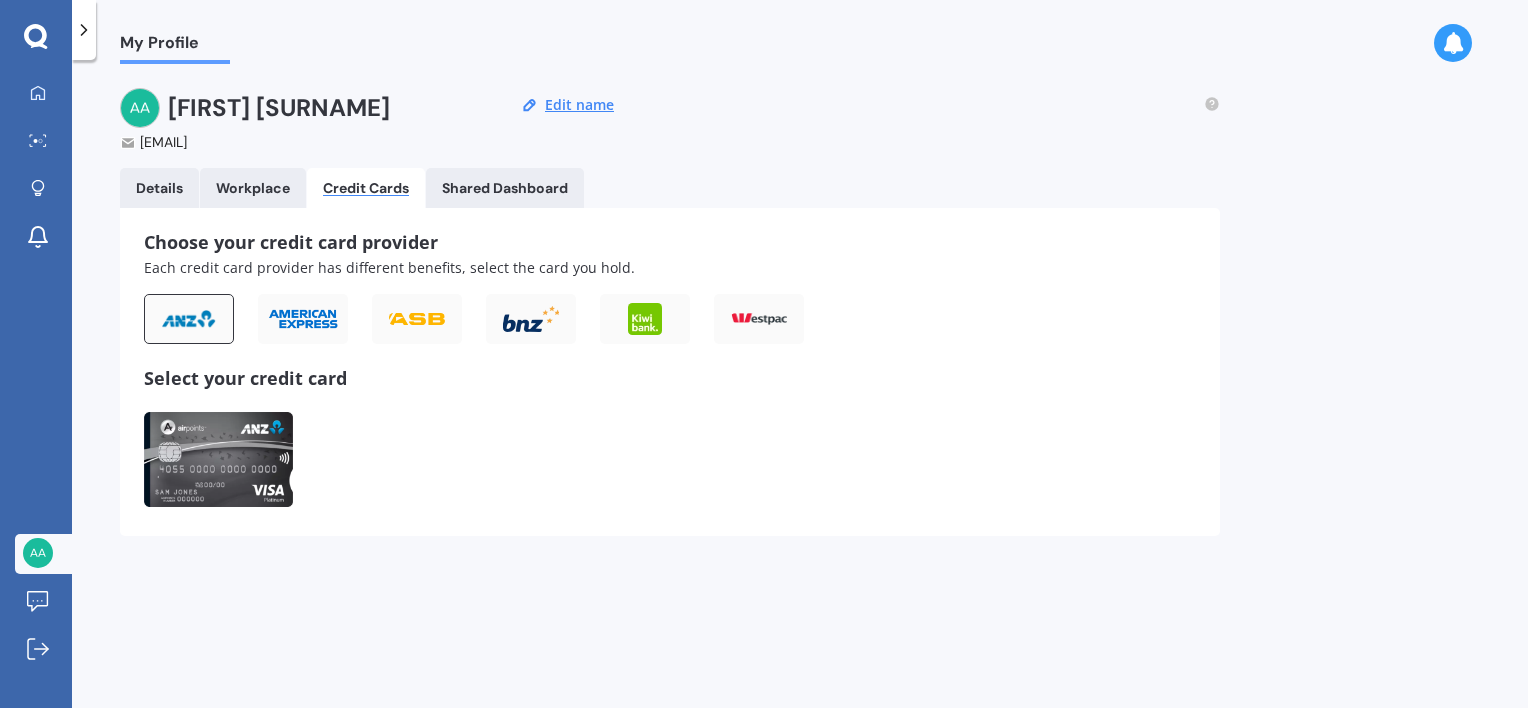 click at bounding box center [189, 319] 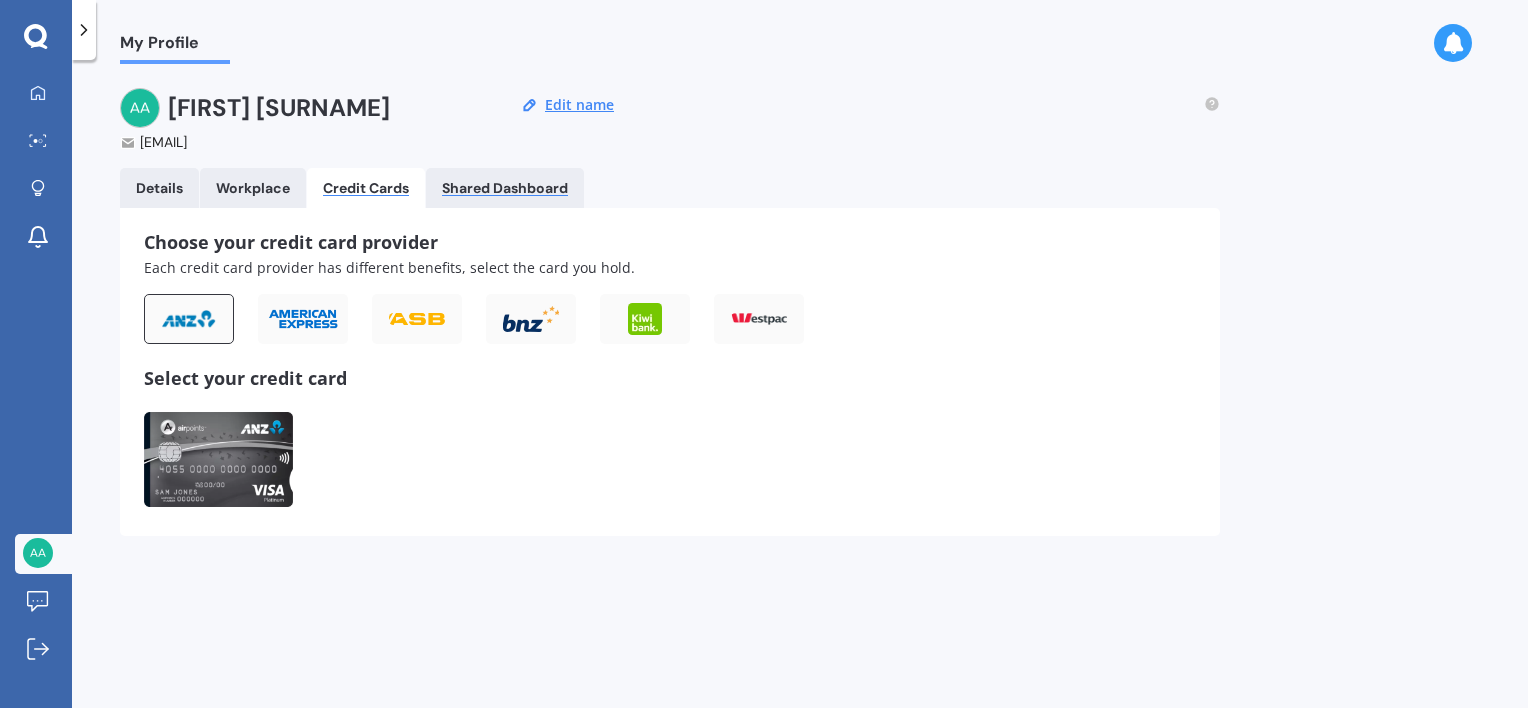 click on "Shared Dashboard" at bounding box center (505, 188) 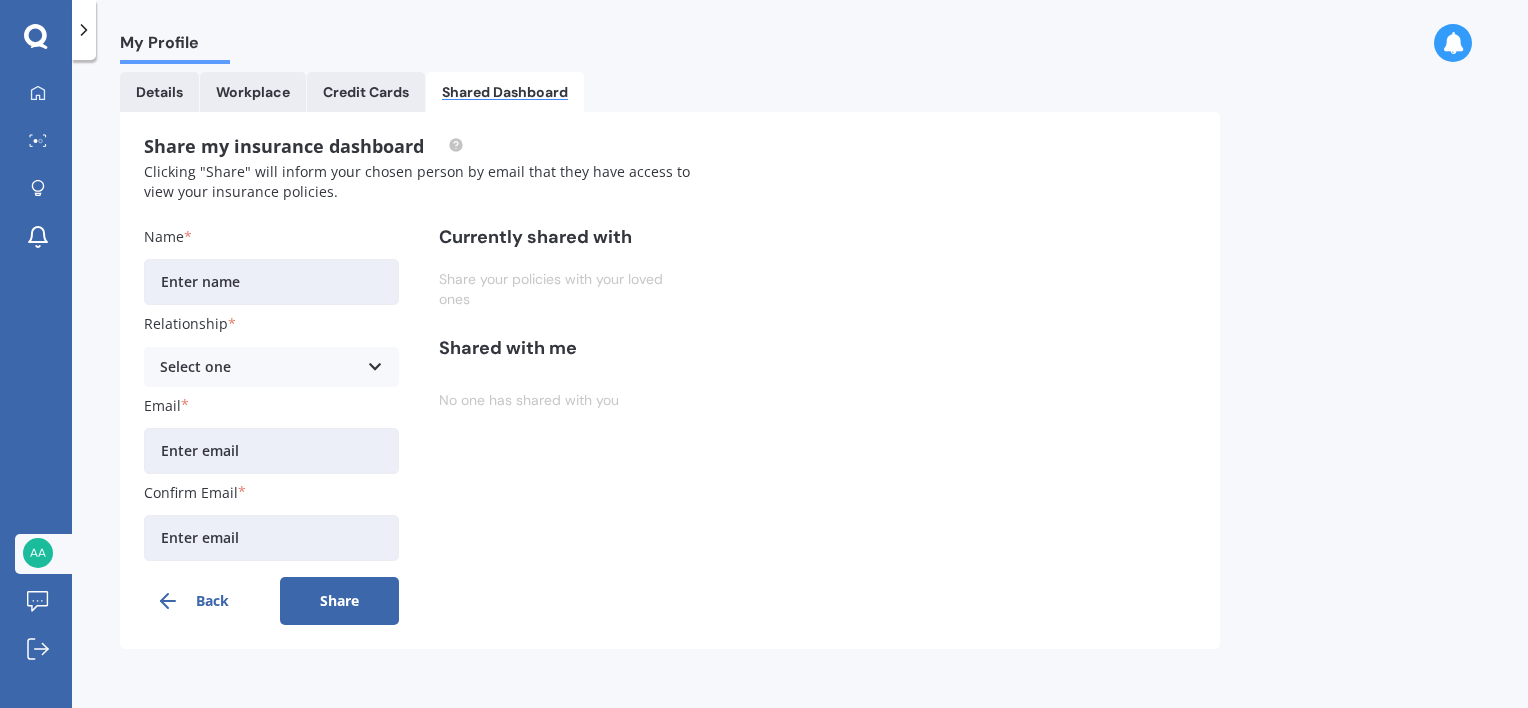 scroll, scrollTop: 0, scrollLeft: 0, axis: both 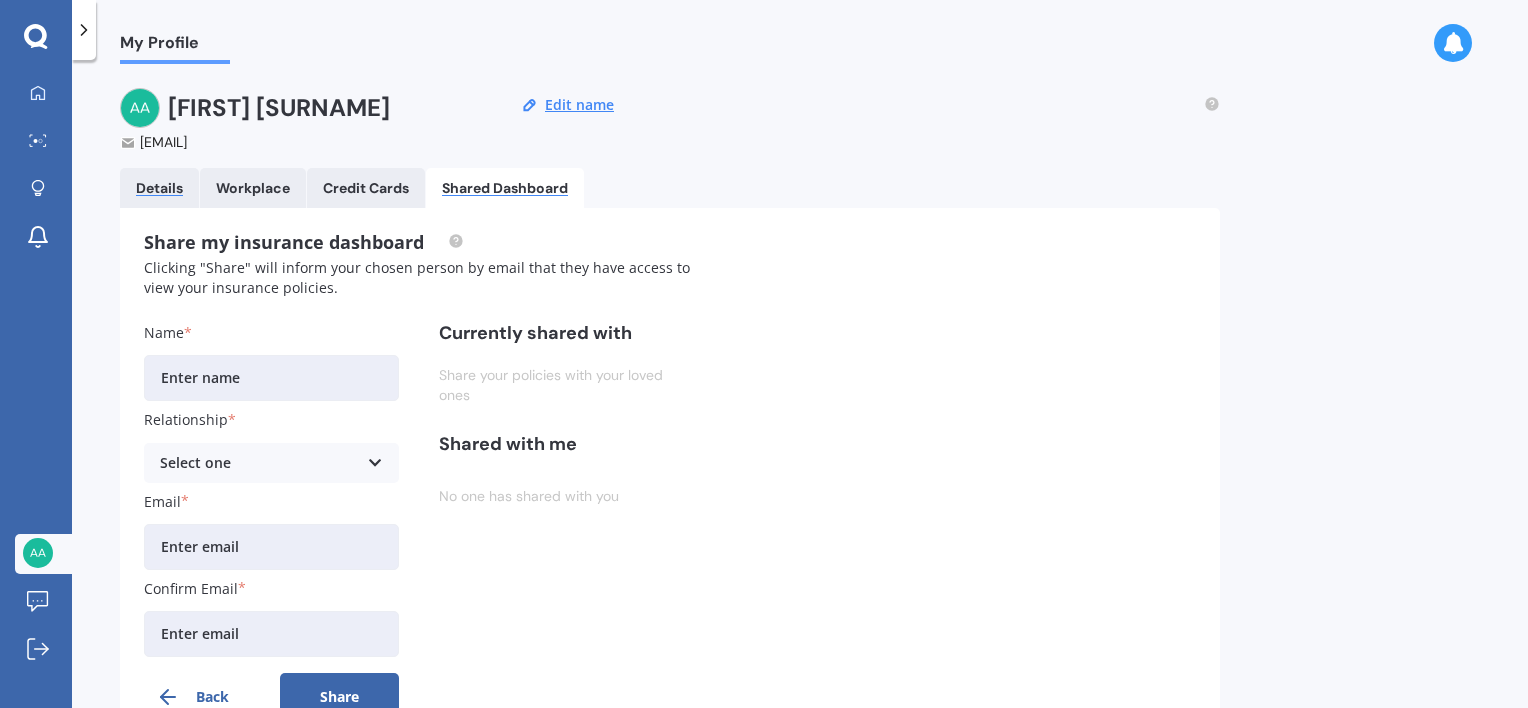 click on "Details" at bounding box center (159, 188) 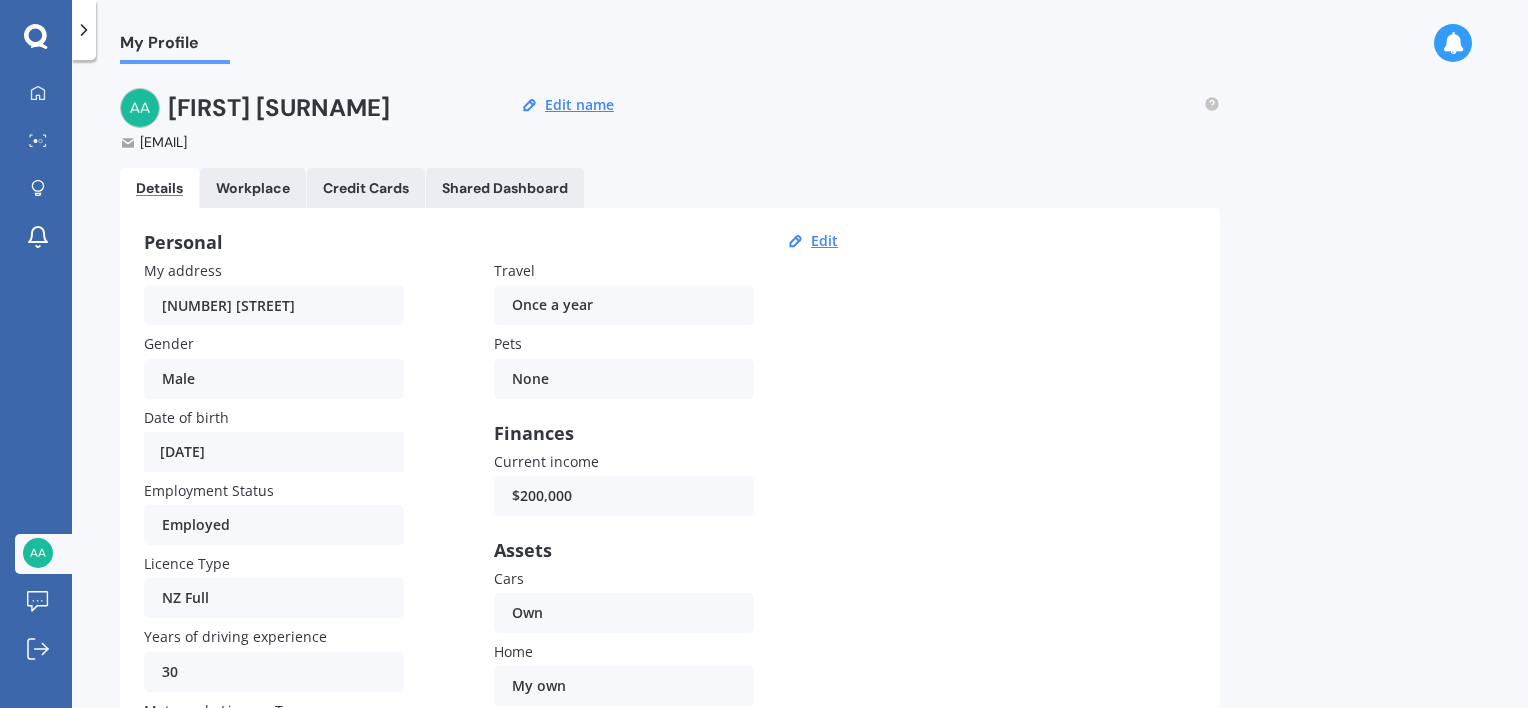 click 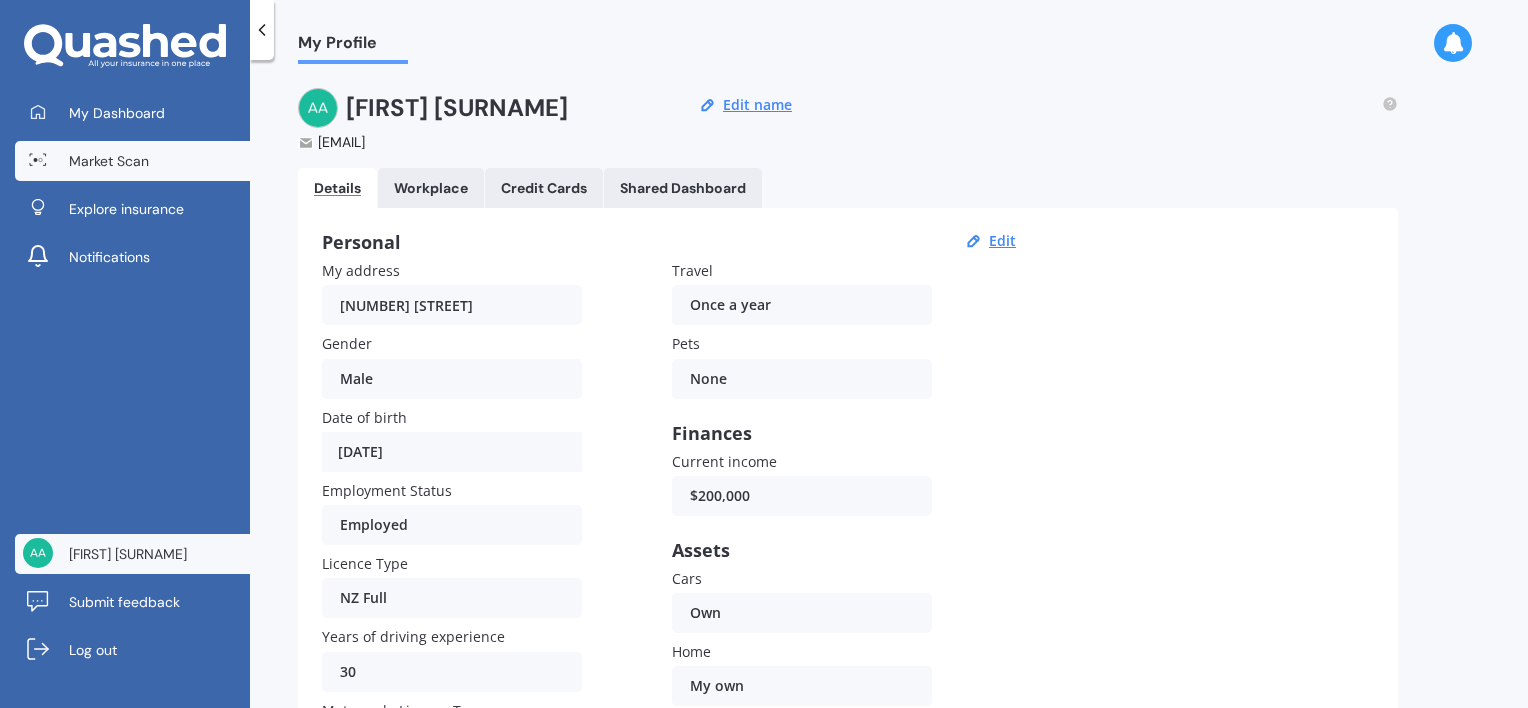 click on "Market Scan" at bounding box center [109, 161] 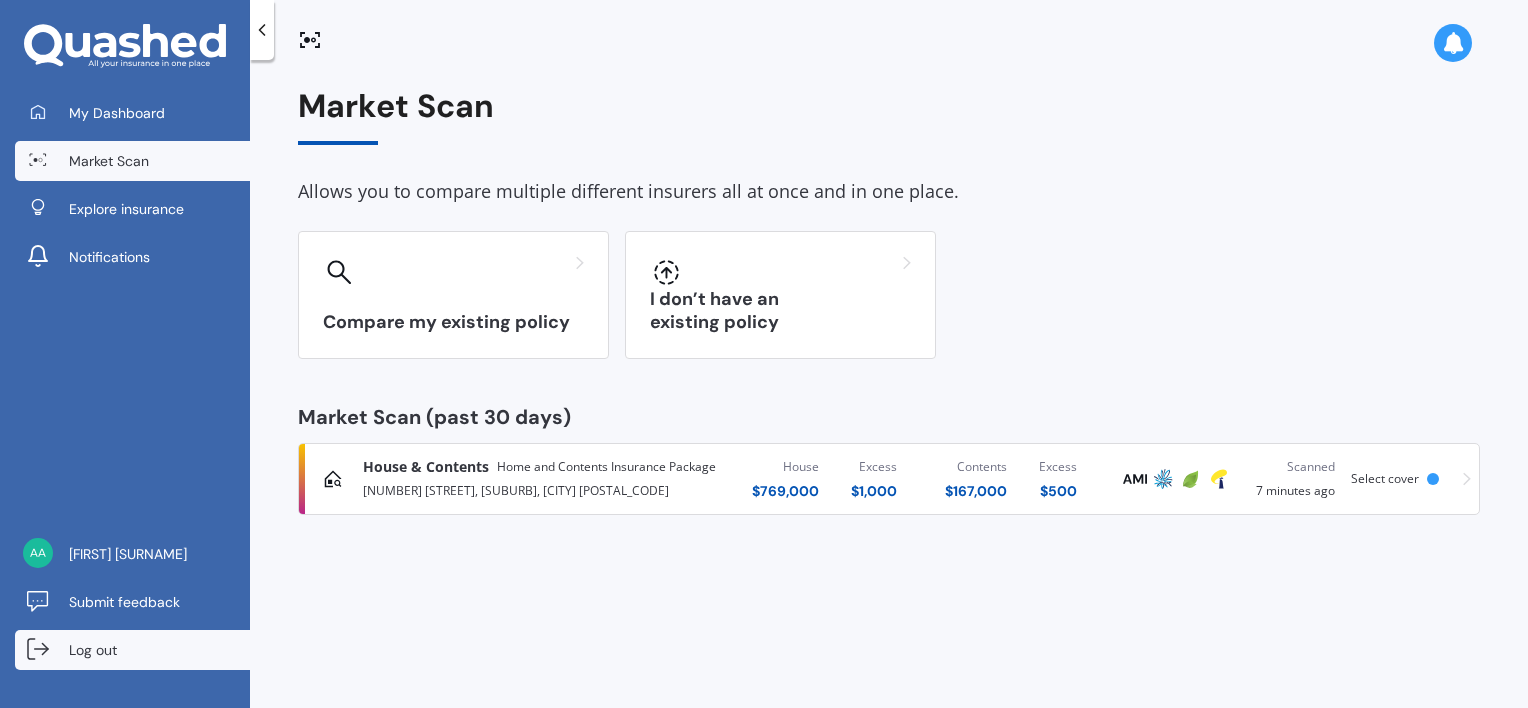 click on "Log out" at bounding box center [93, 650] 